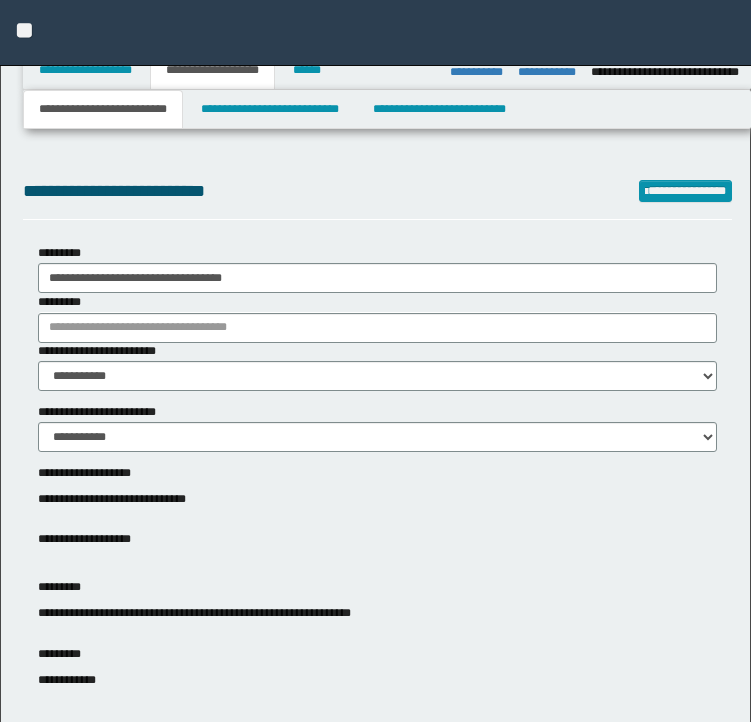 select on "*" 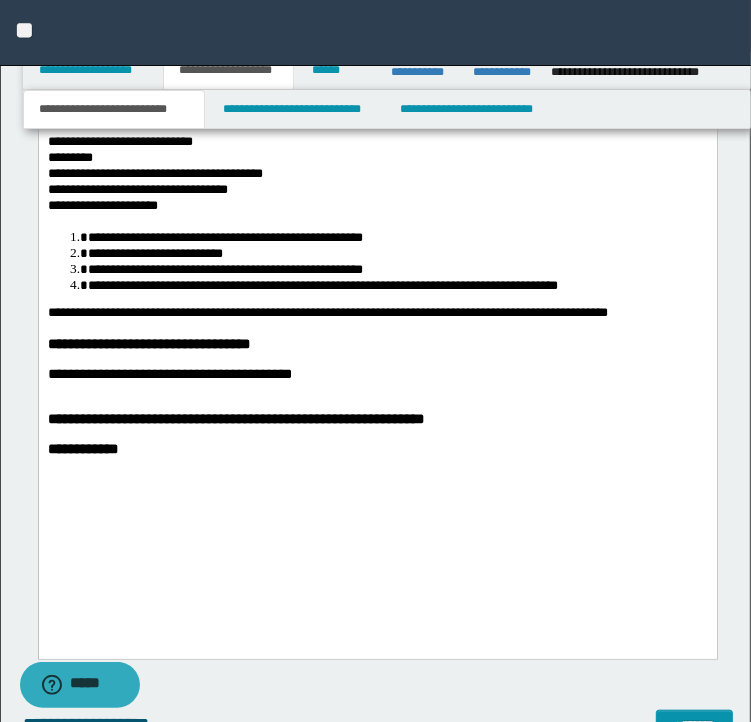 scroll, scrollTop: 0, scrollLeft: 0, axis: both 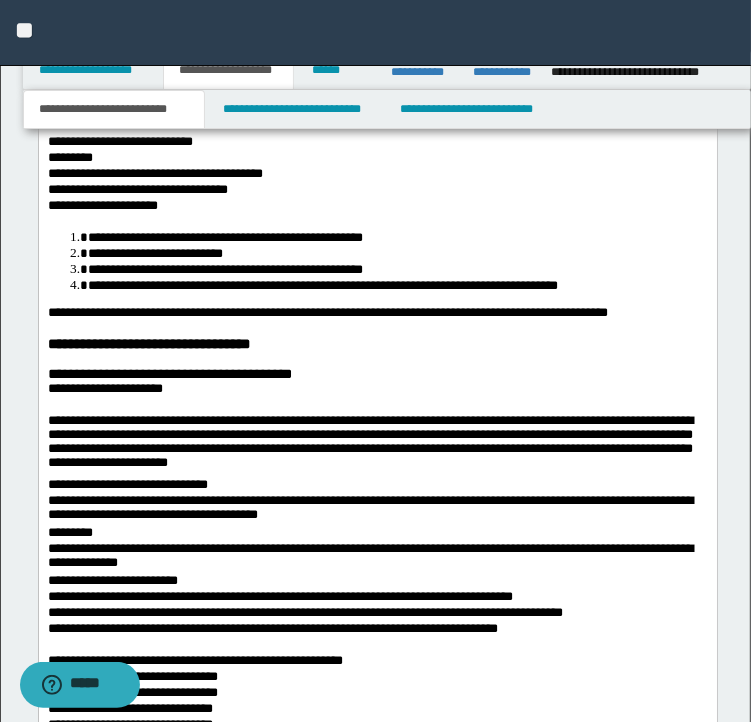 click on "**********" at bounding box center [377, 447] 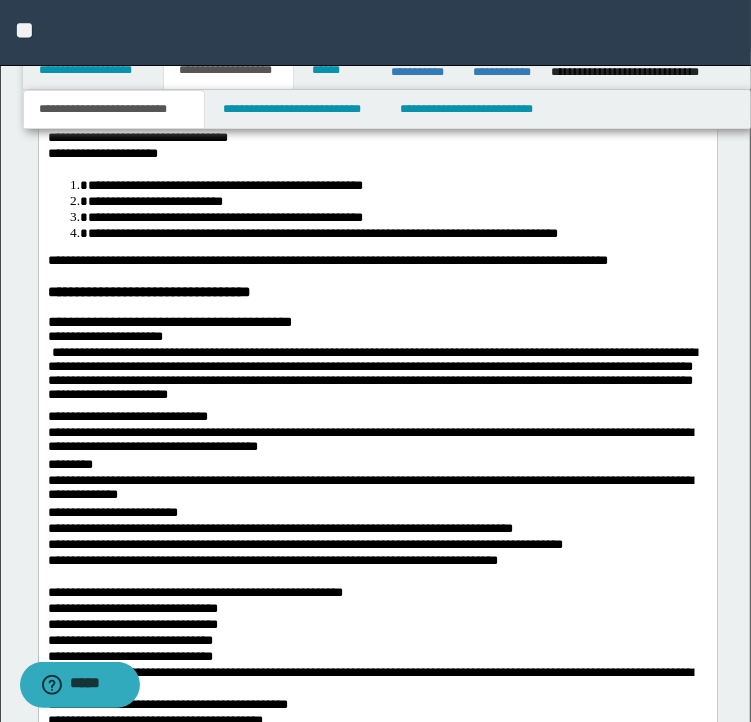 scroll, scrollTop: 4404, scrollLeft: 0, axis: vertical 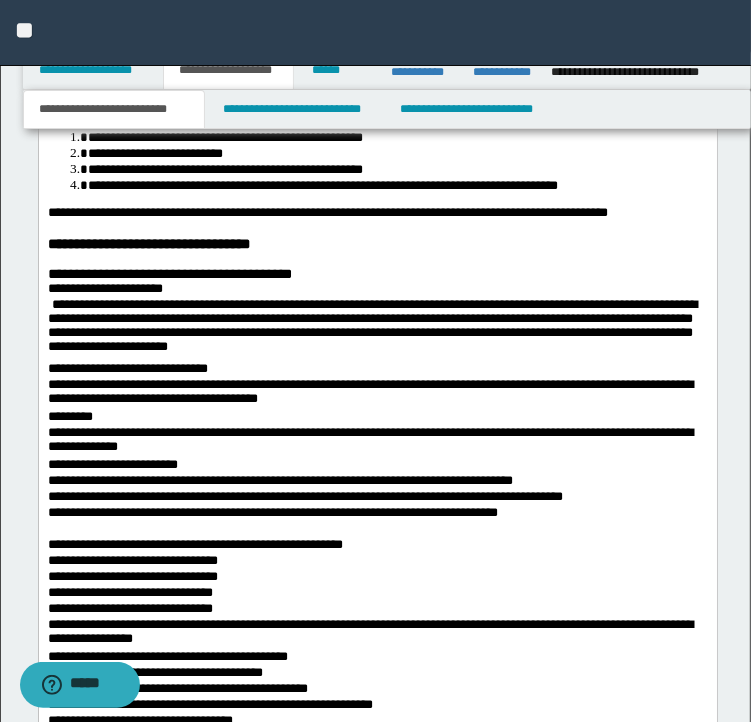 click on "**********" at bounding box center (377, 371) 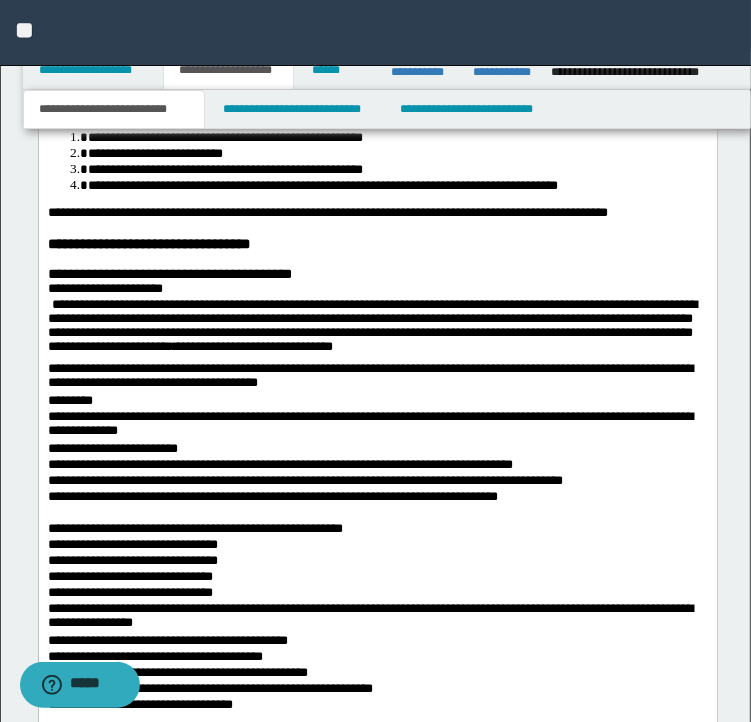 click on "*********" at bounding box center [377, 403] 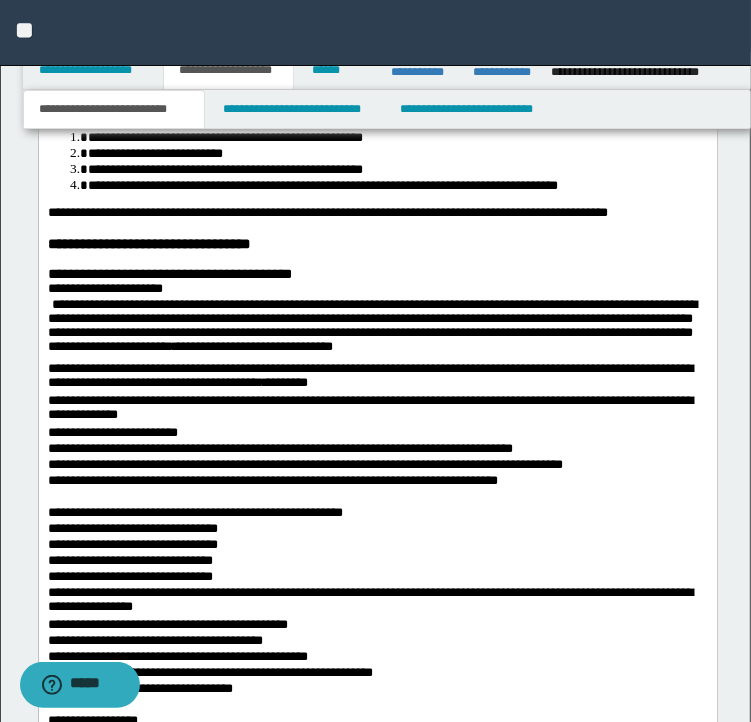 click on "**********" at bounding box center [377, -289] 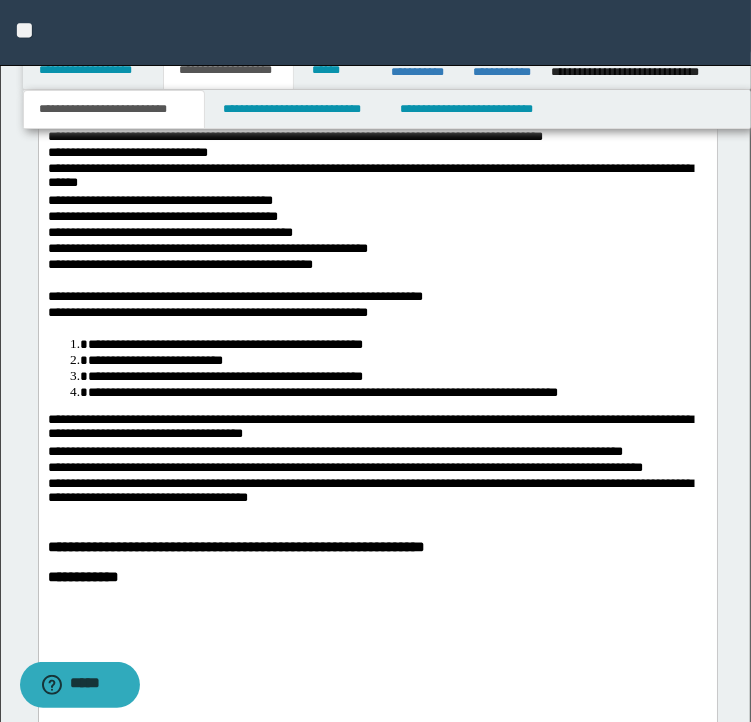 scroll, scrollTop: 5604, scrollLeft: 0, axis: vertical 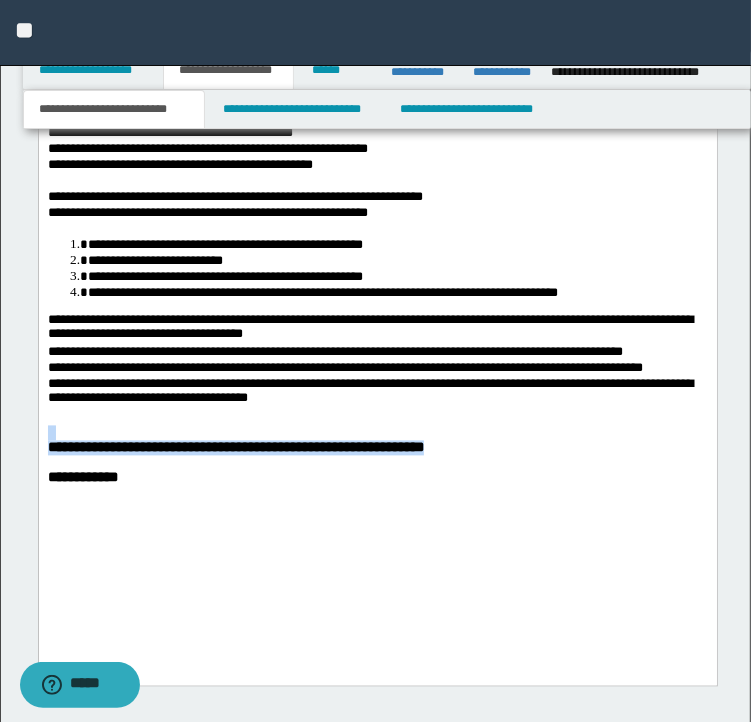 drag, startPoint x: 481, startPoint y: 524, endPoint x: -88, endPoint y: 520, distance: 569.01404 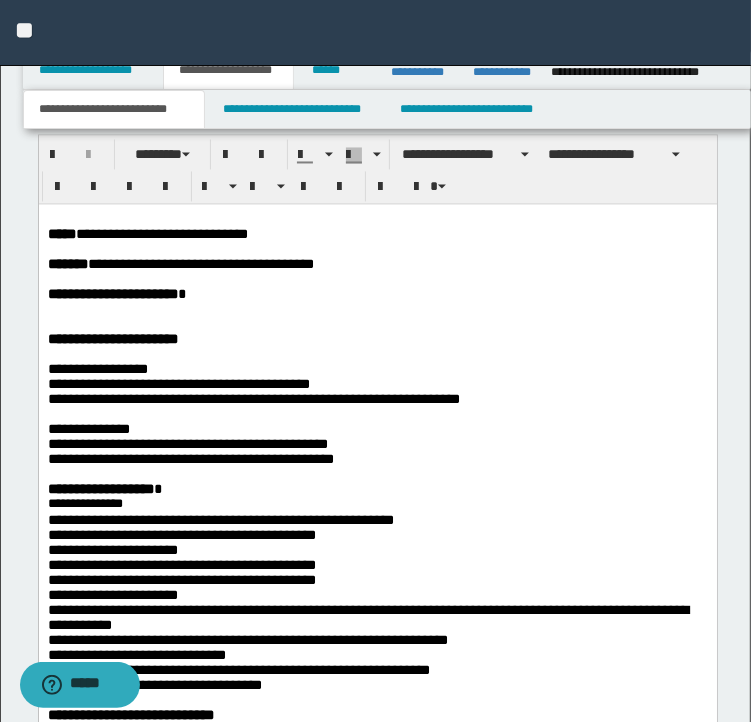 scroll, scrollTop: 1804, scrollLeft: 0, axis: vertical 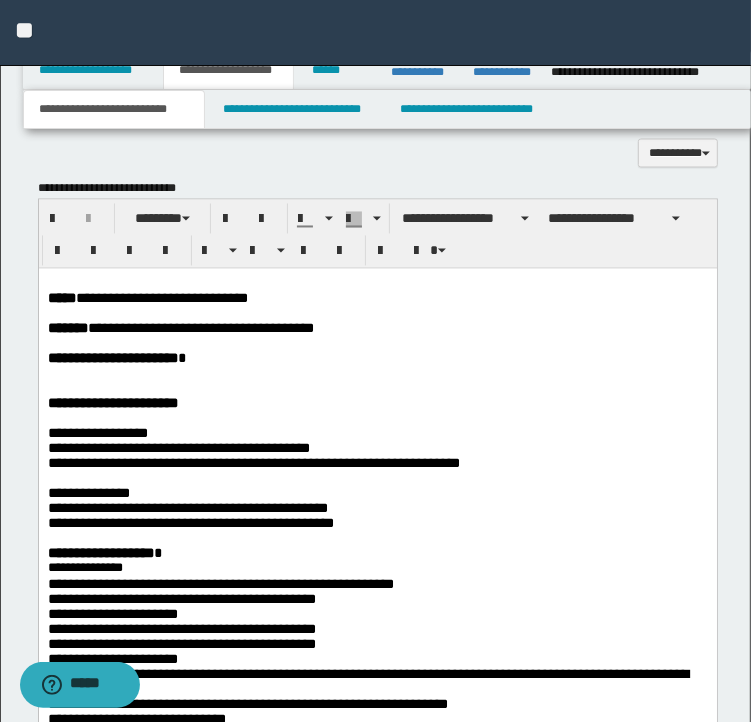 click at bounding box center [377, 389] 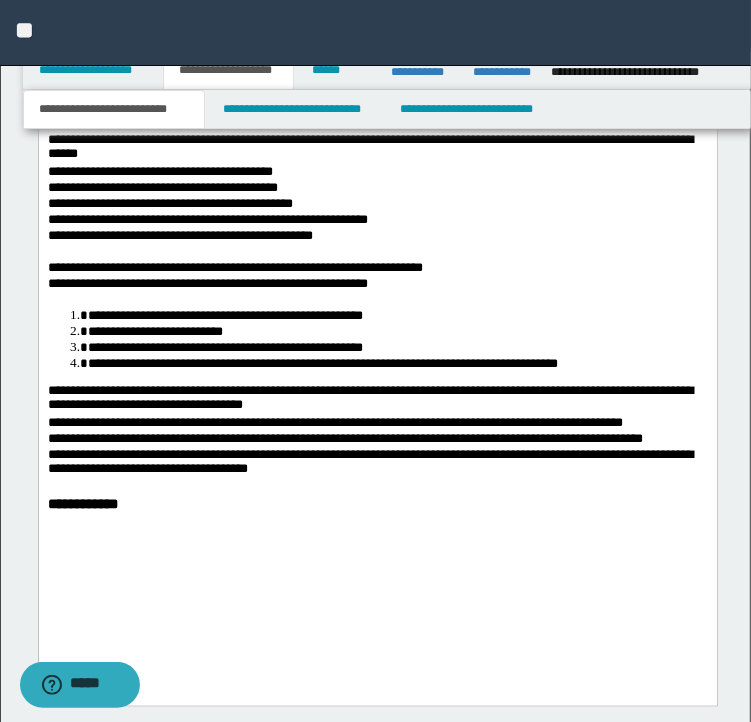 scroll, scrollTop: 5604, scrollLeft: 0, axis: vertical 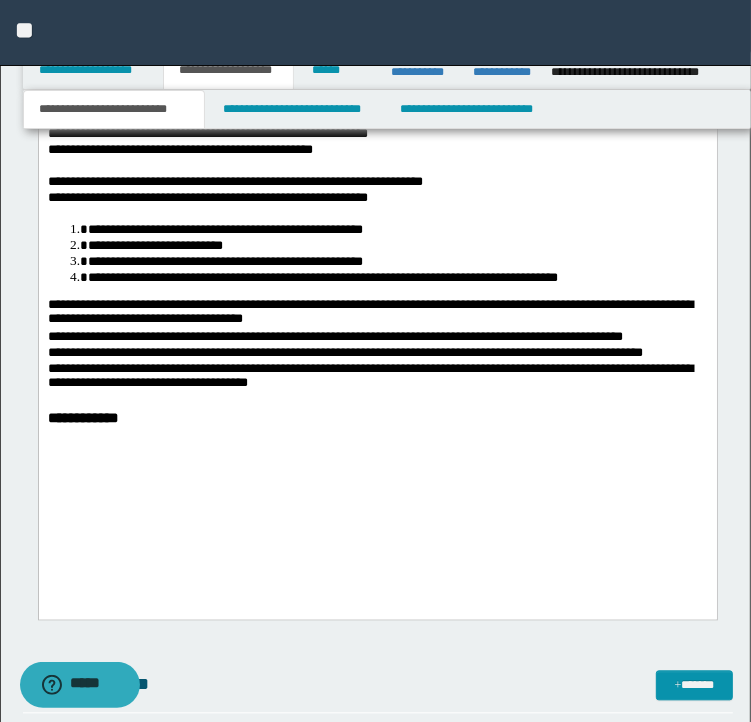 click on "**********" at bounding box center [377, -1517] 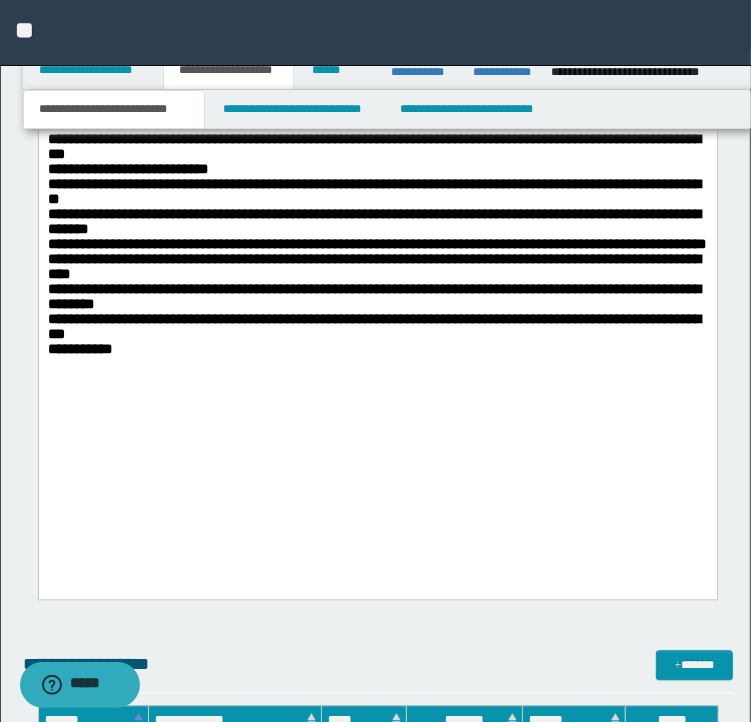 scroll, scrollTop: 6004, scrollLeft: 0, axis: vertical 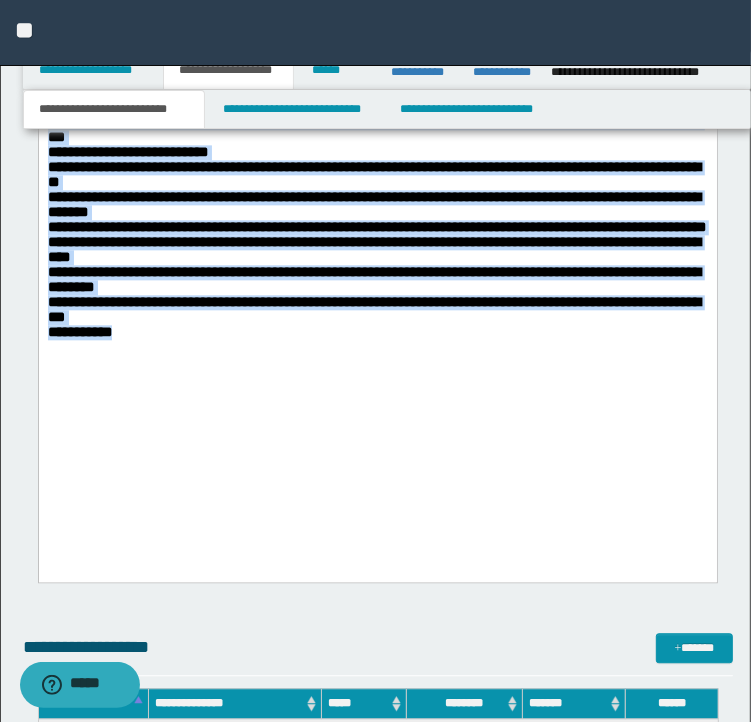 drag, startPoint x: 141, startPoint y: 488, endPoint x: 43, endPoint y: 148, distance: 353.84177 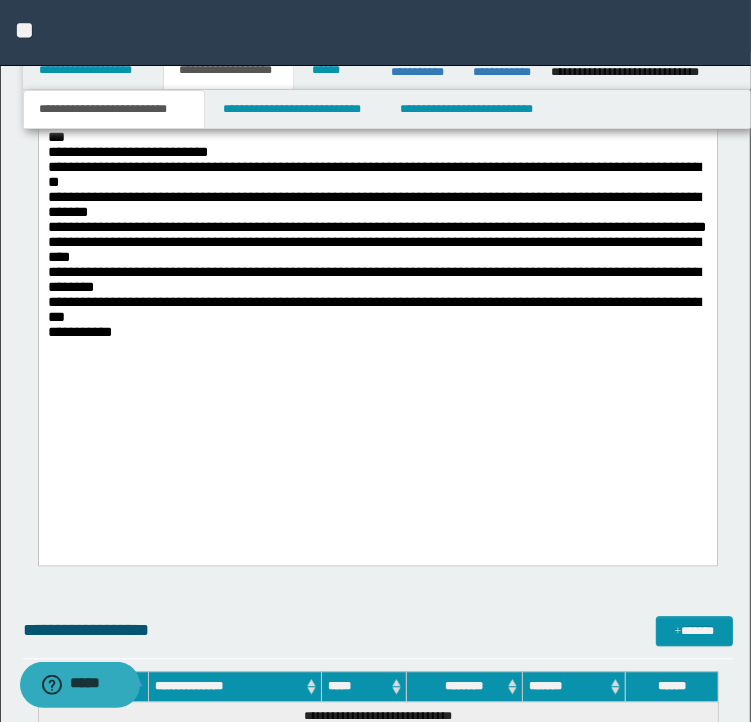click on "**********" at bounding box center [377, 207] 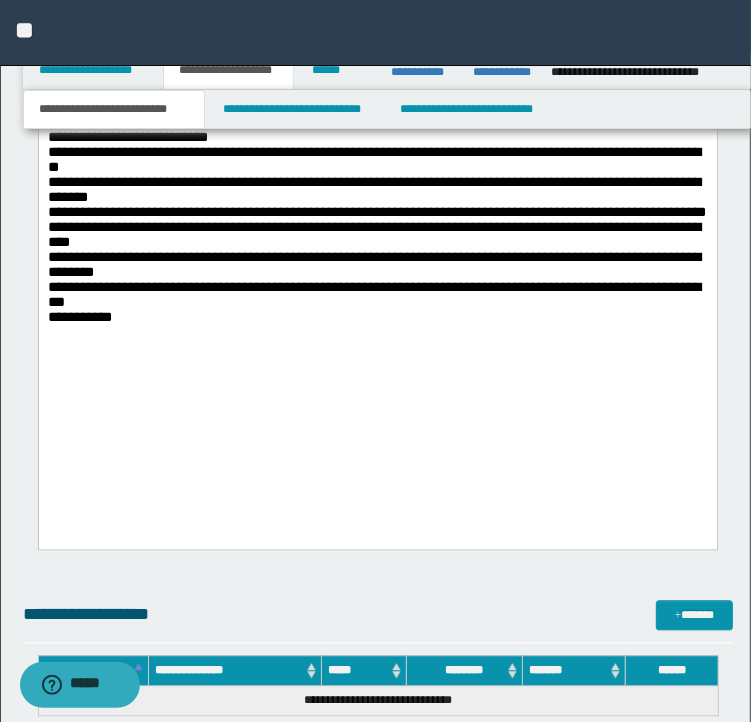 click on "**********" at bounding box center [376, 199] 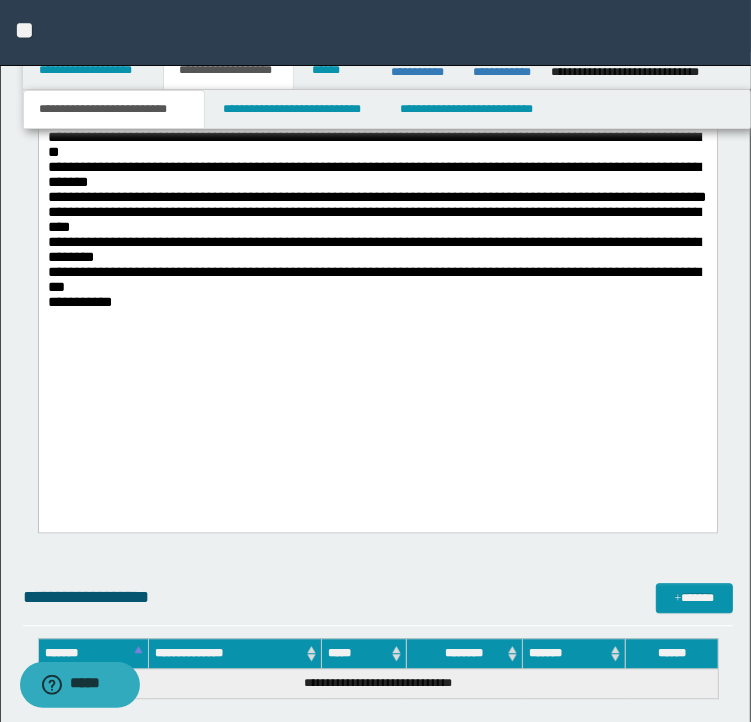 click on "**********" at bounding box center [376, 191] 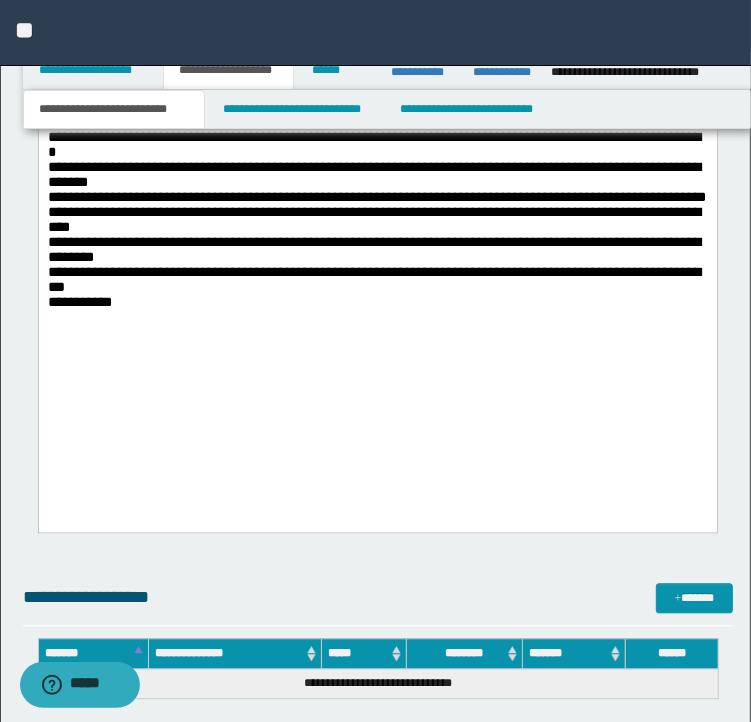 click on "**********" at bounding box center [376, 191] 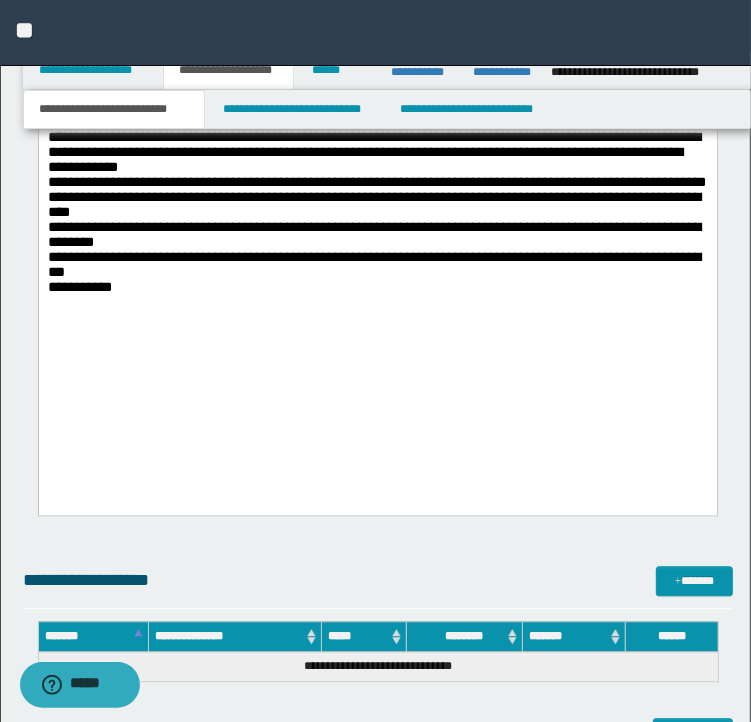 click on "**********" at bounding box center [376, 184] 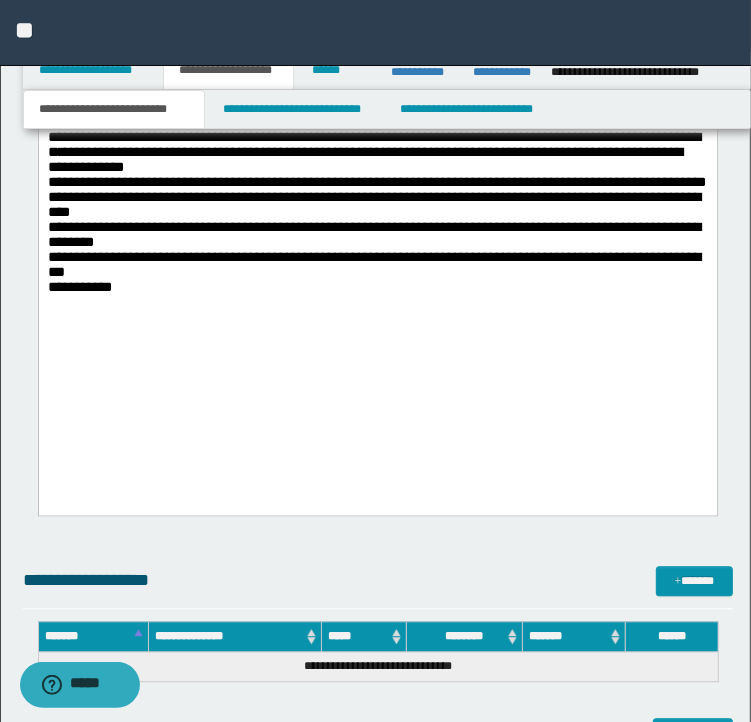 click on "**********" at bounding box center (376, 184) 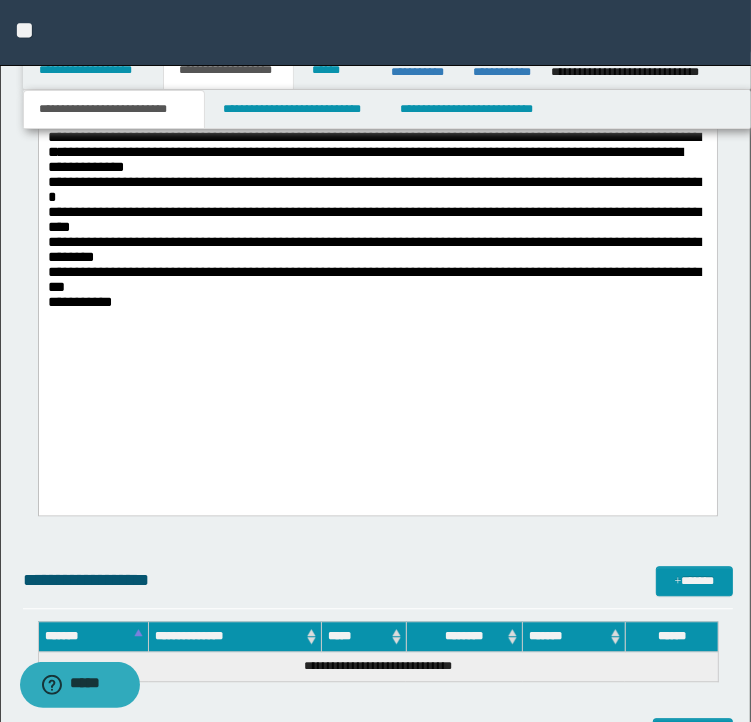 click on "**********" at bounding box center (373, 191) 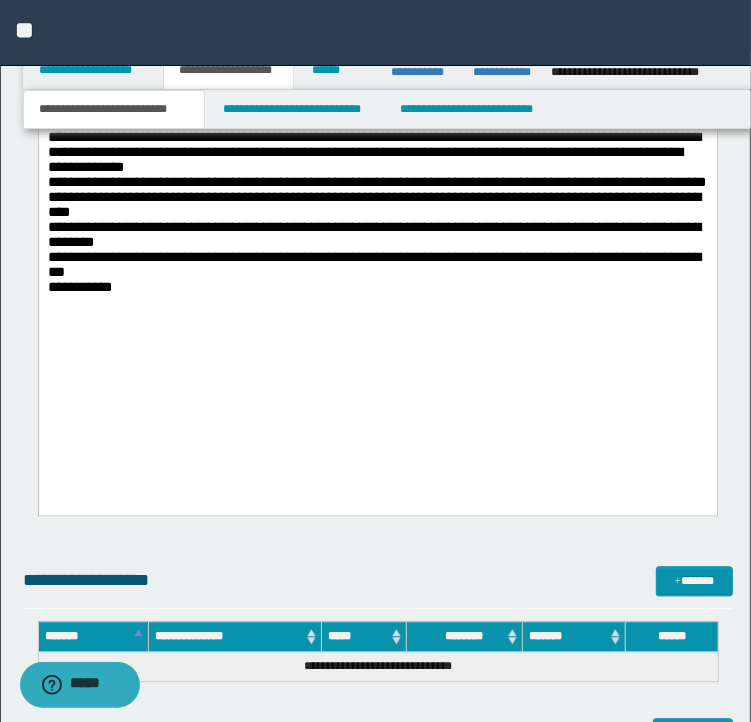 click on "**********" at bounding box center (376, 184) 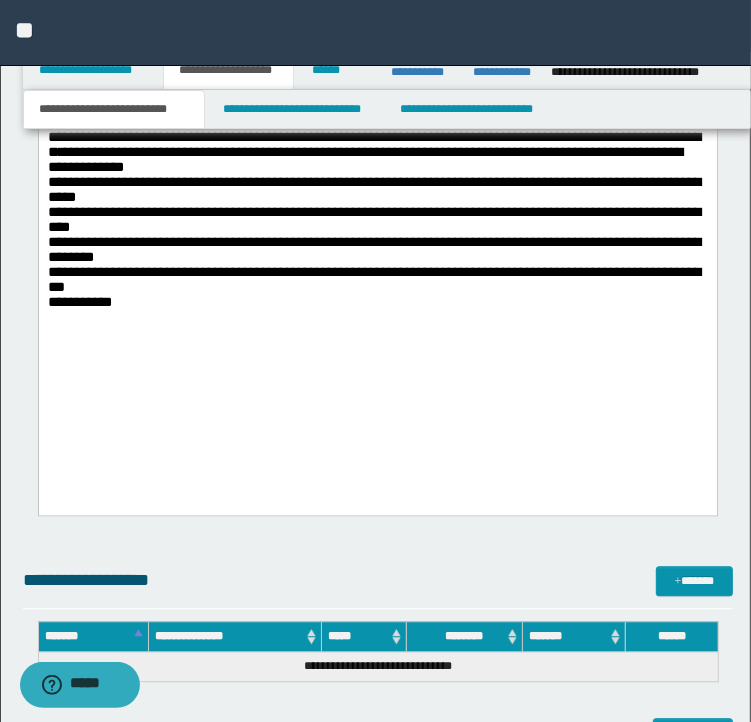 click on "**********" at bounding box center [377, -1758] 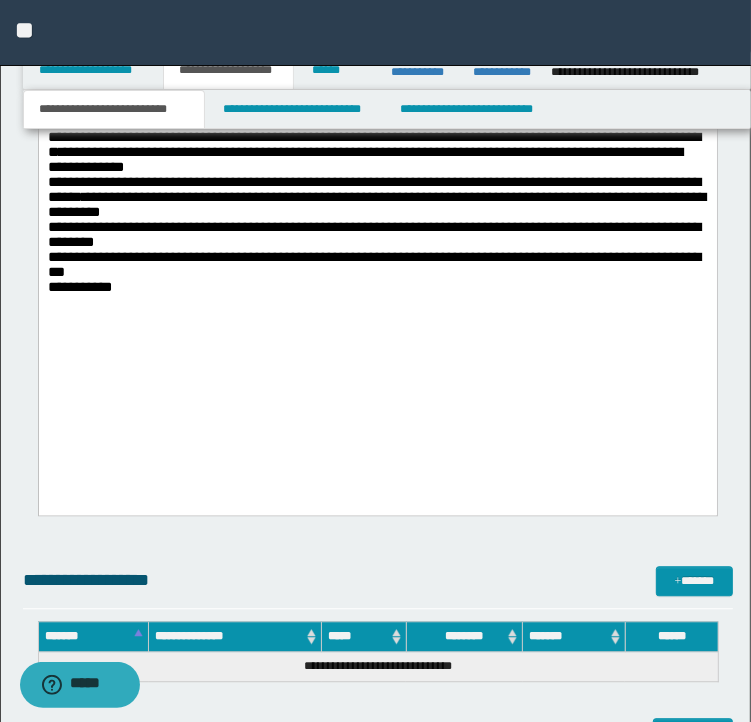 click on "**********" at bounding box center [376, 184] 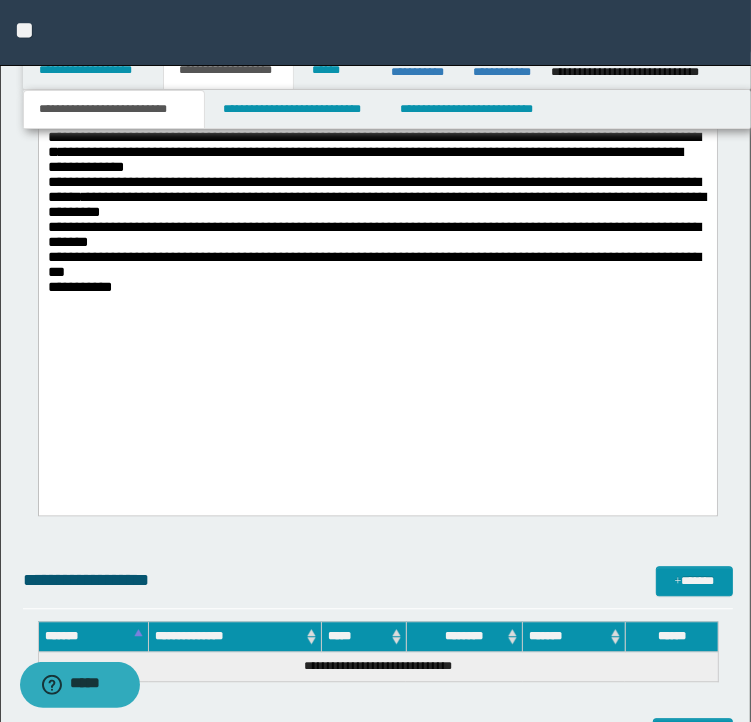 drag, startPoint x: 413, startPoint y: 336, endPoint x: 406, endPoint y: 325, distance: 13.038404 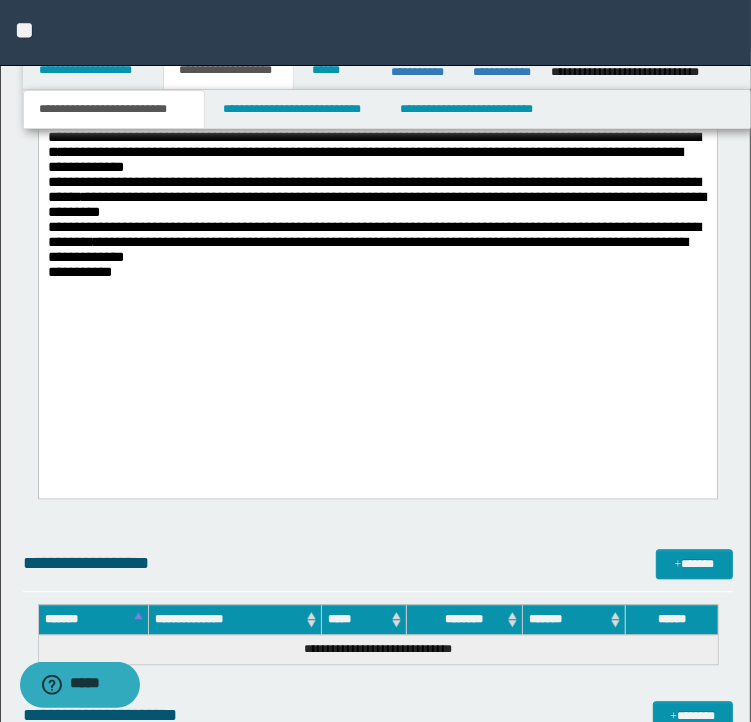 click on "**********" at bounding box center (376, 176) 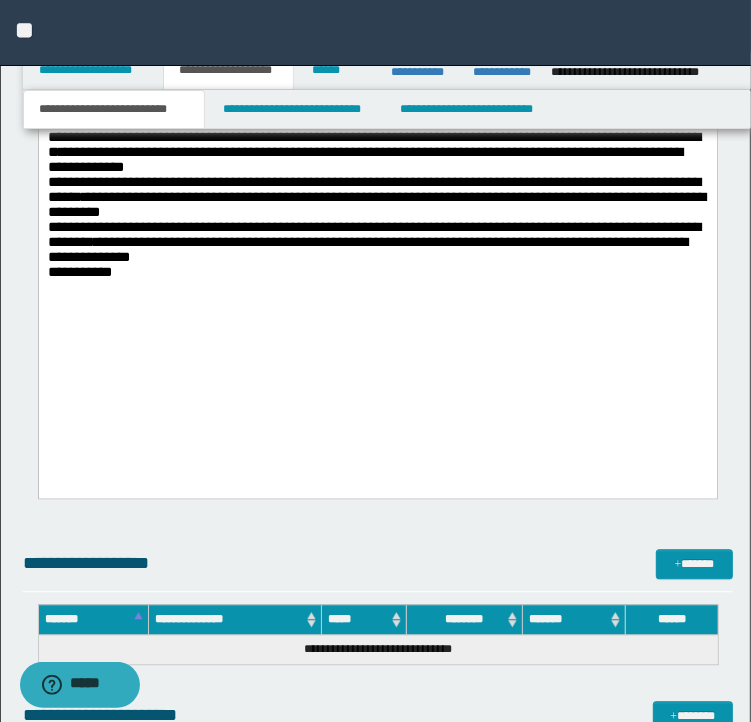 click on "**********" at bounding box center (376, 176) 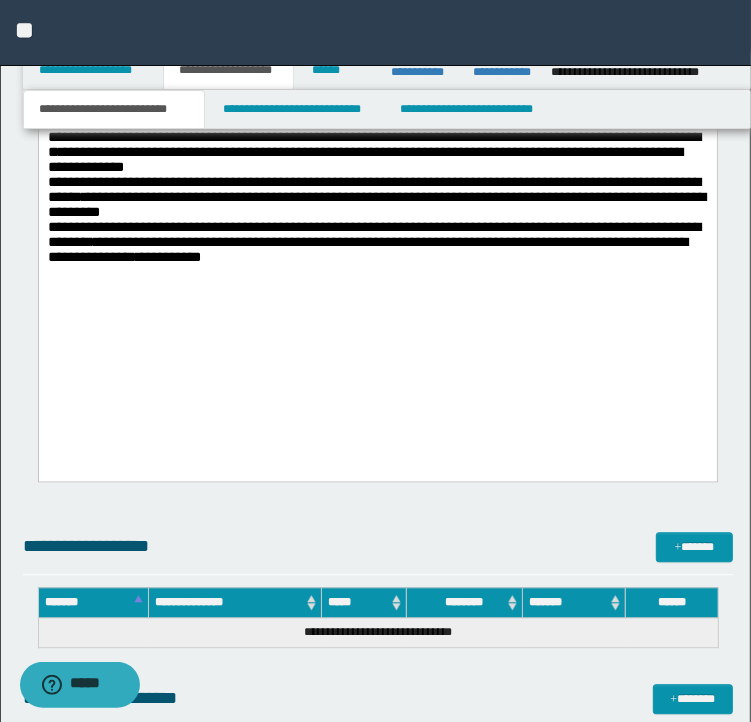 click on "**********" at bounding box center (377, -1781) 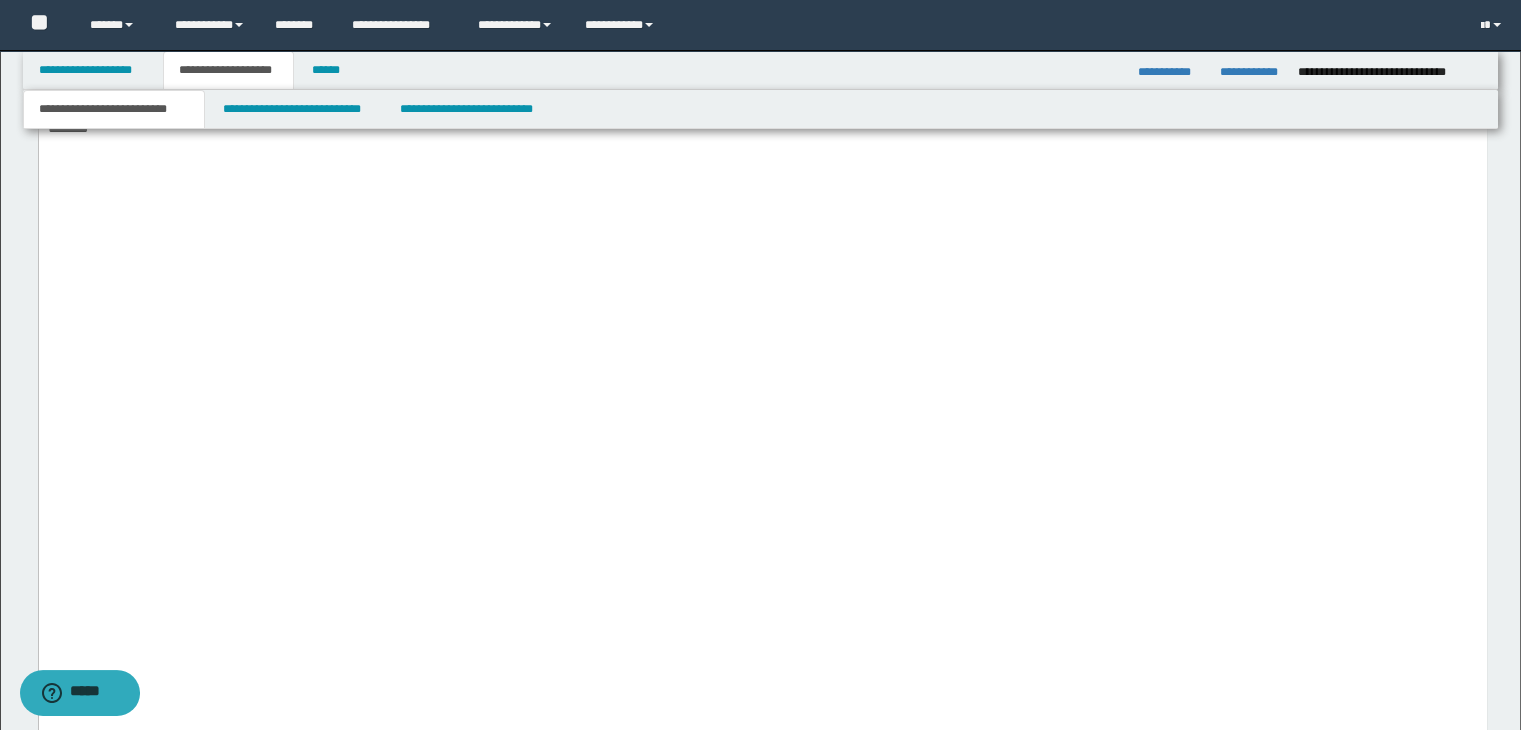 scroll, scrollTop: 4991, scrollLeft: 0, axis: vertical 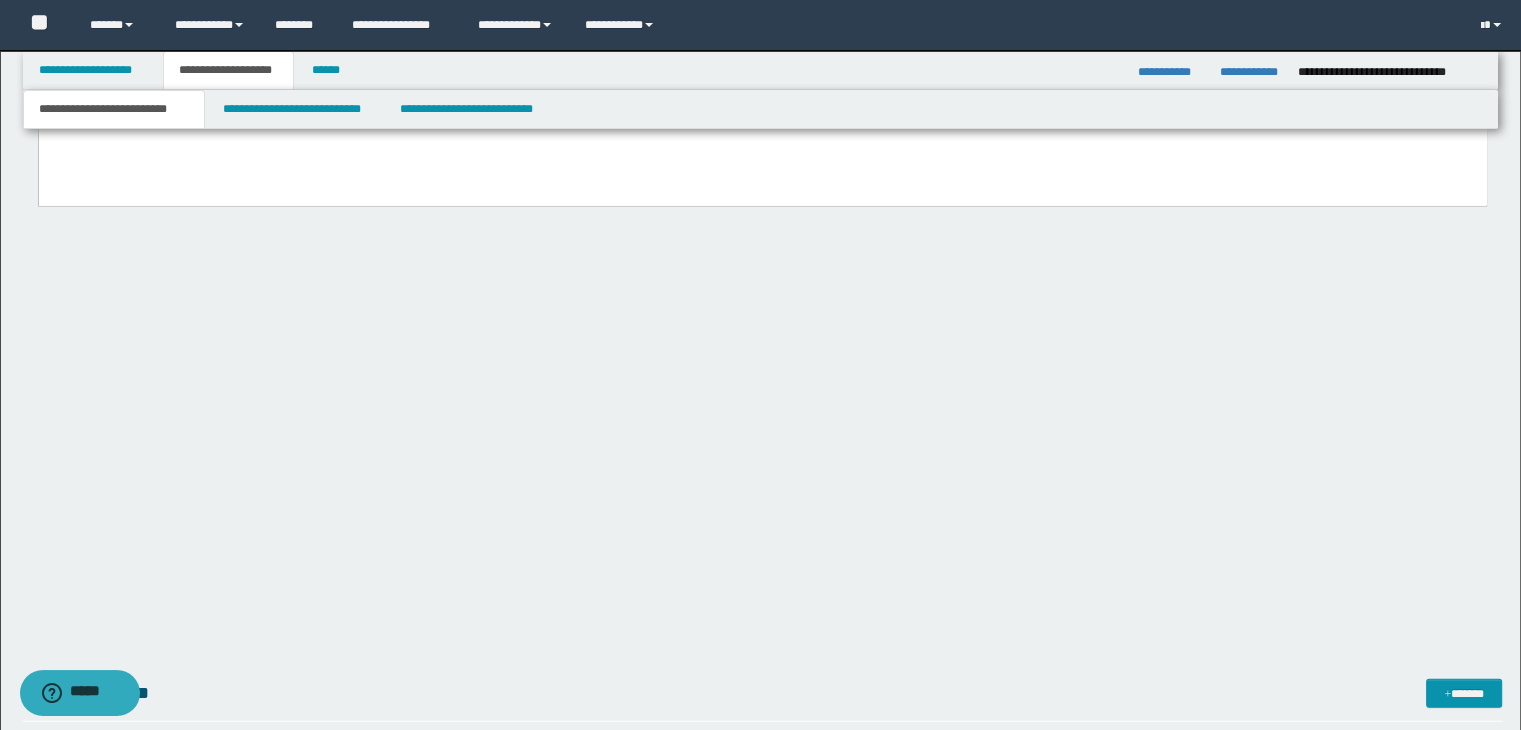 click on "**********" at bounding box center [762, -1841] 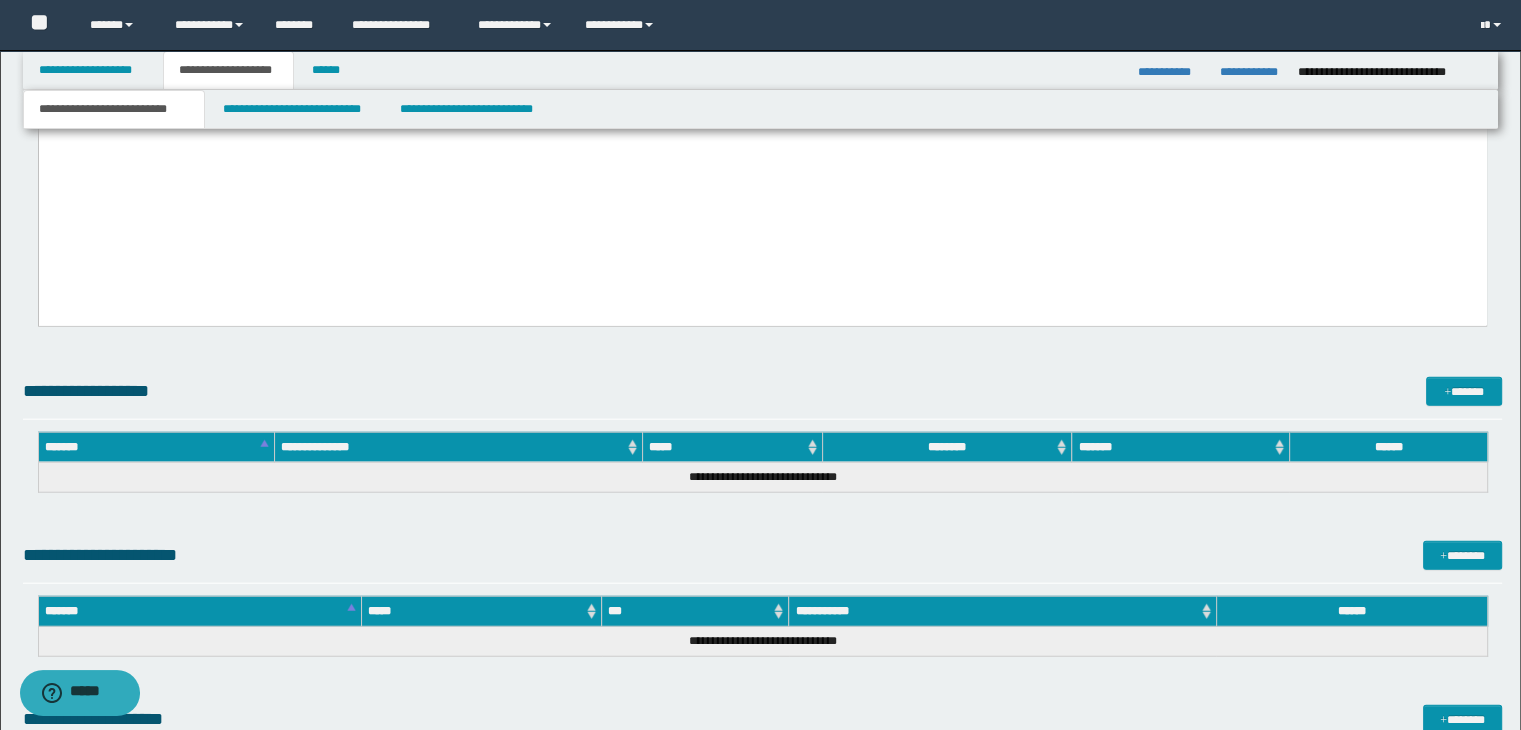 scroll, scrollTop: 4591, scrollLeft: 0, axis: vertical 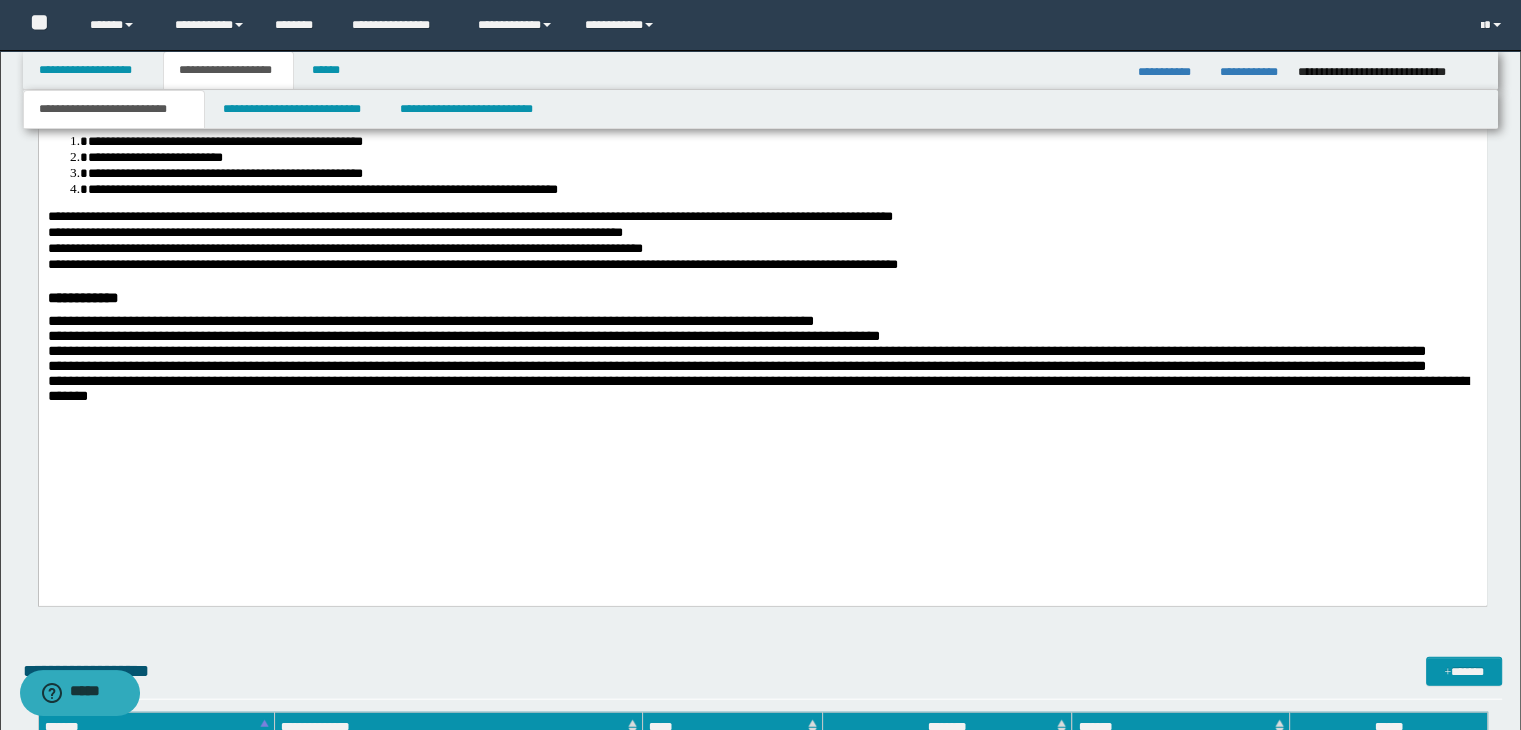 click on "**********" at bounding box center [782, 173] 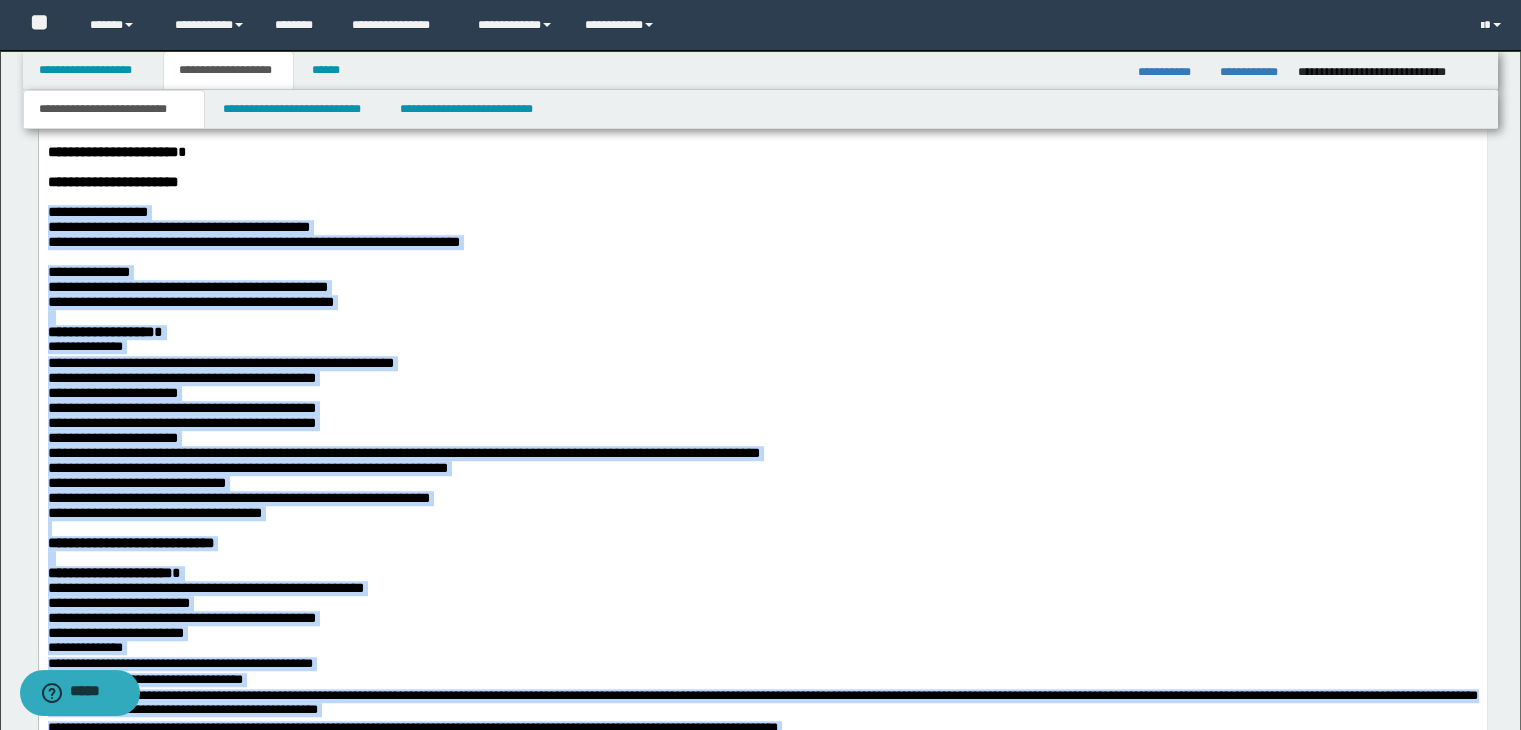 scroll, scrollTop: 980, scrollLeft: 0, axis: vertical 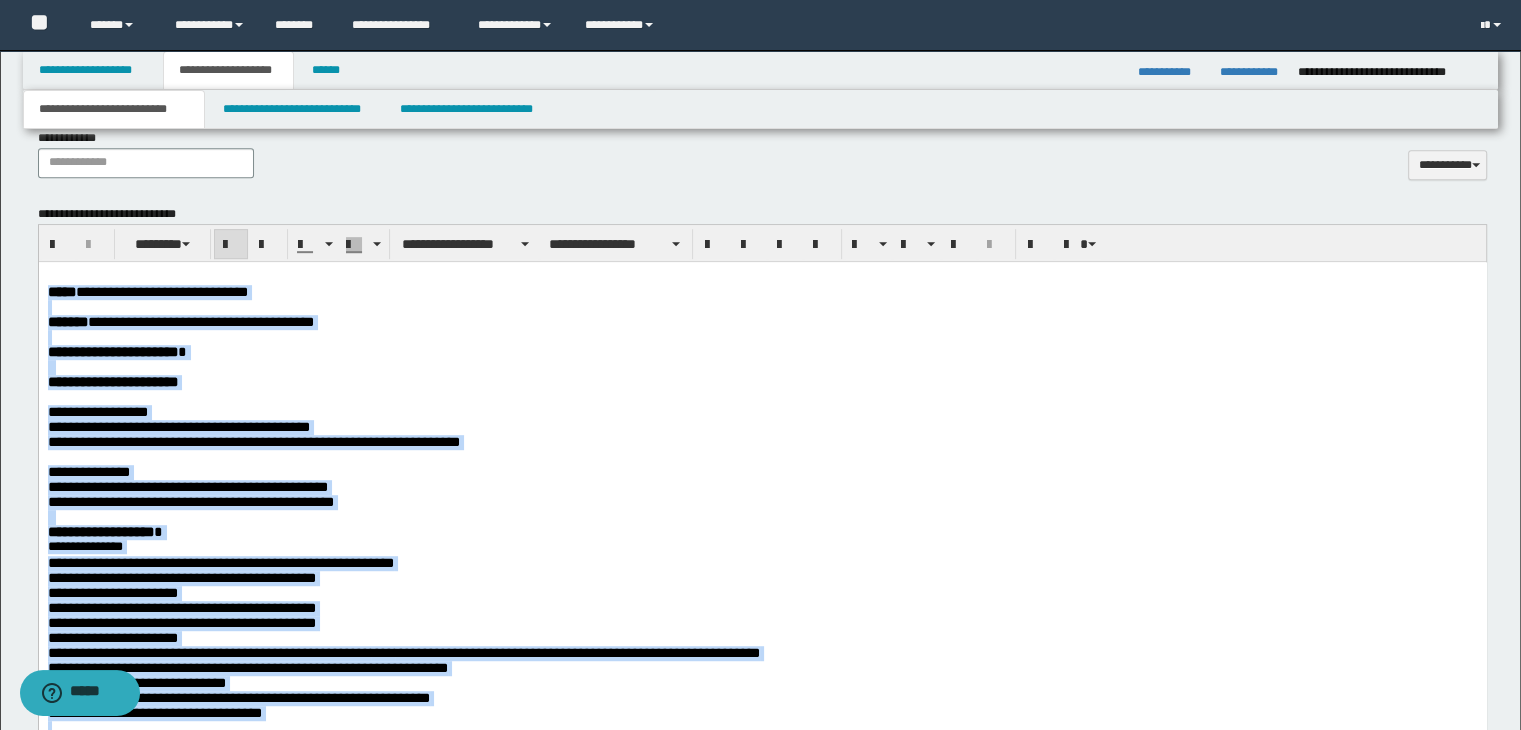 drag, startPoint x: 171, startPoint y: 4107, endPoint x: 43, endPoint y: 280, distance: 3829.14 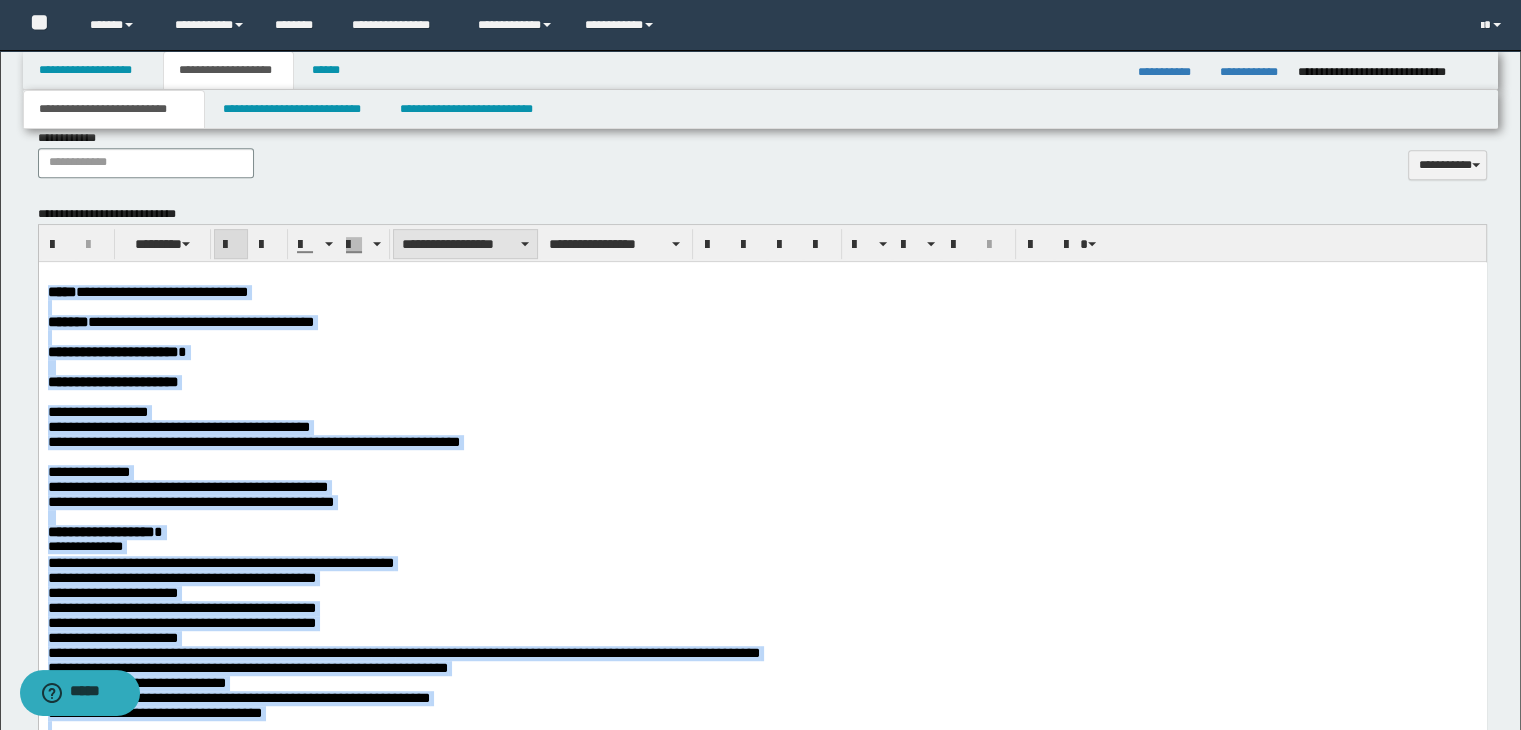 click on "**********" at bounding box center [465, 244] 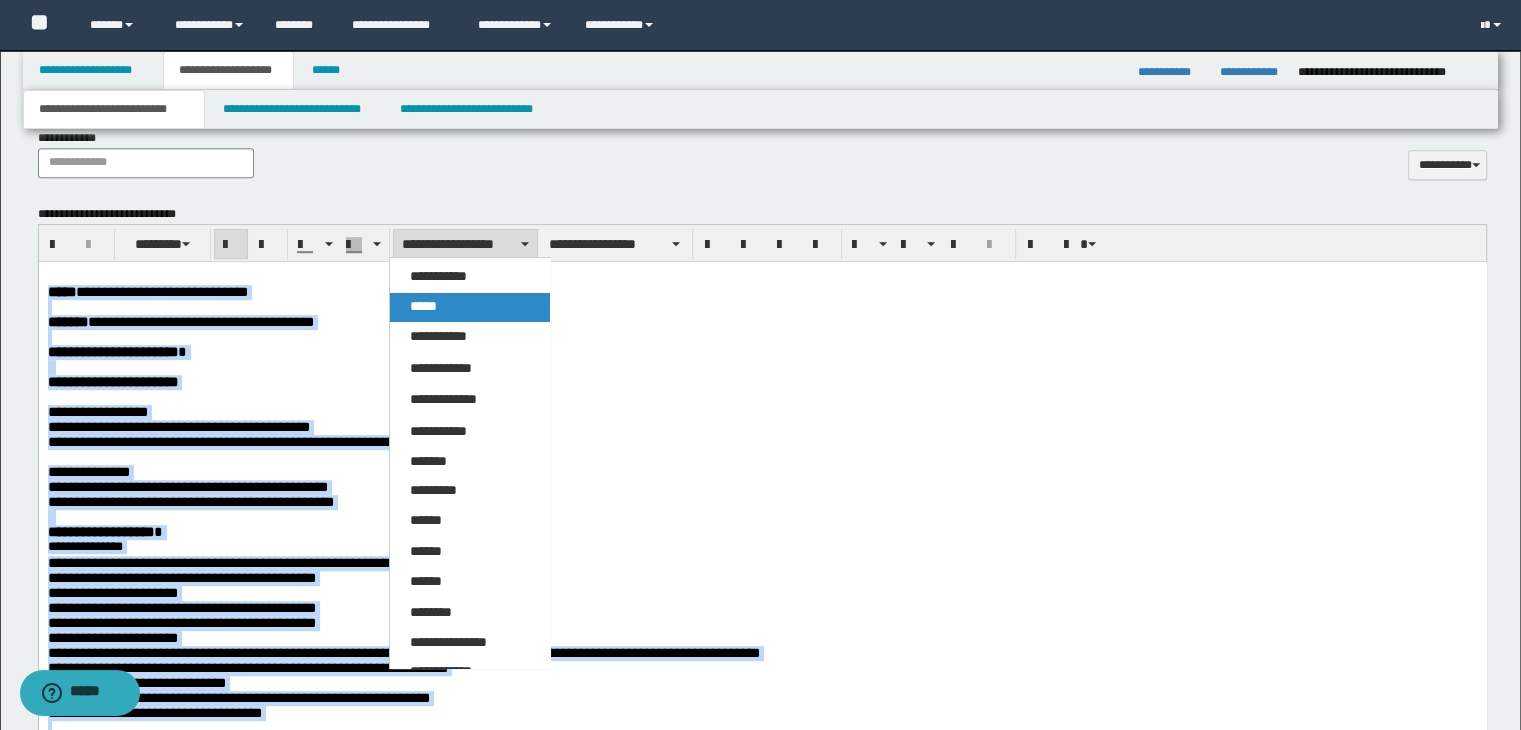 click on "*****" at bounding box center [470, 307] 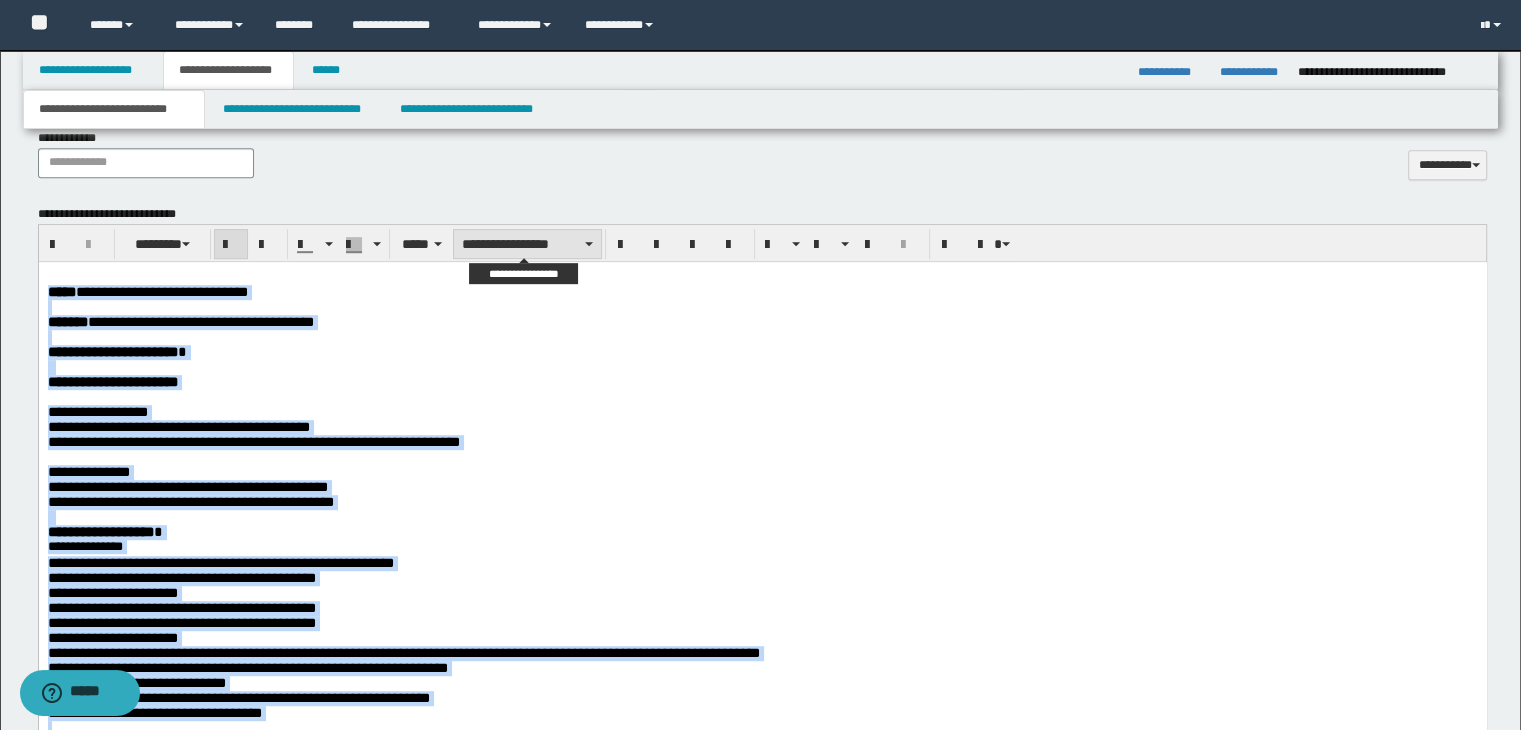 click on "**********" at bounding box center (527, 244) 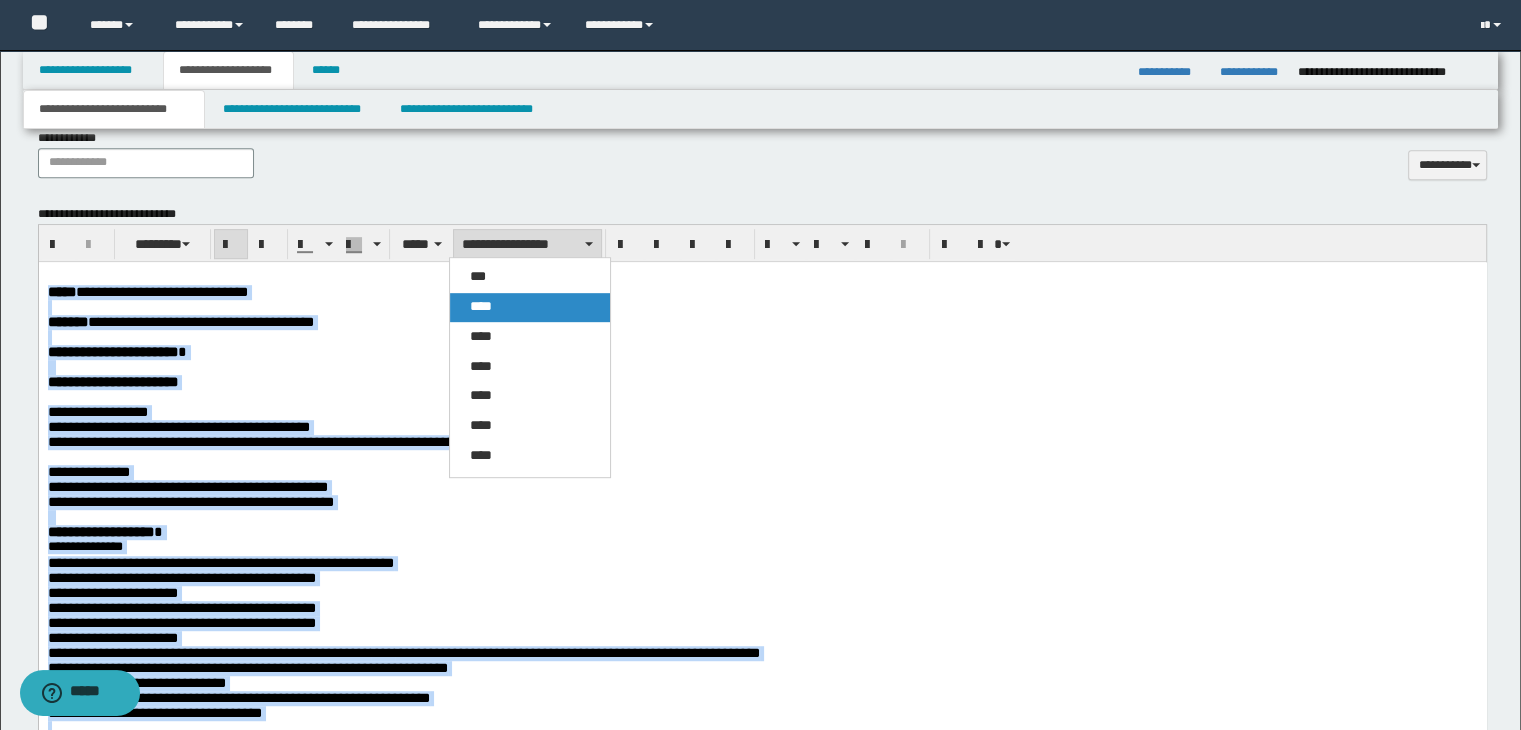 drag, startPoint x: 538, startPoint y: 305, endPoint x: 609, endPoint y: 19, distance: 294.68118 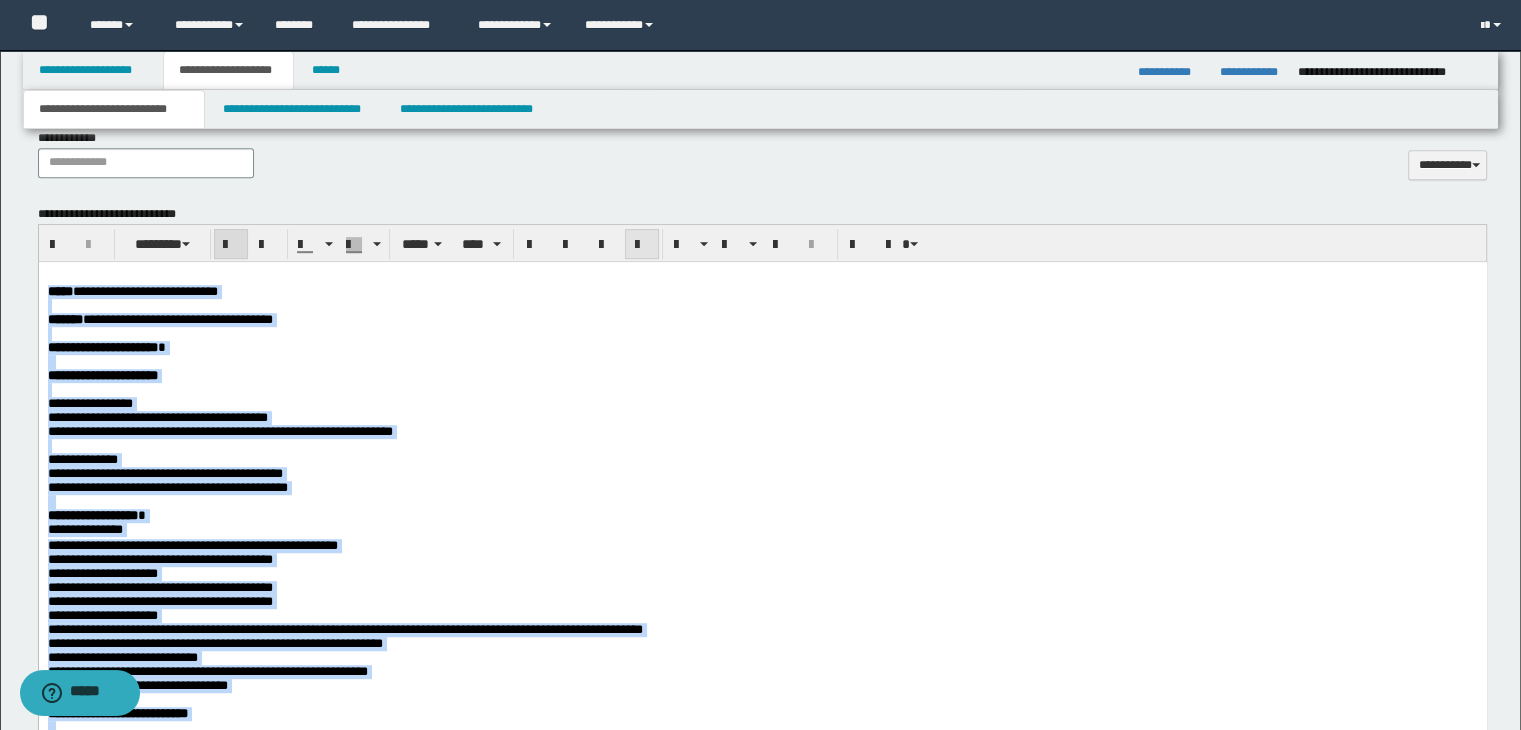 click at bounding box center [642, 244] 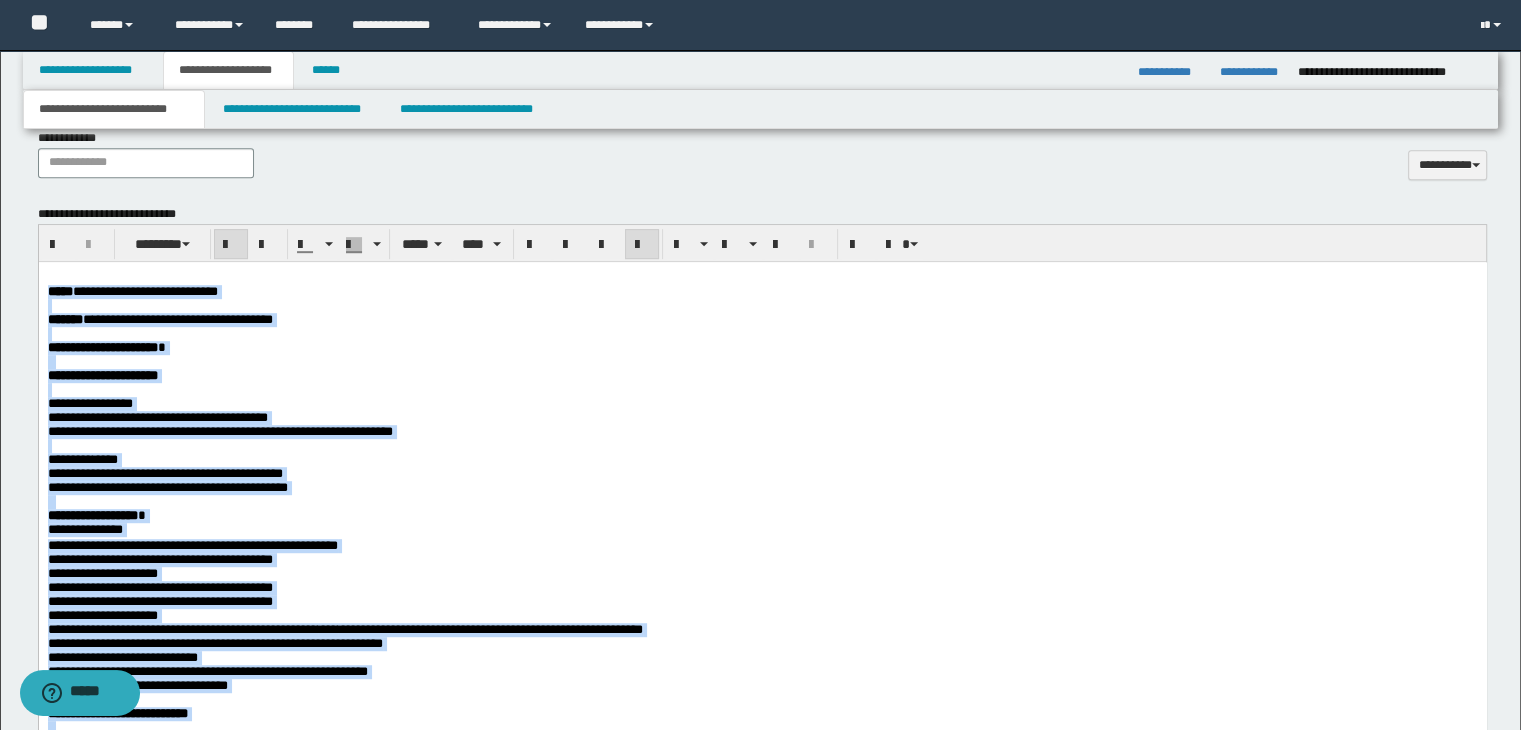 click at bounding box center (642, 245) 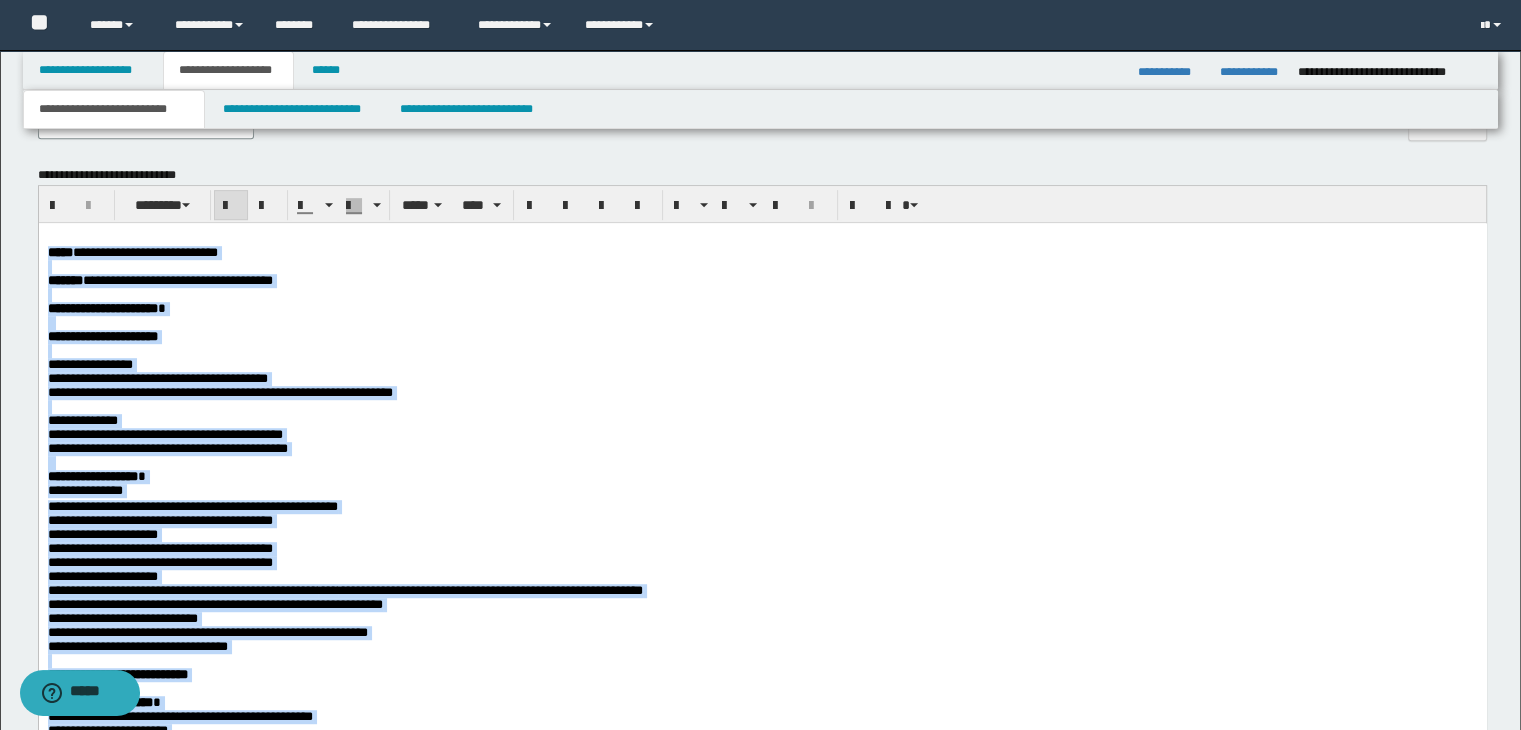 scroll, scrollTop: 980, scrollLeft: 0, axis: vertical 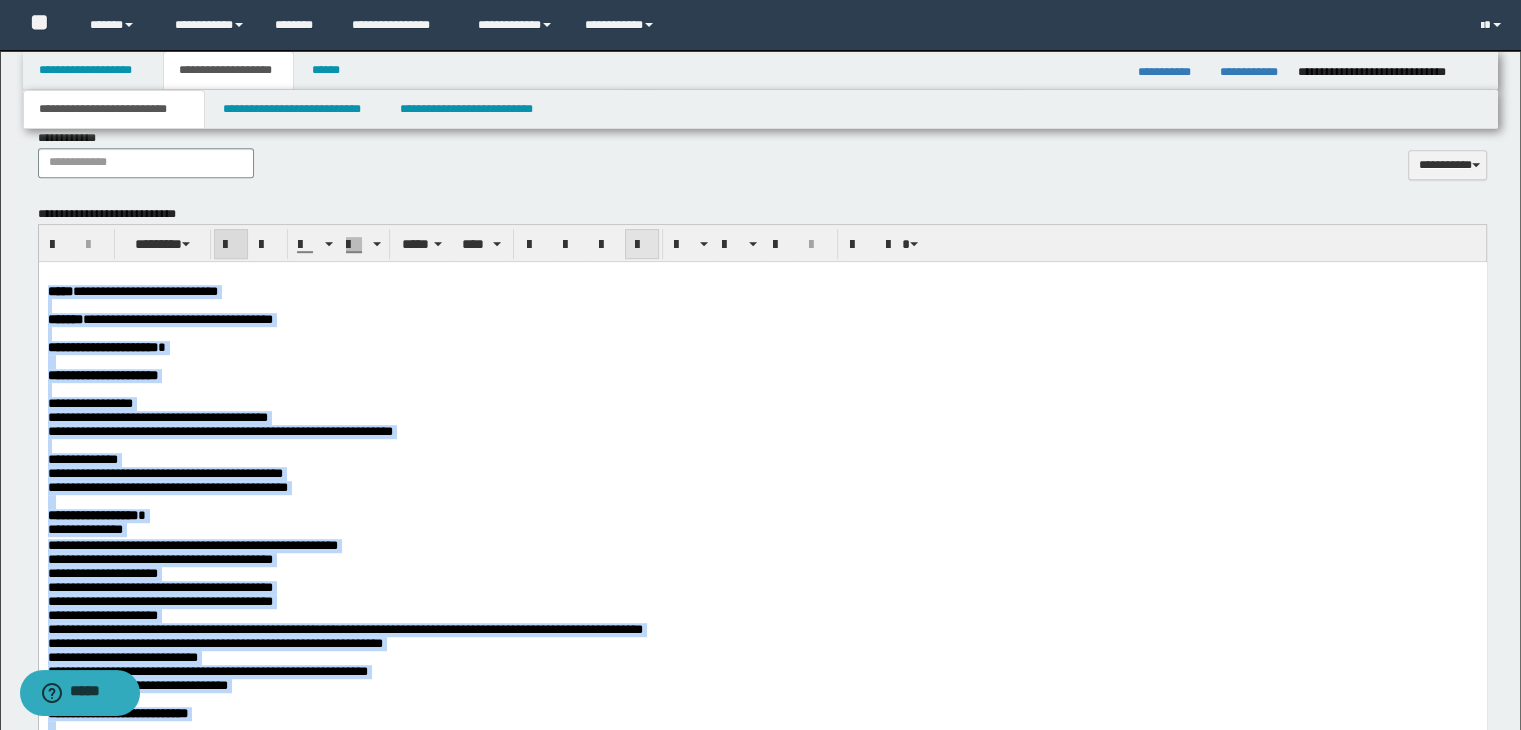 click at bounding box center [642, 244] 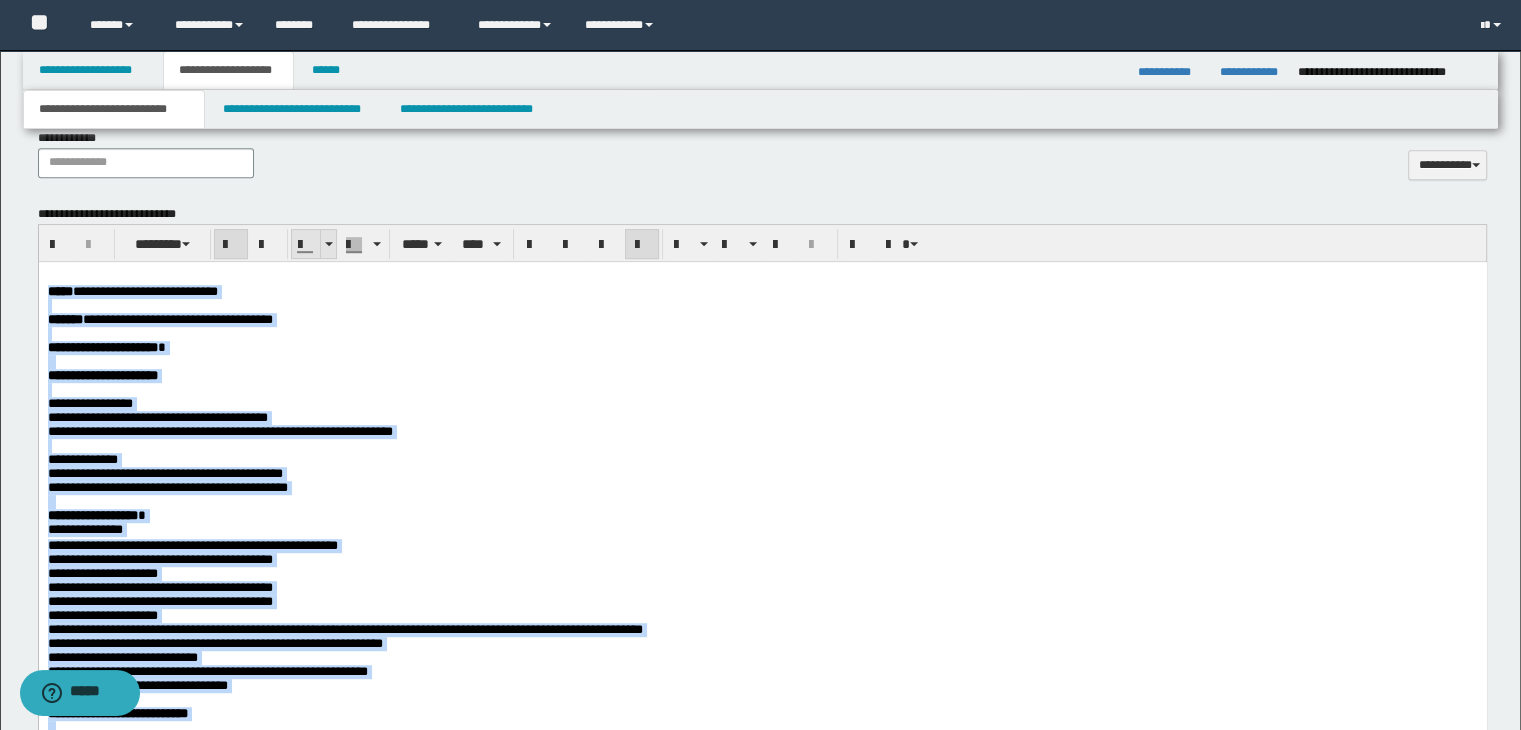 click at bounding box center (329, 244) 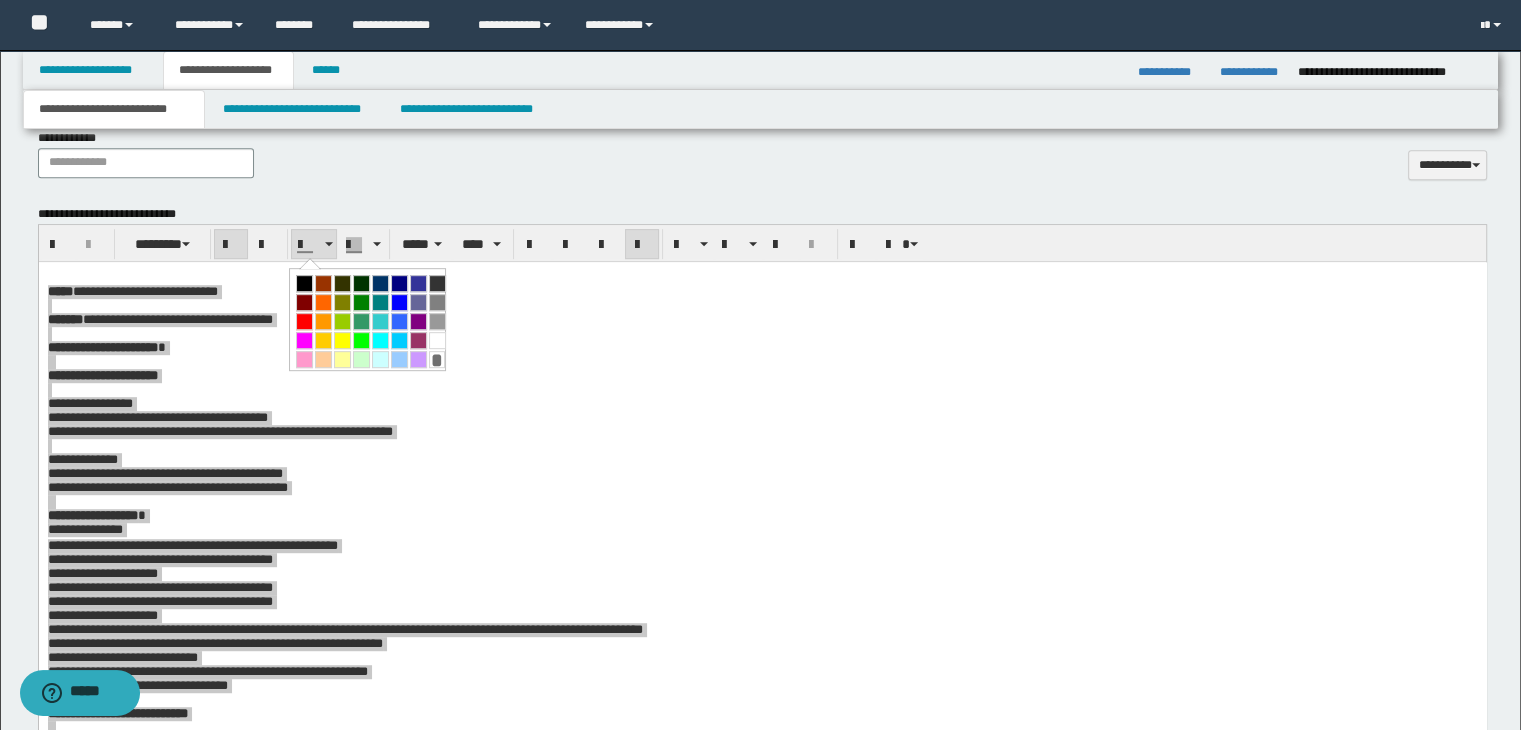 drag, startPoint x: 303, startPoint y: 280, endPoint x: 468, endPoint y: 62, distance: 273.40262 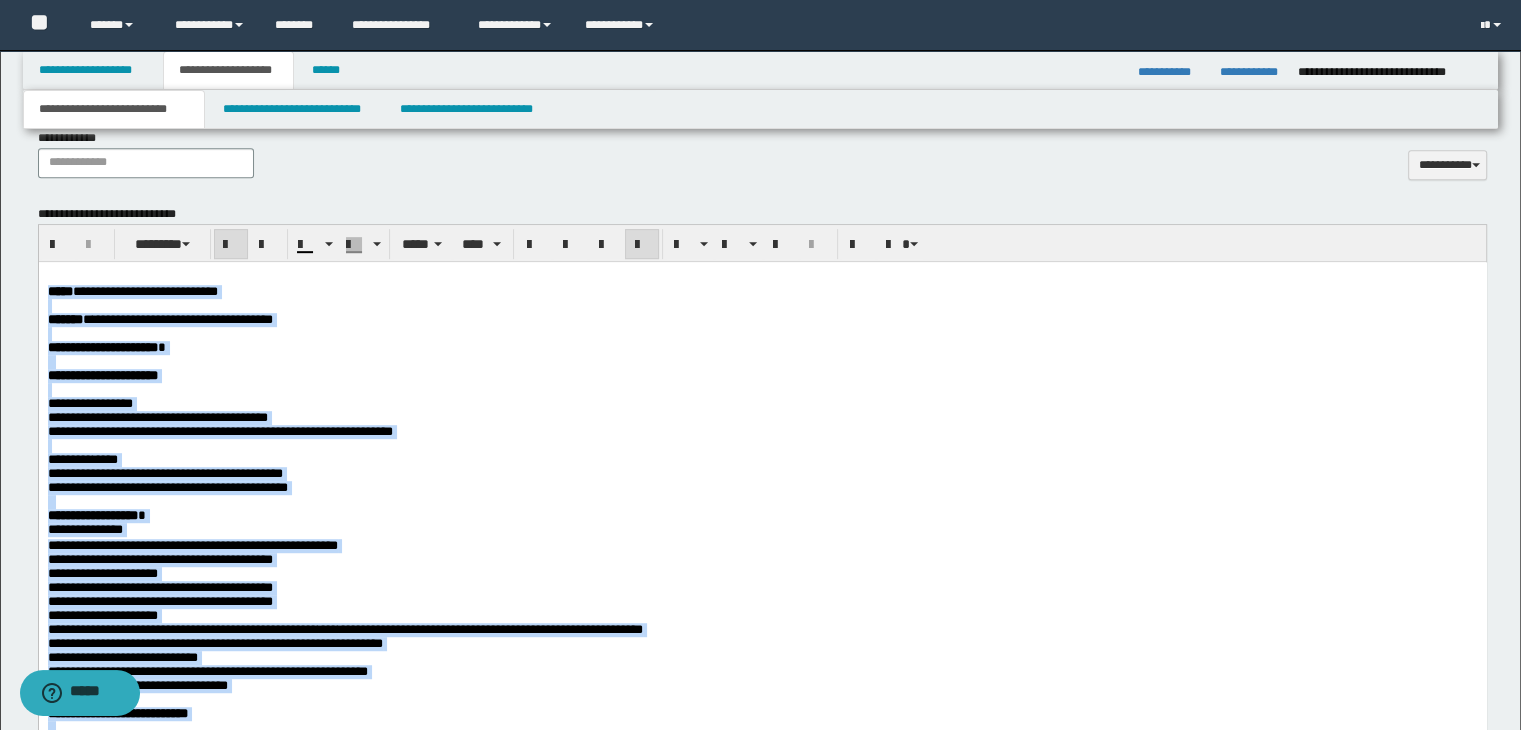 click at bounding box center (762, 333) 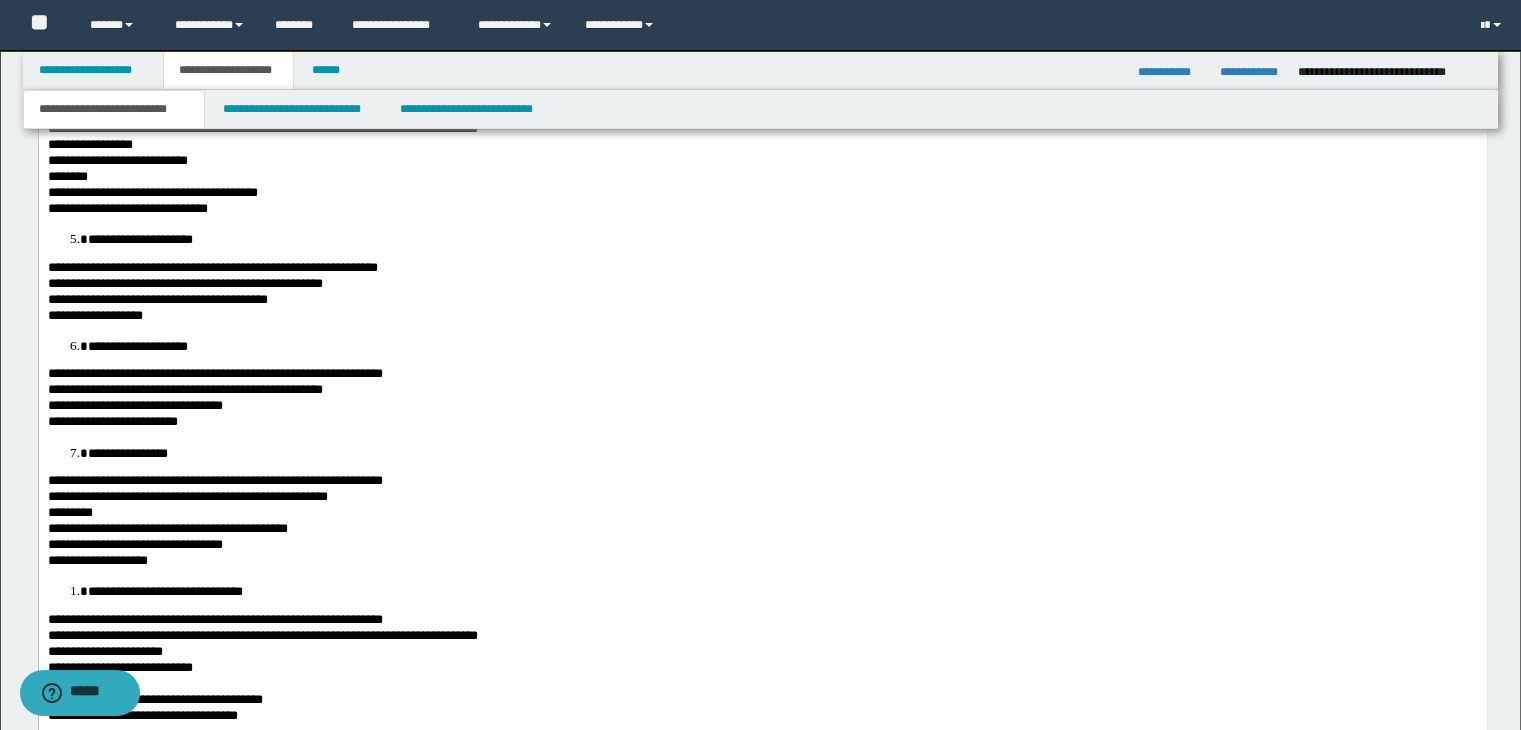 scroll, scrollTop: 2580, scrollLeft: 0, axis: vertical 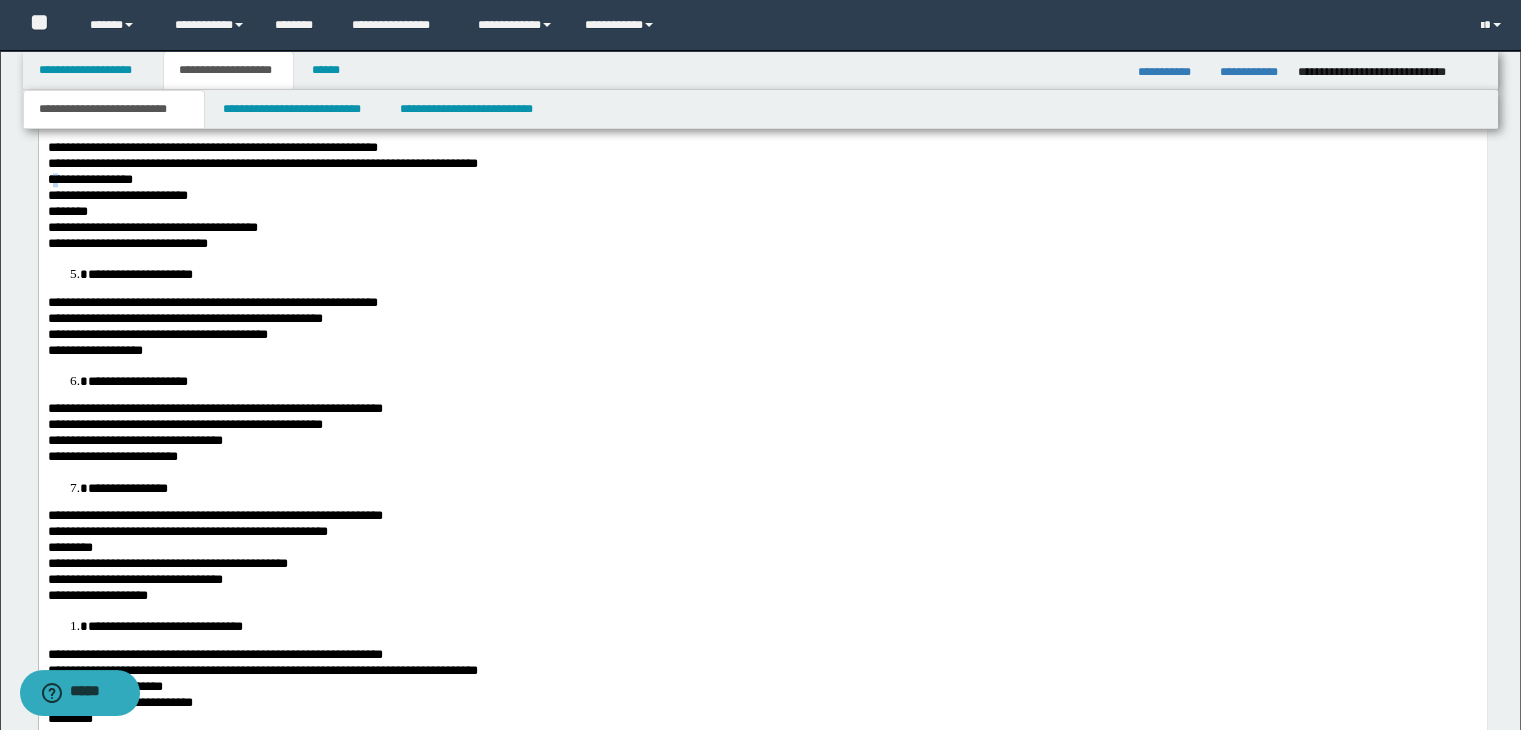 click on "**********" at bounding box center (89, 179) 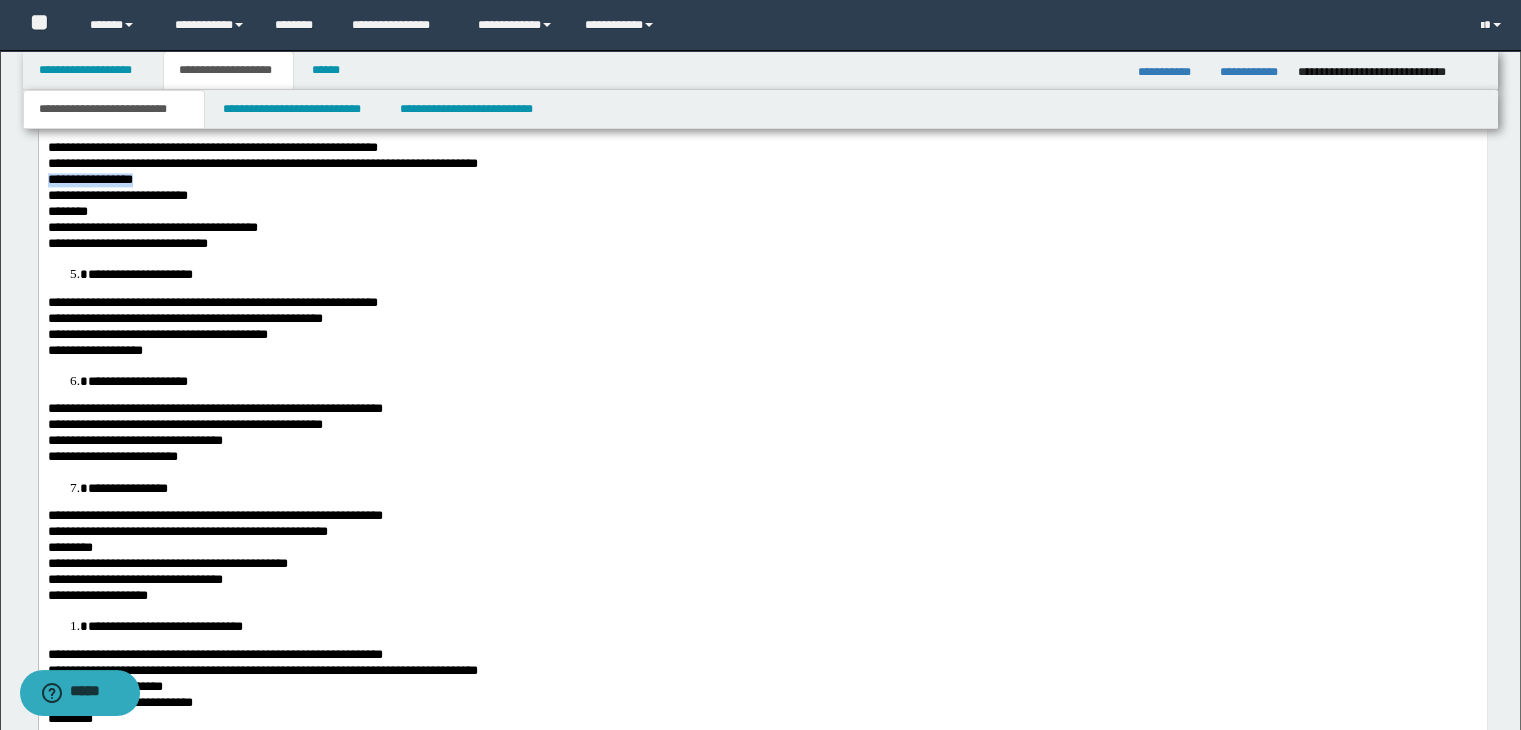 click on "**********" at bounding box center (89, 179) 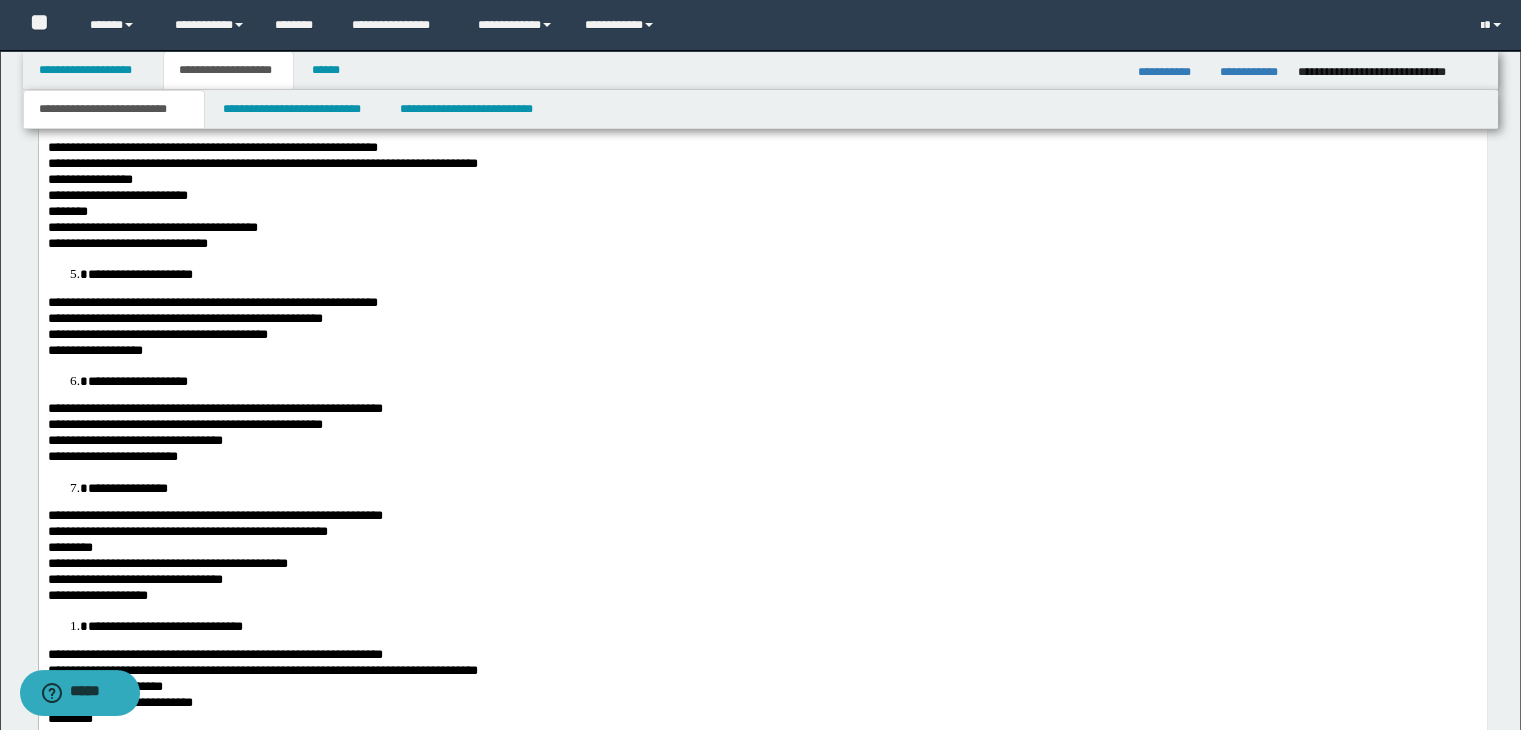 click on "**********" at bounding box center (89, 179) 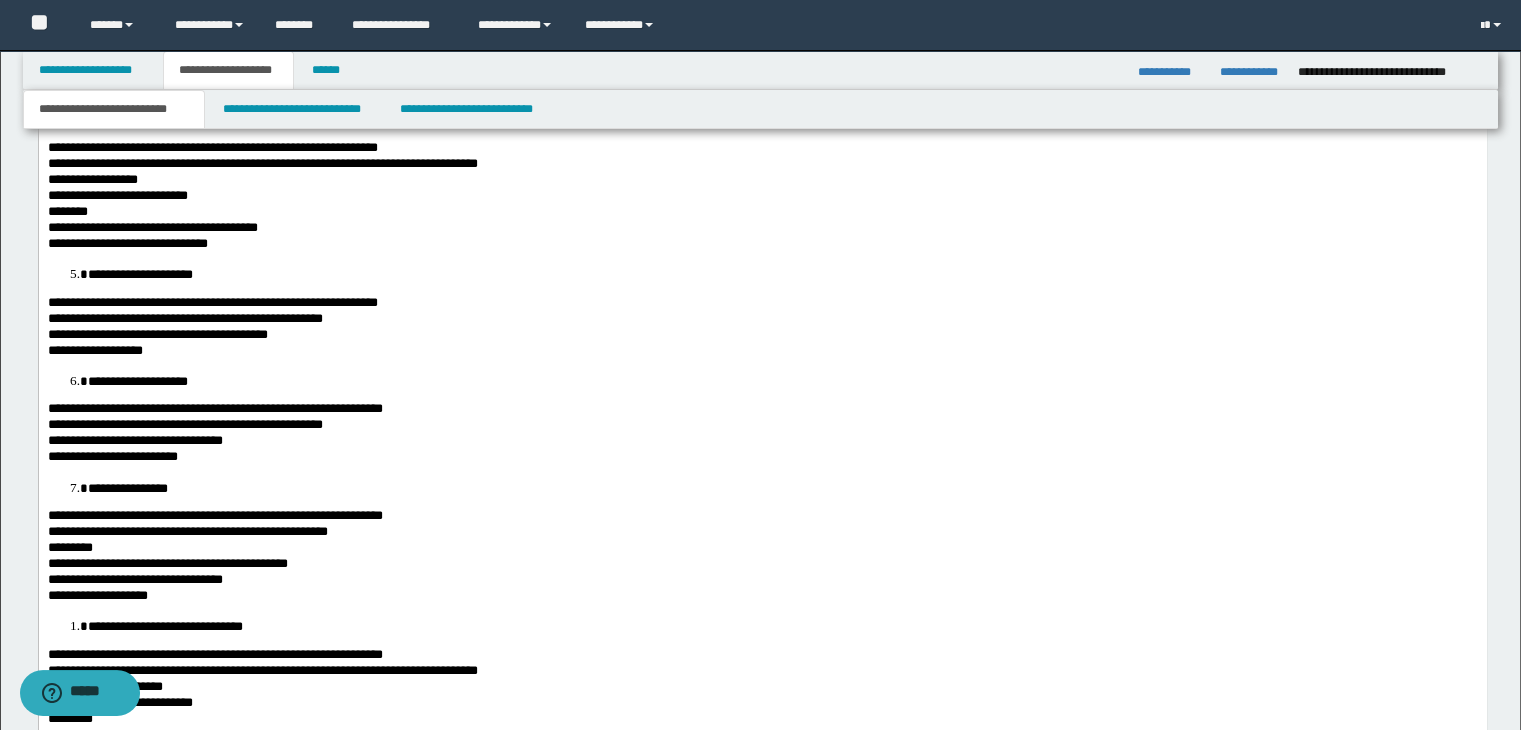 click on "**********" at bounding box center (117, 195) 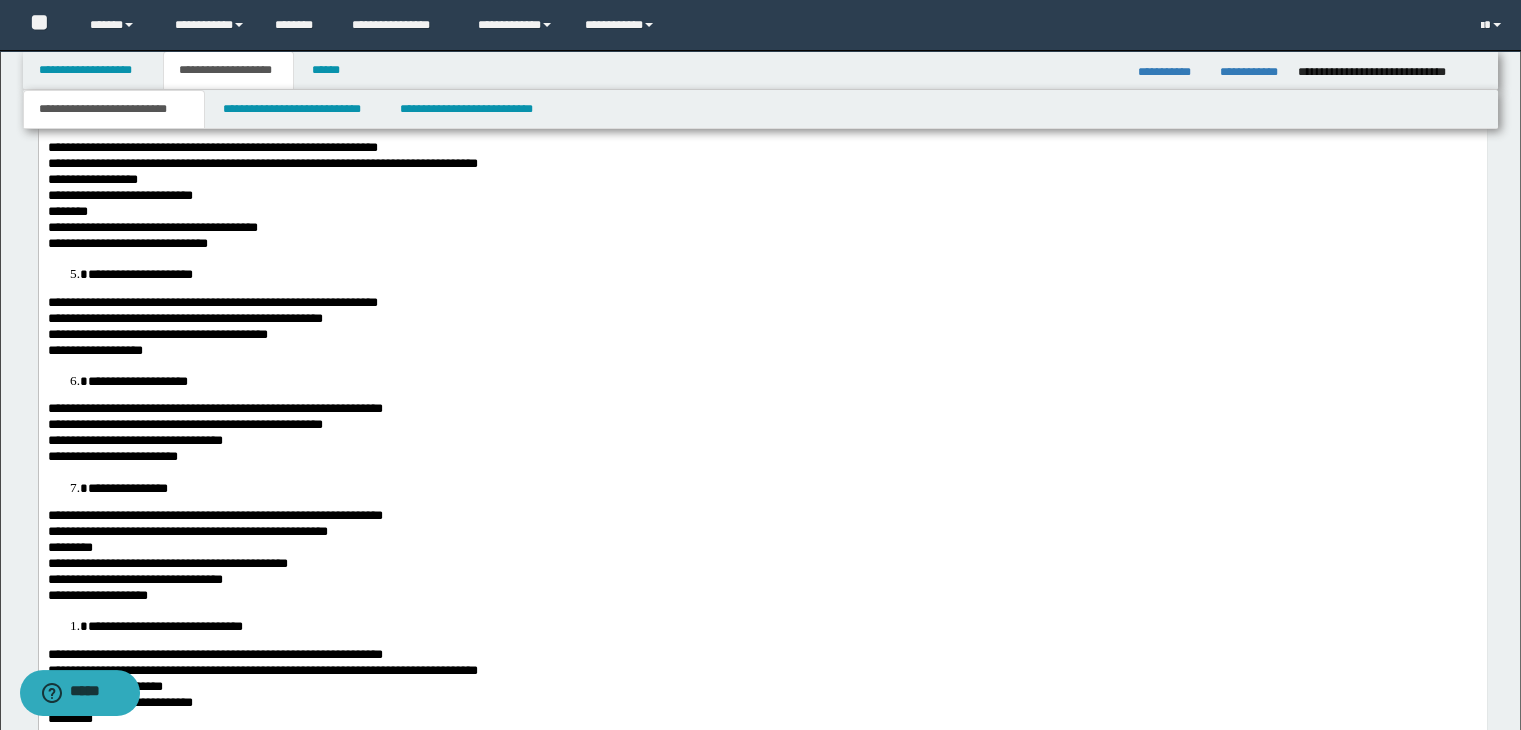 click on "********" at bounding box center [67, 211] 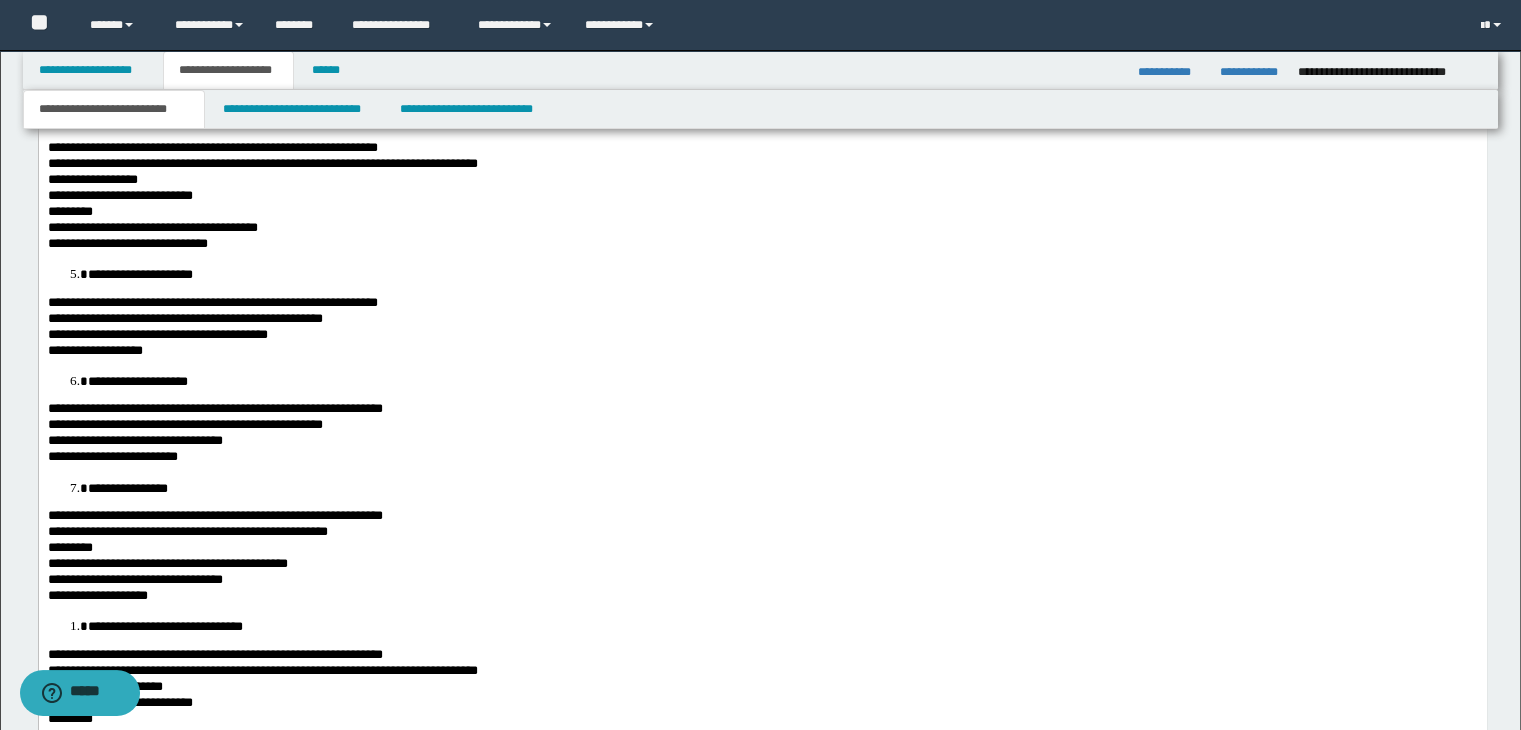click on "**********" at bounding box center (152, 227) 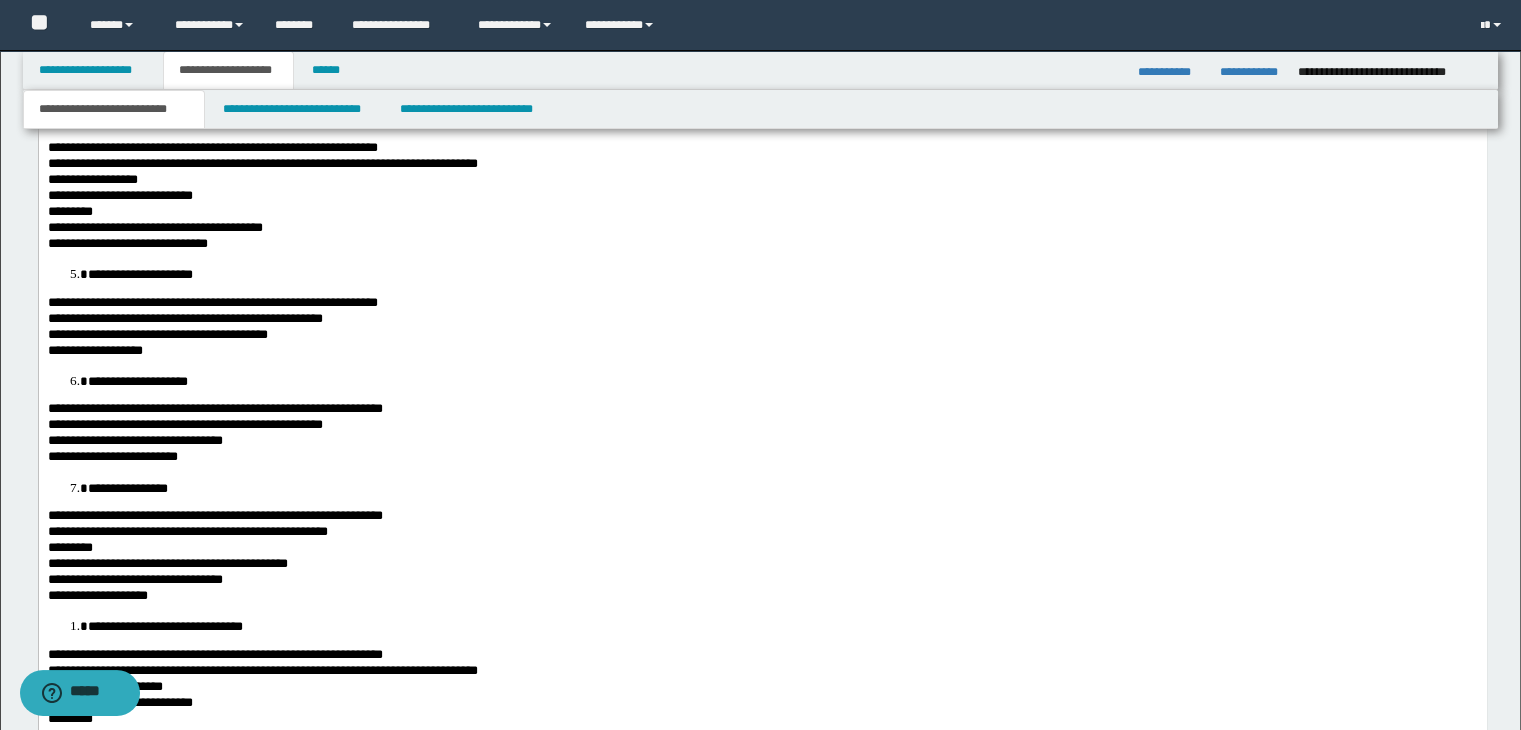 scroll, scrollTop: 2680, scrollLeft: 0, axis: vertical 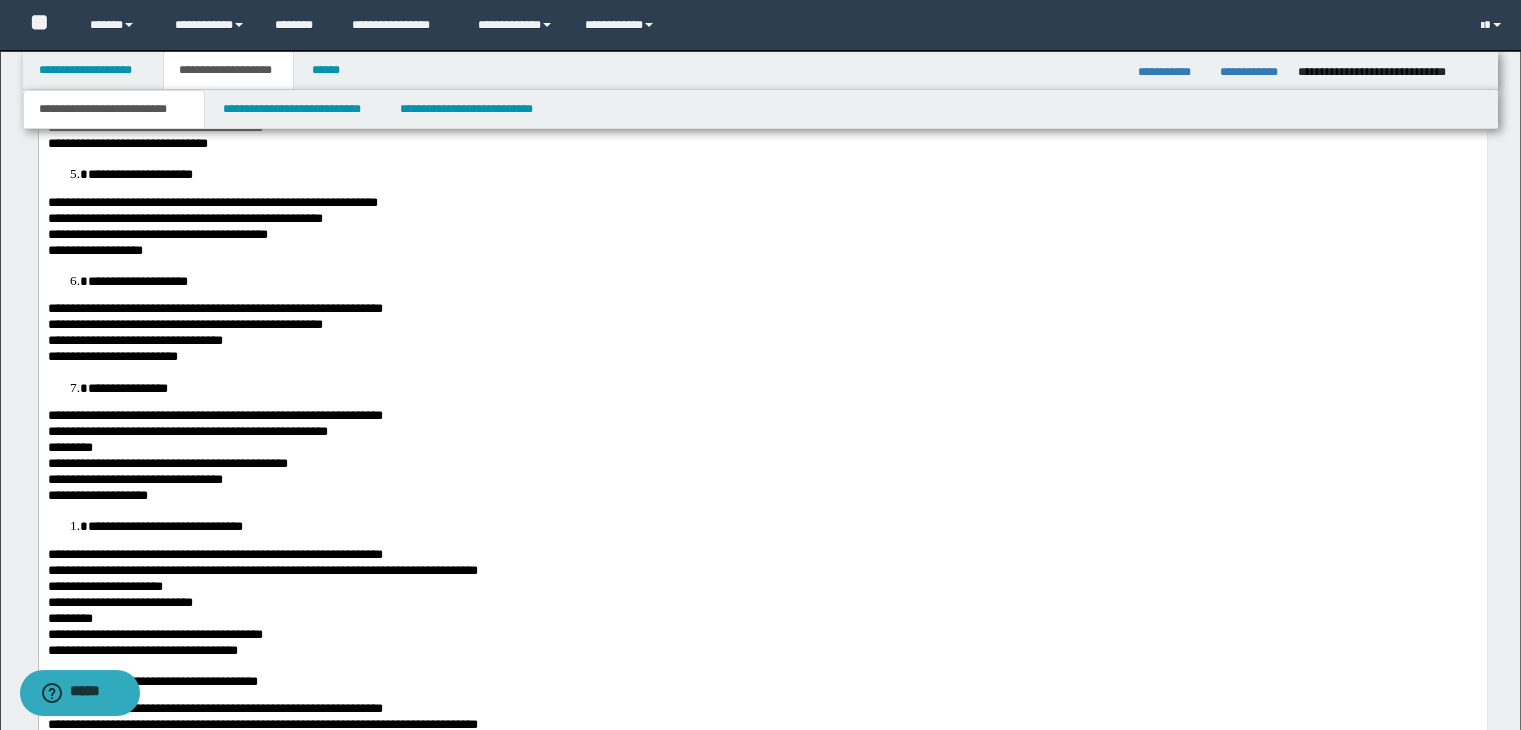 click on "**********" at bounding box center (212, 202) 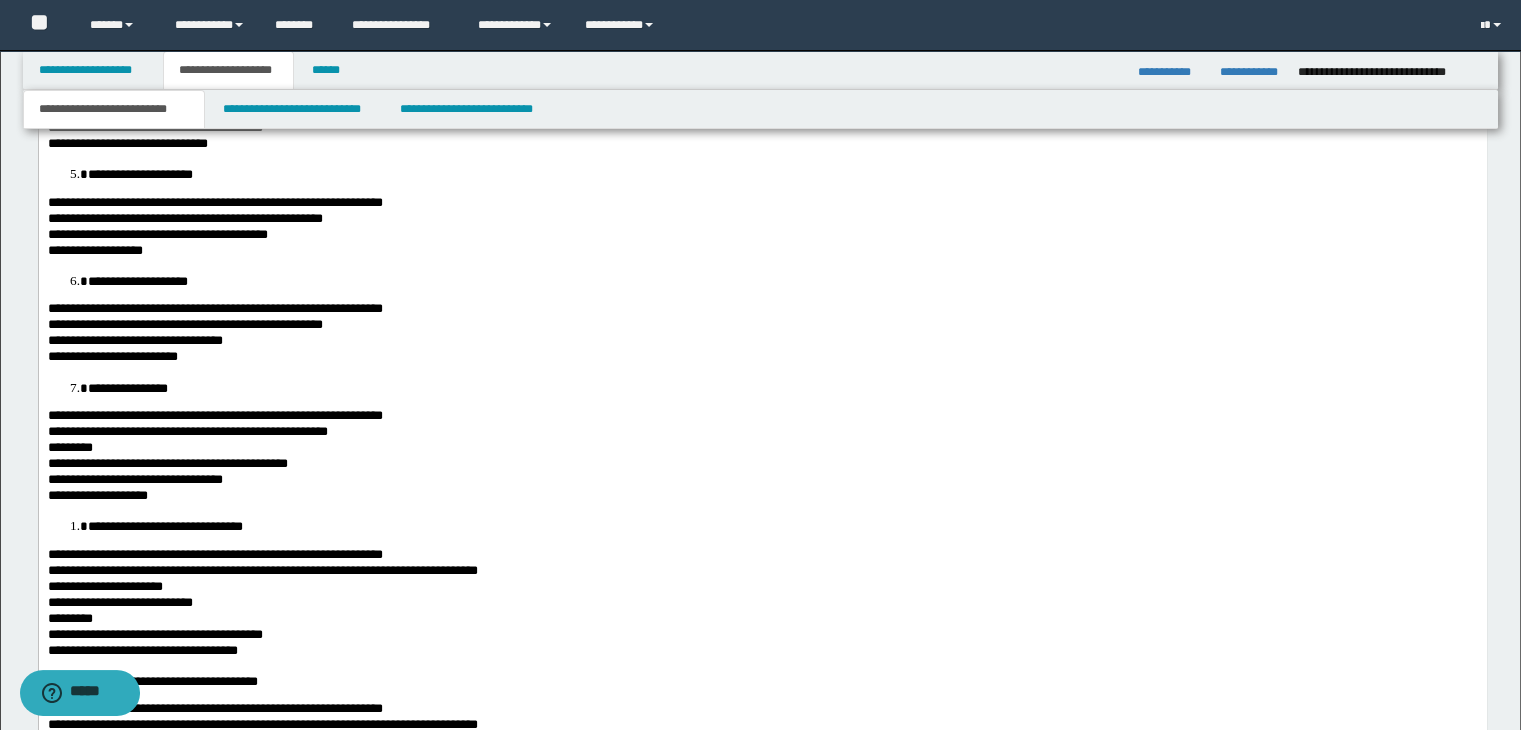 click on "**********" at bounding box center [157, 234] 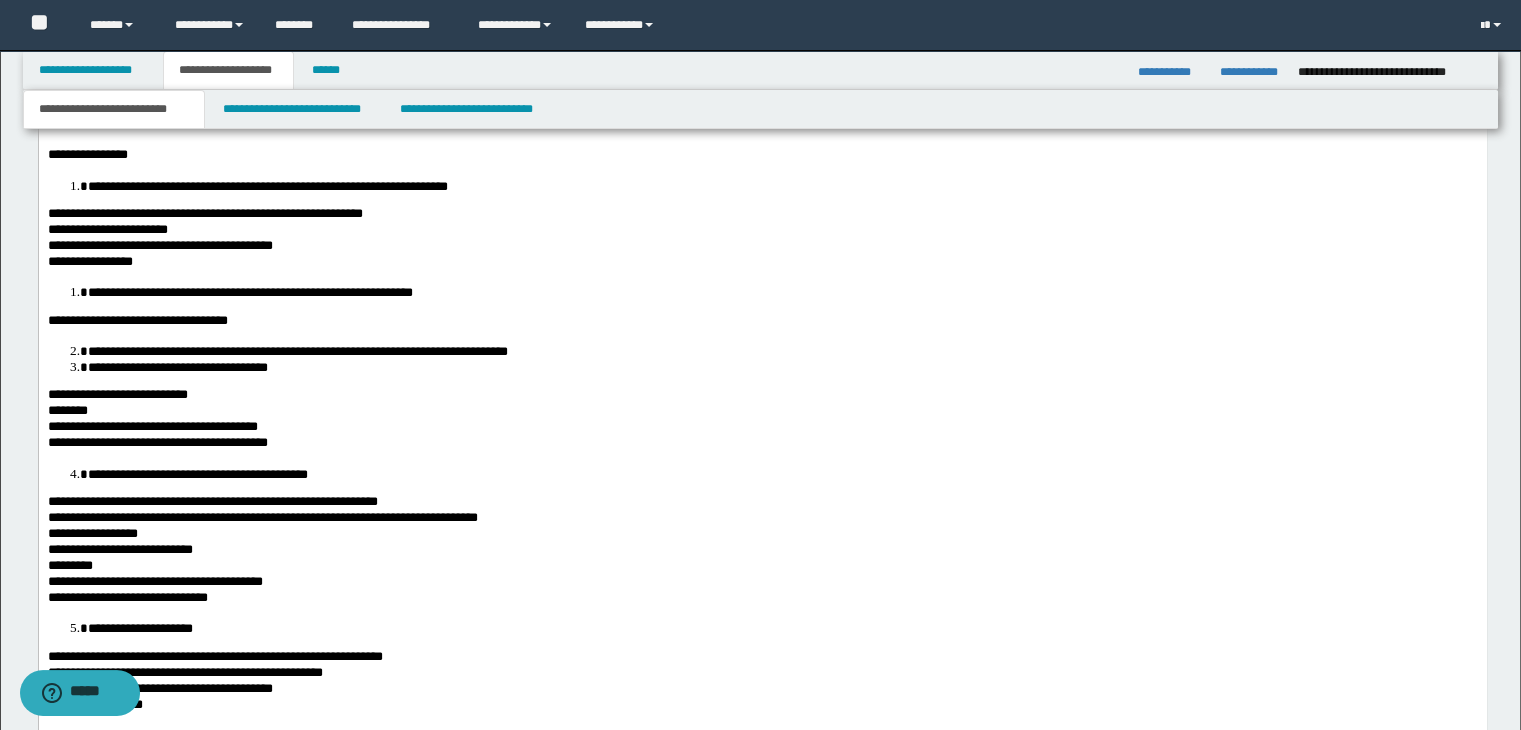 scroll, scrollTop: 2180, scrollLeft: 0, axis: vertical 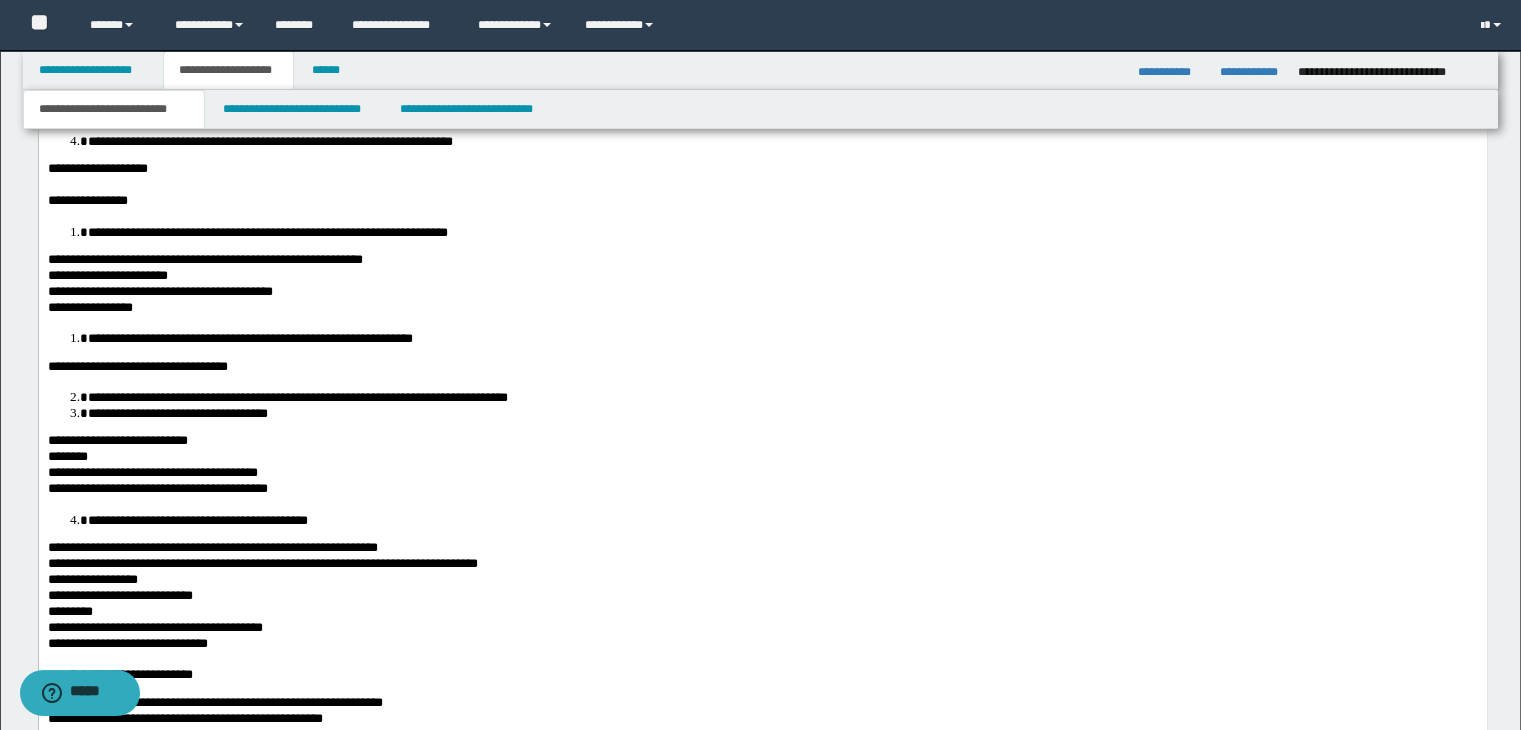 click on "********" at bounding box center [67, 456] 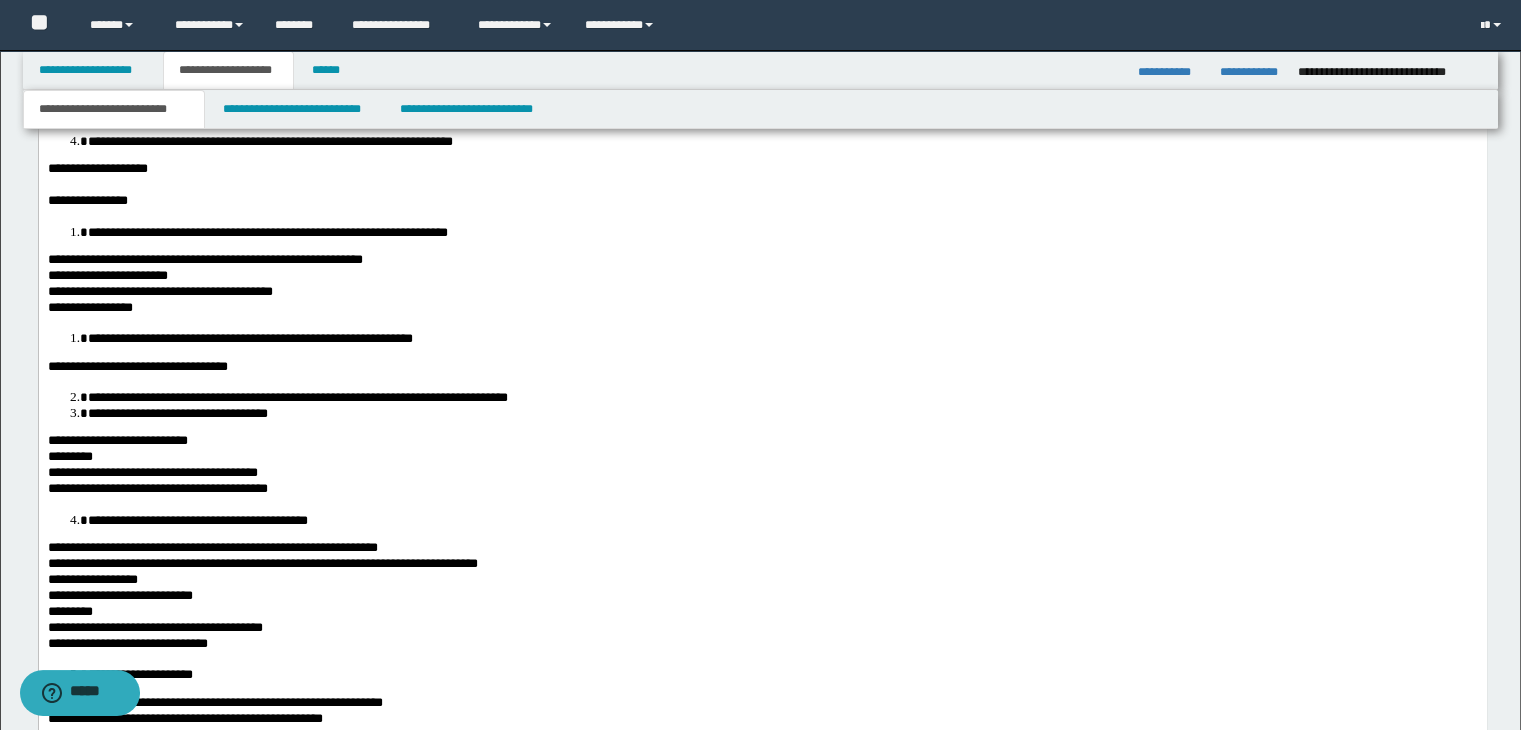 click on "**********" at bounding box center [117, 440] 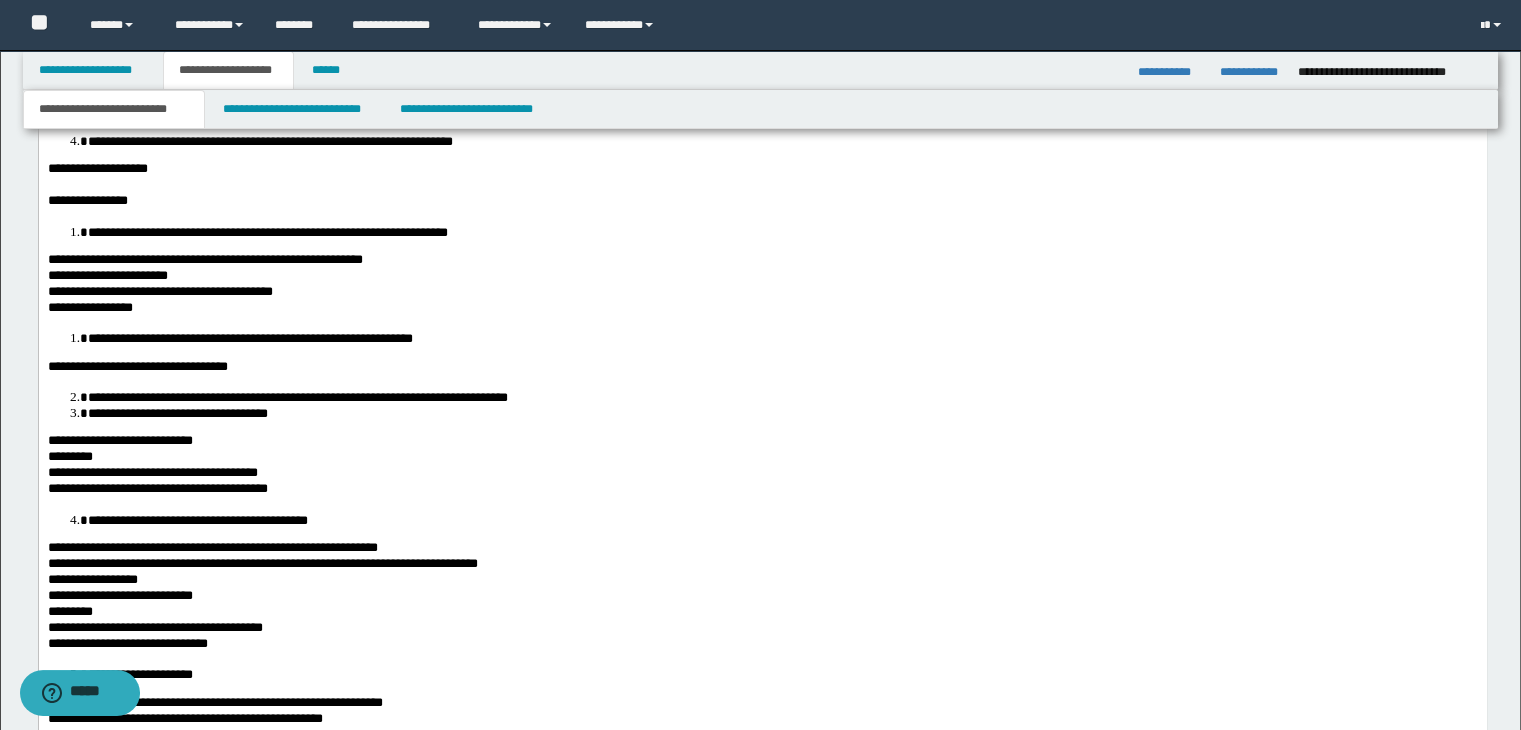 click on "**********" at bounding box center (152, 472) 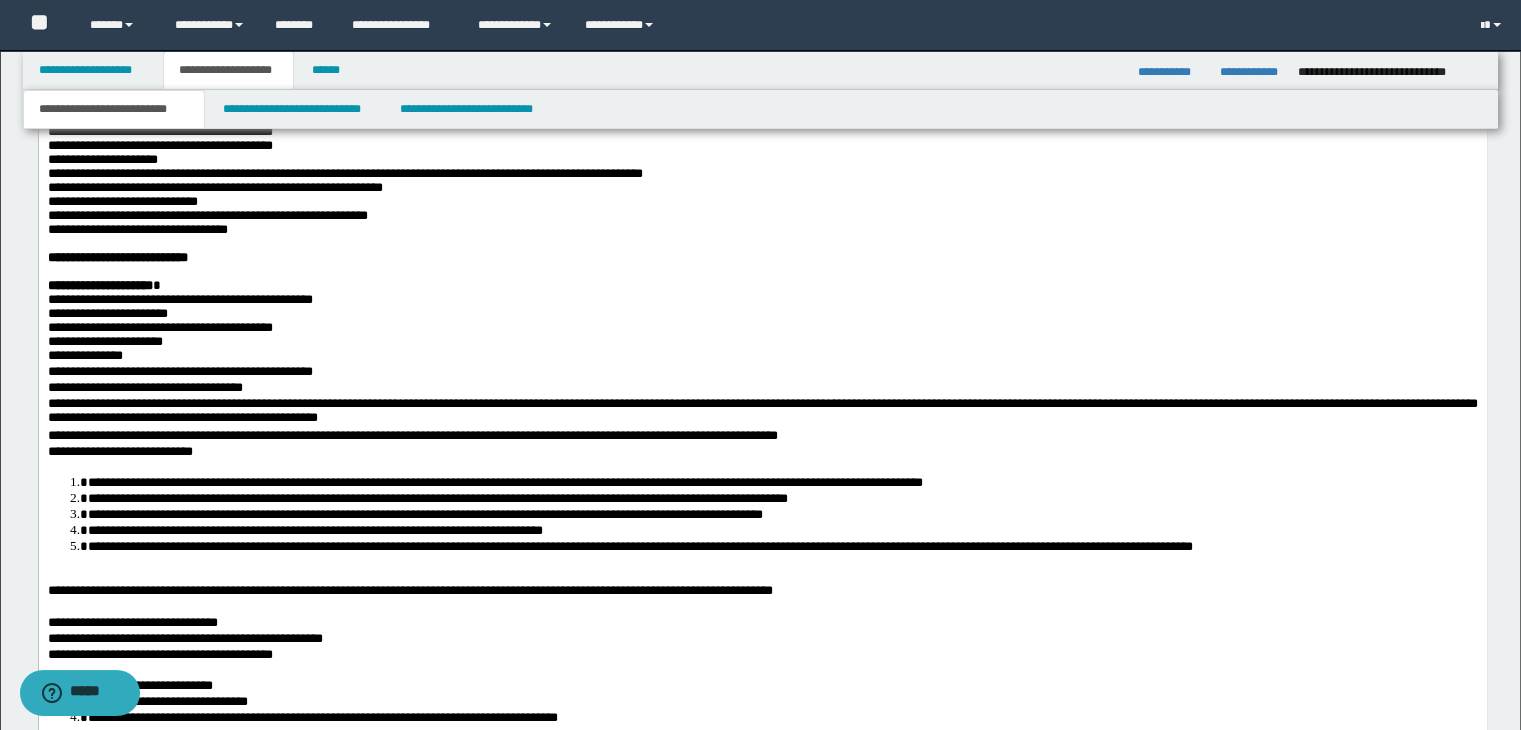 scroll, scrollTop: 1480, scrollLeft: 0, axis: vertical 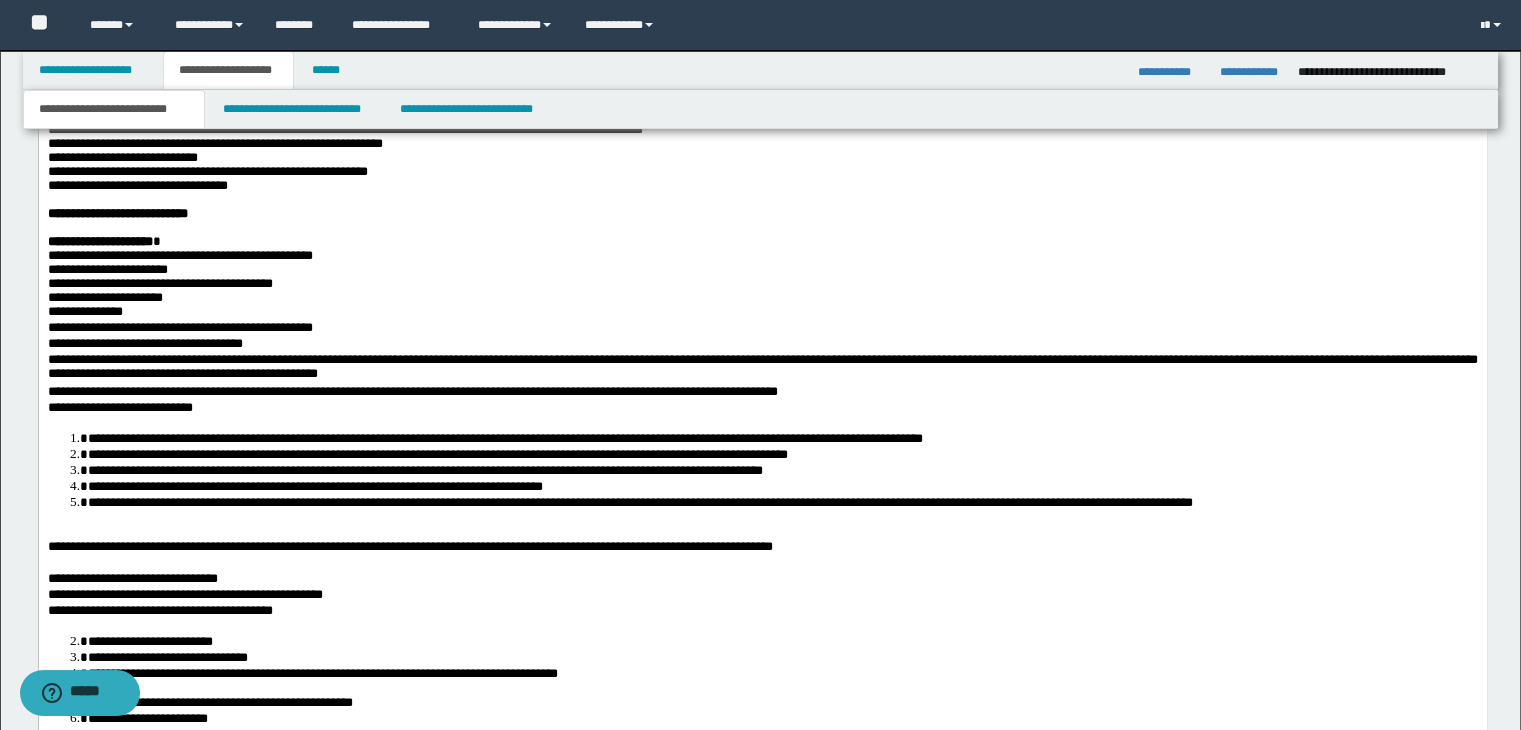 click on "**********" at bounding box center [179, 327] 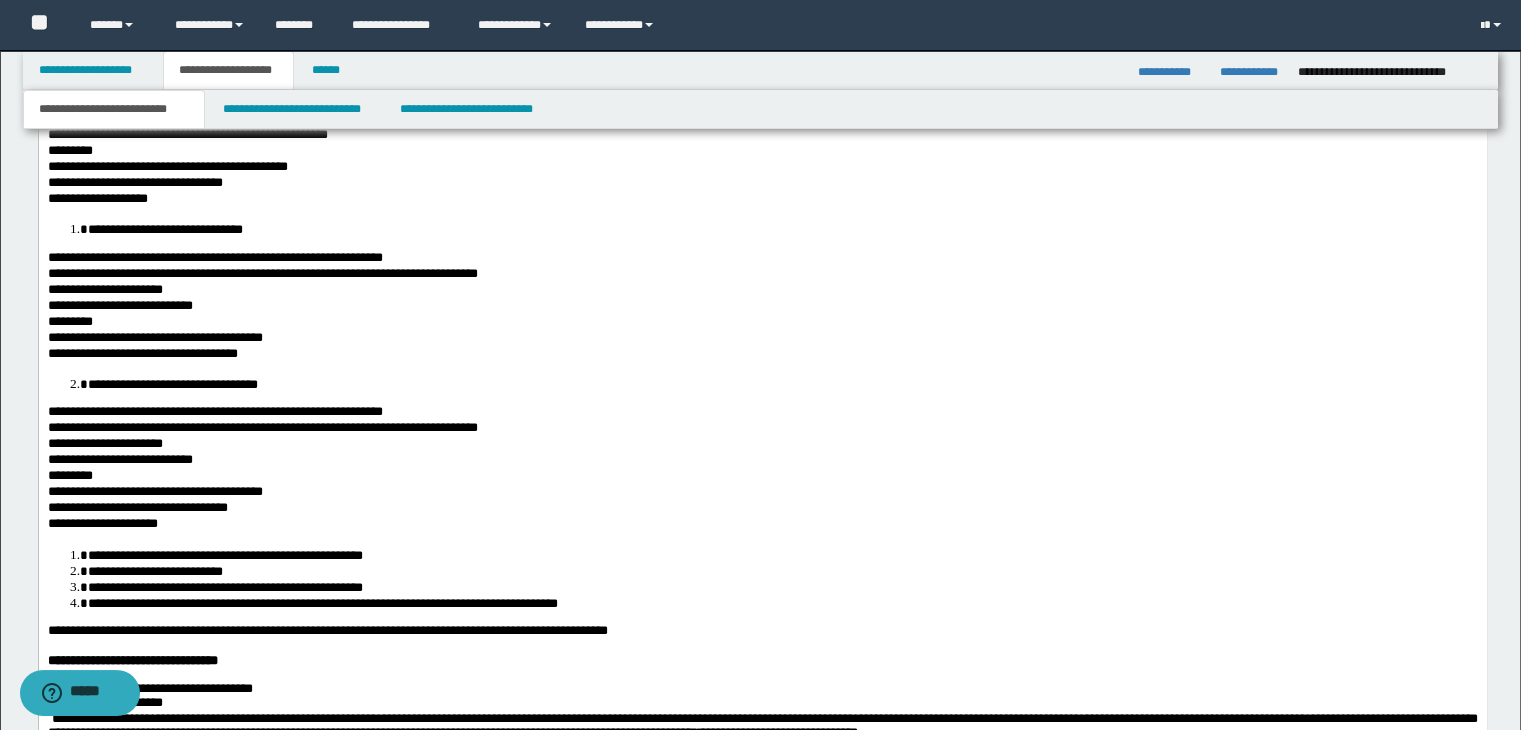 scroll, scrollTop: 2980, scrollLeft: 0, axis: vertical 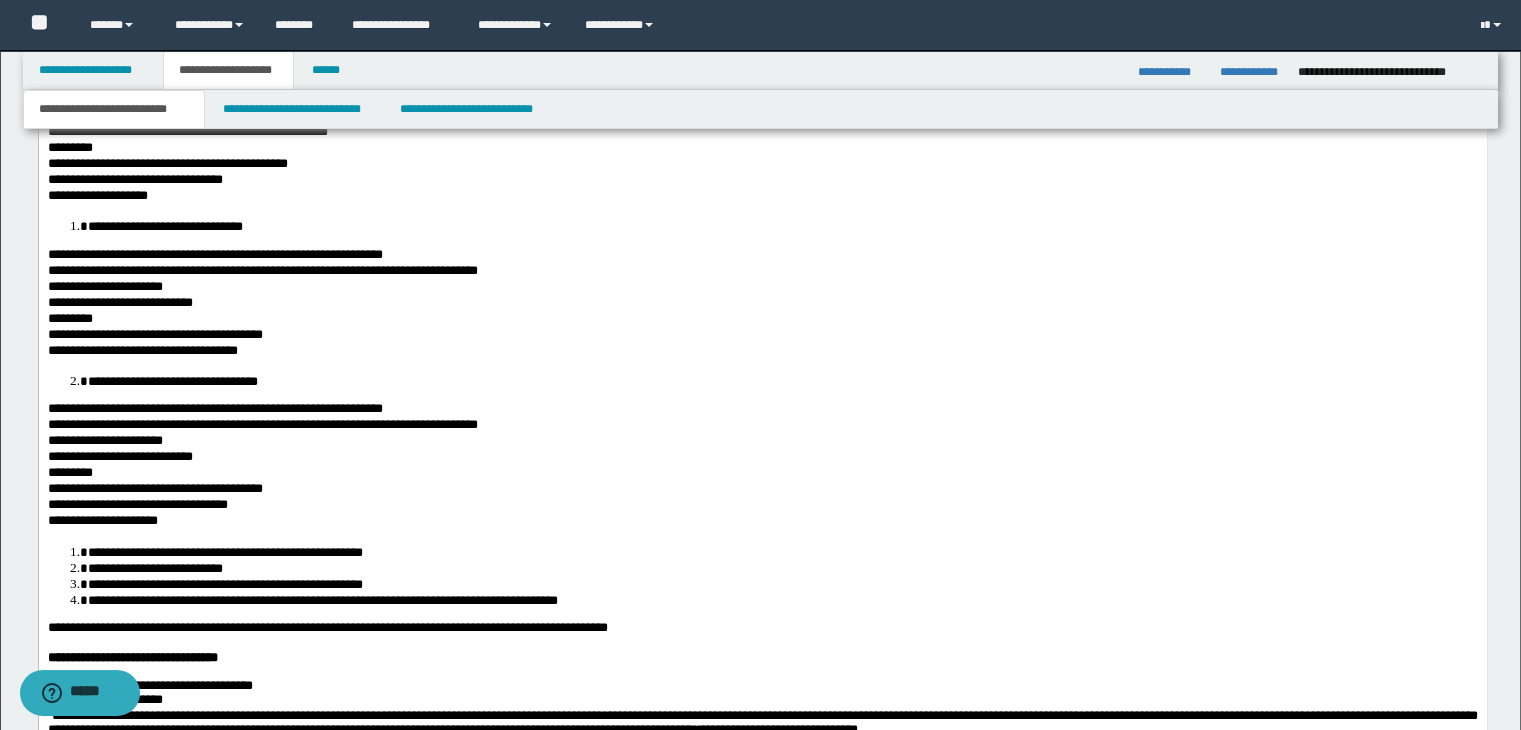 click on "**********" at bounding box center (97, 195) 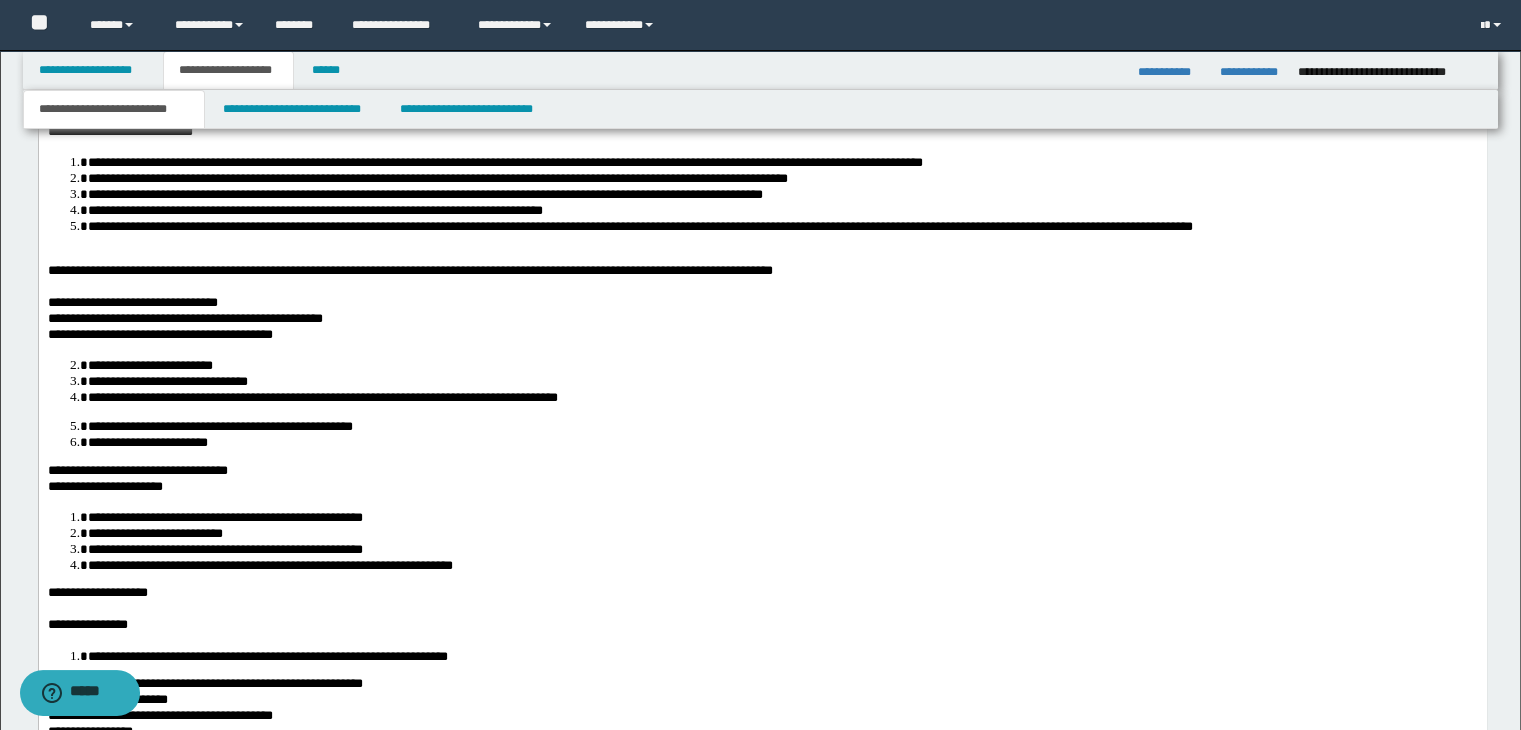 scroll, scrollTop: 1880, scrollLeft: 0, axis: vertical 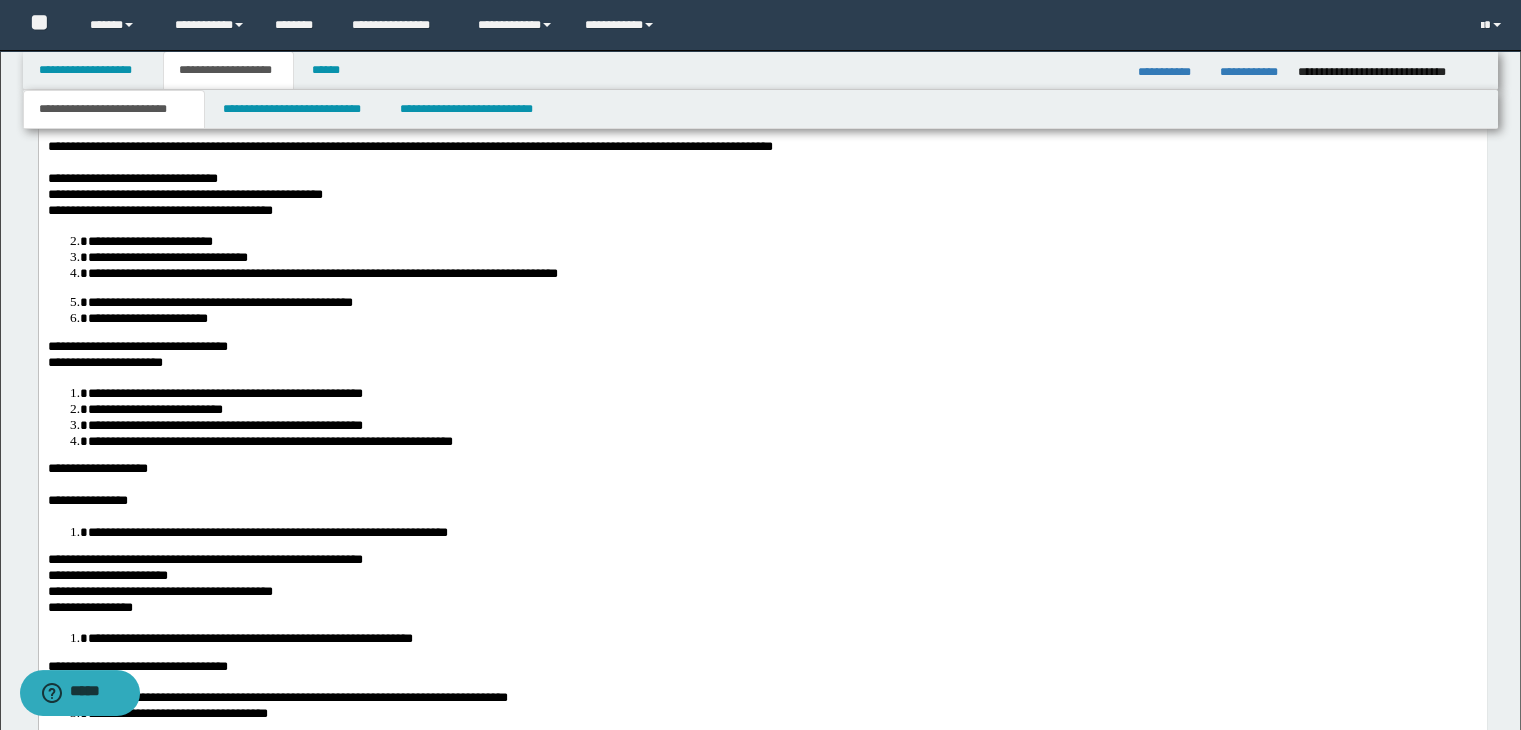 click on "**********" at bounding box center (762, 1255) 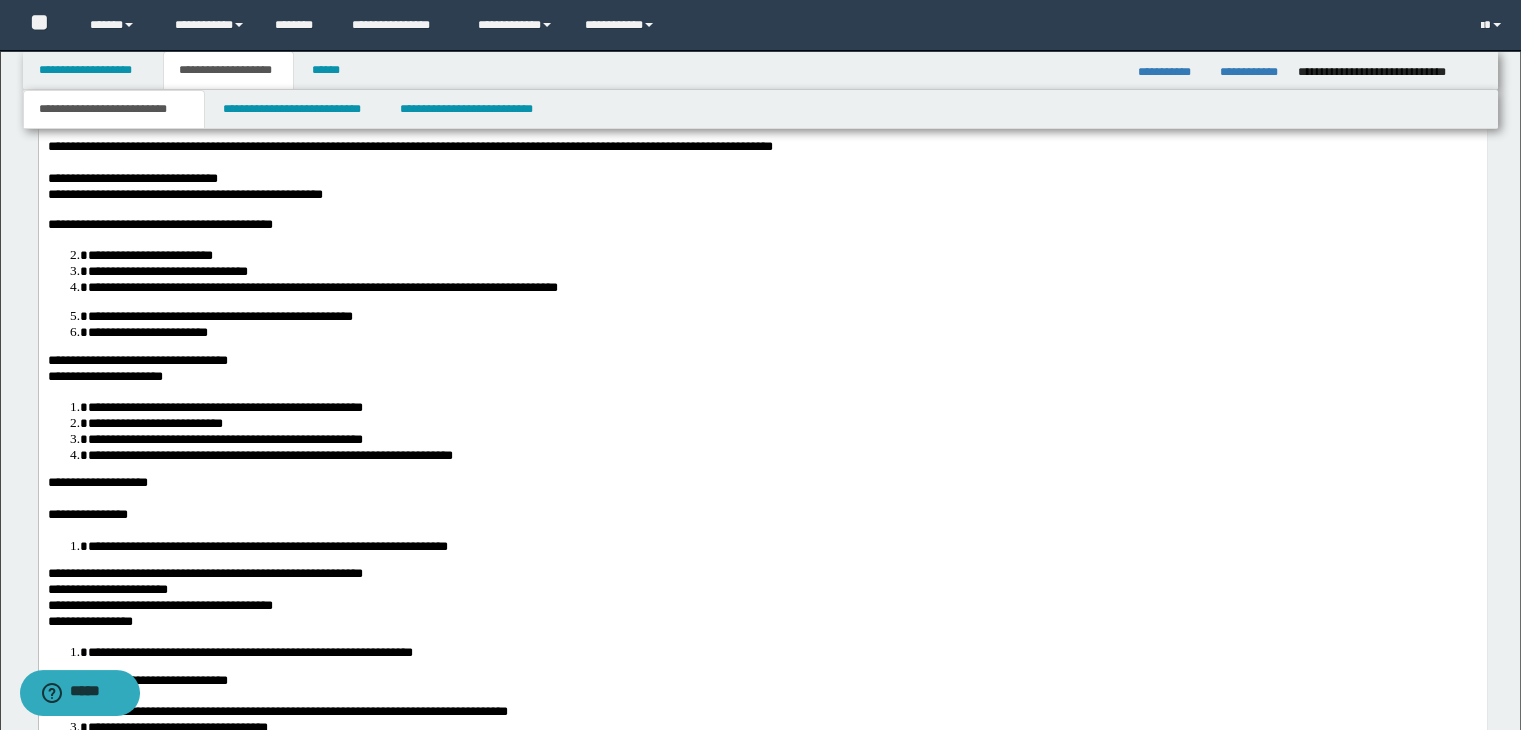click on "**********" at bounding box center (762, 271) 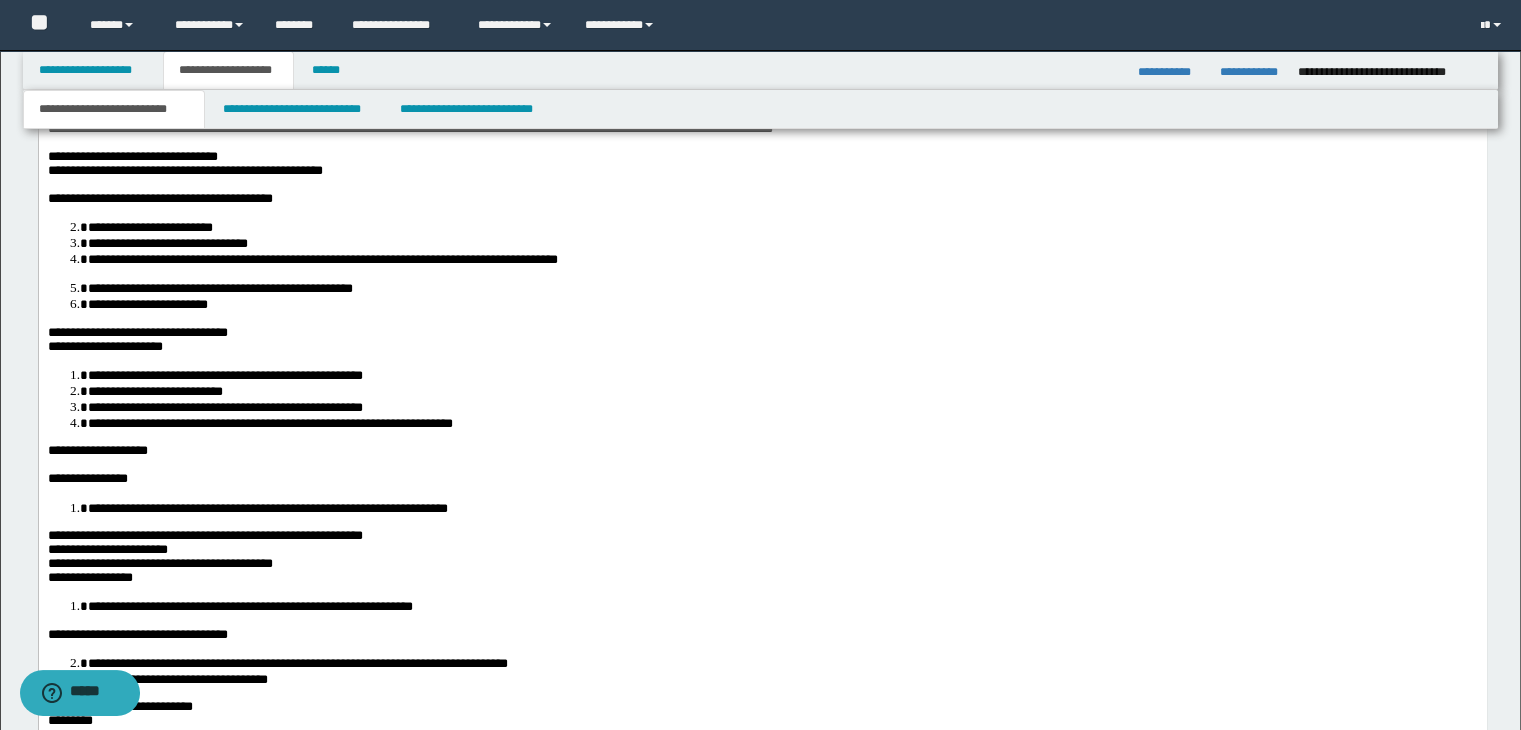 click on "**********" at bounding box center (159, 198) 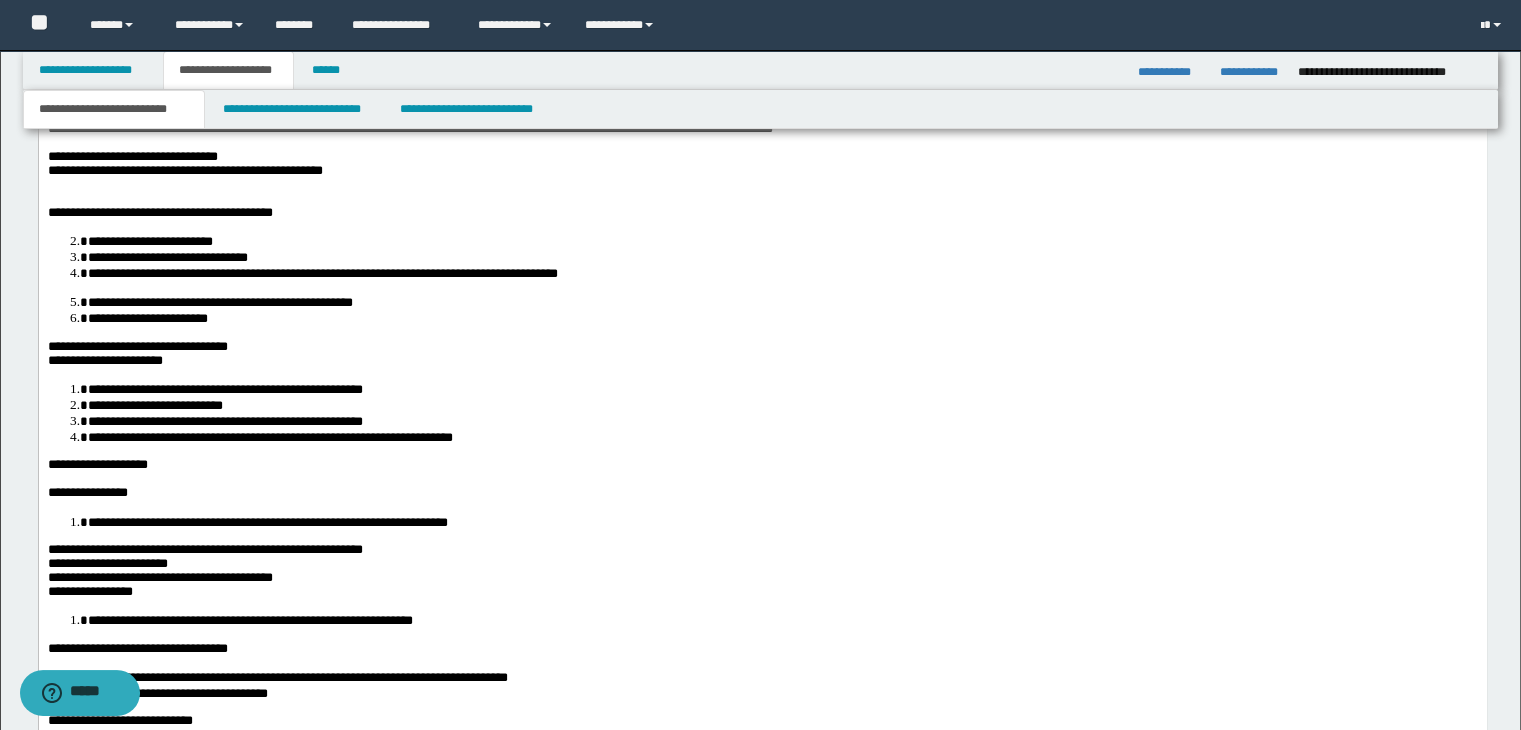 click on "**********" at bounding box center (762, 257) 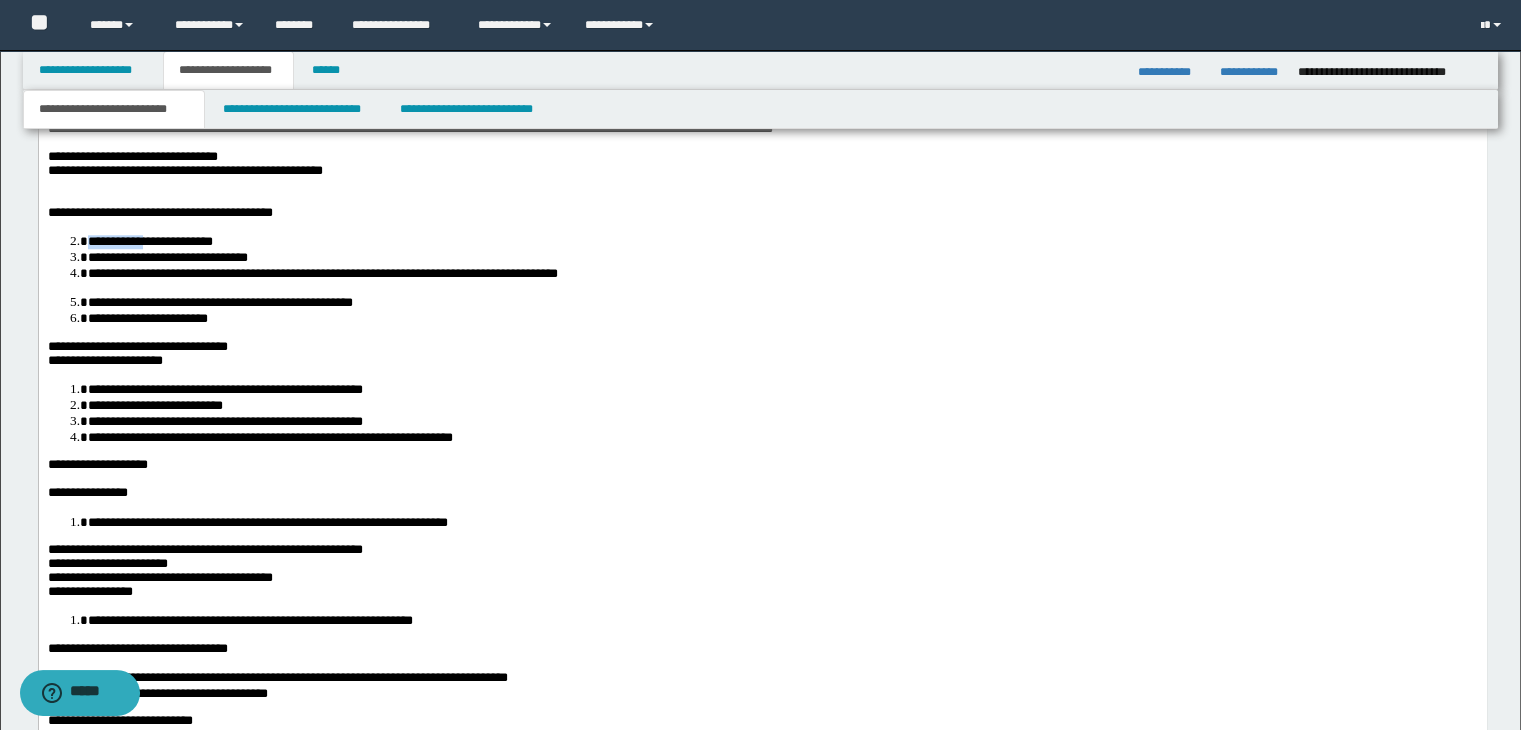 click on "**********" at bounding box center [762, 257] 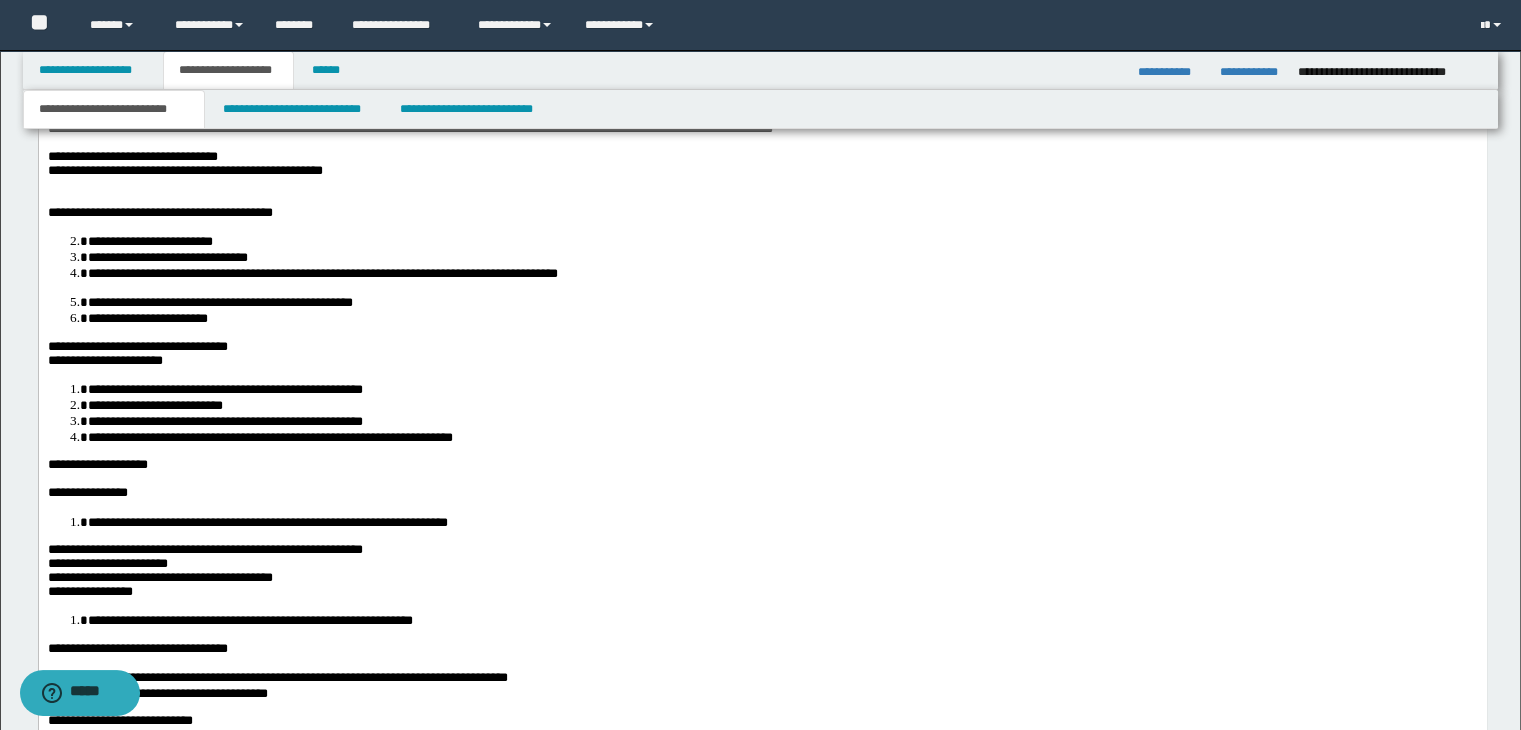 click on "**********" at bounding box center (159, 212) 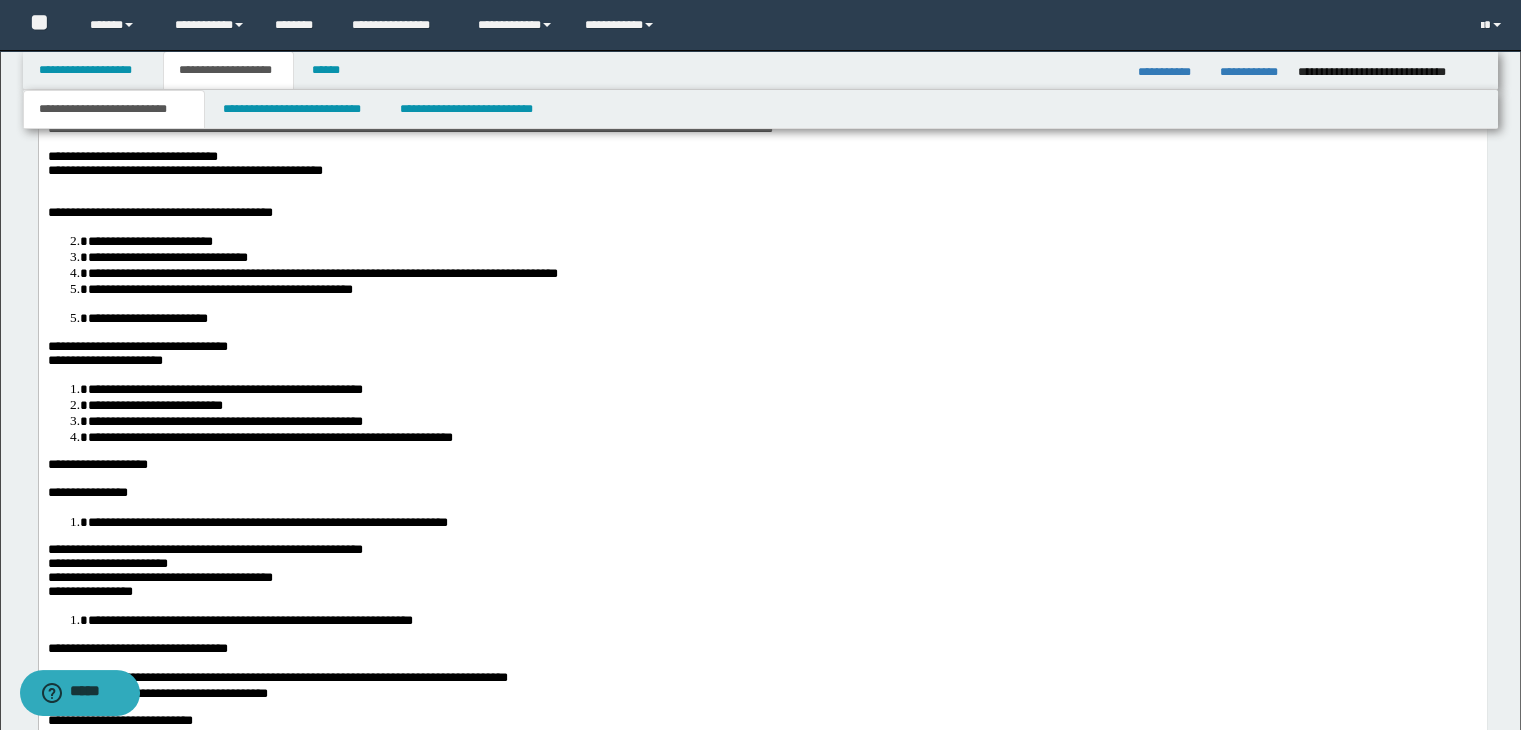 click on "**********" at bounding box center [782, 318] 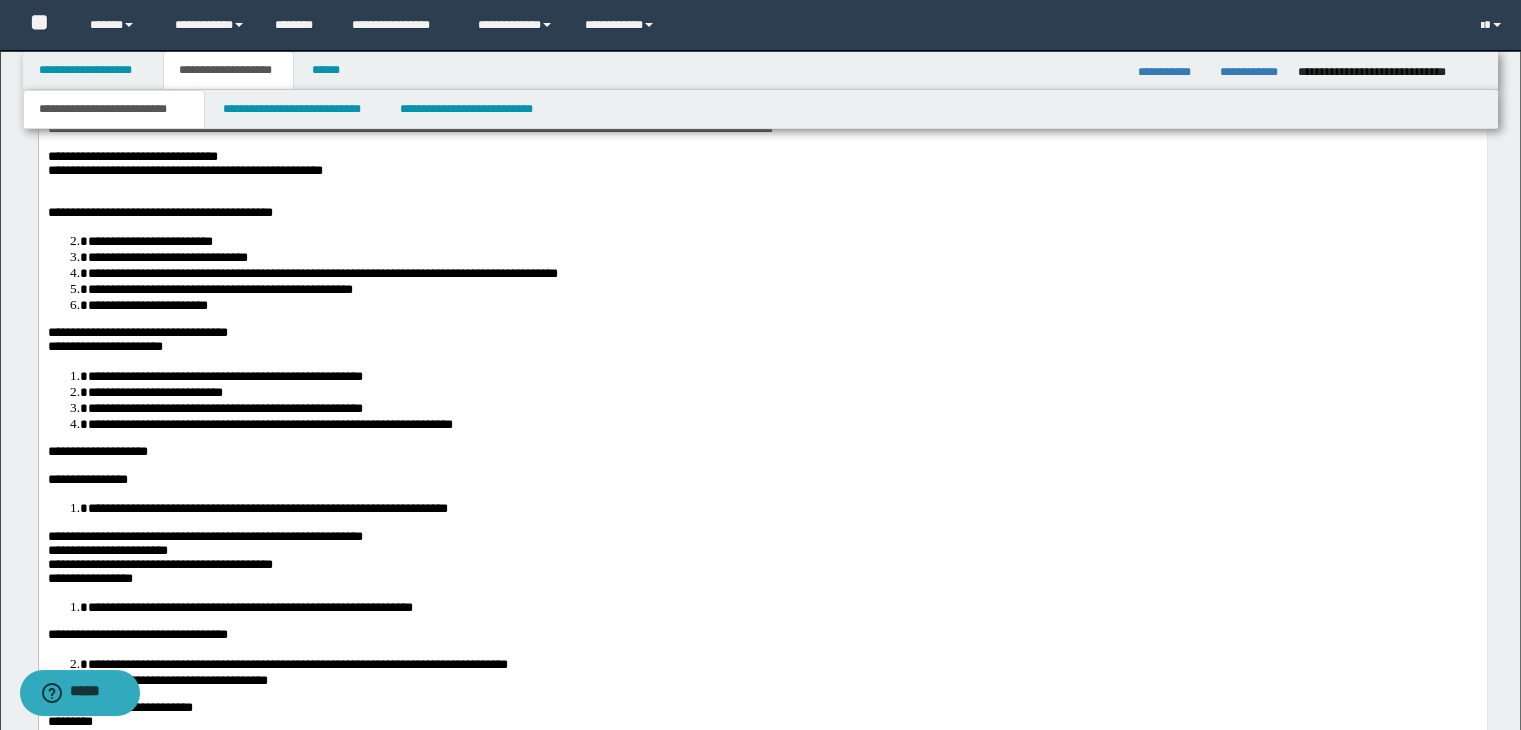 click on "**********" at bounding box center (782, 241) 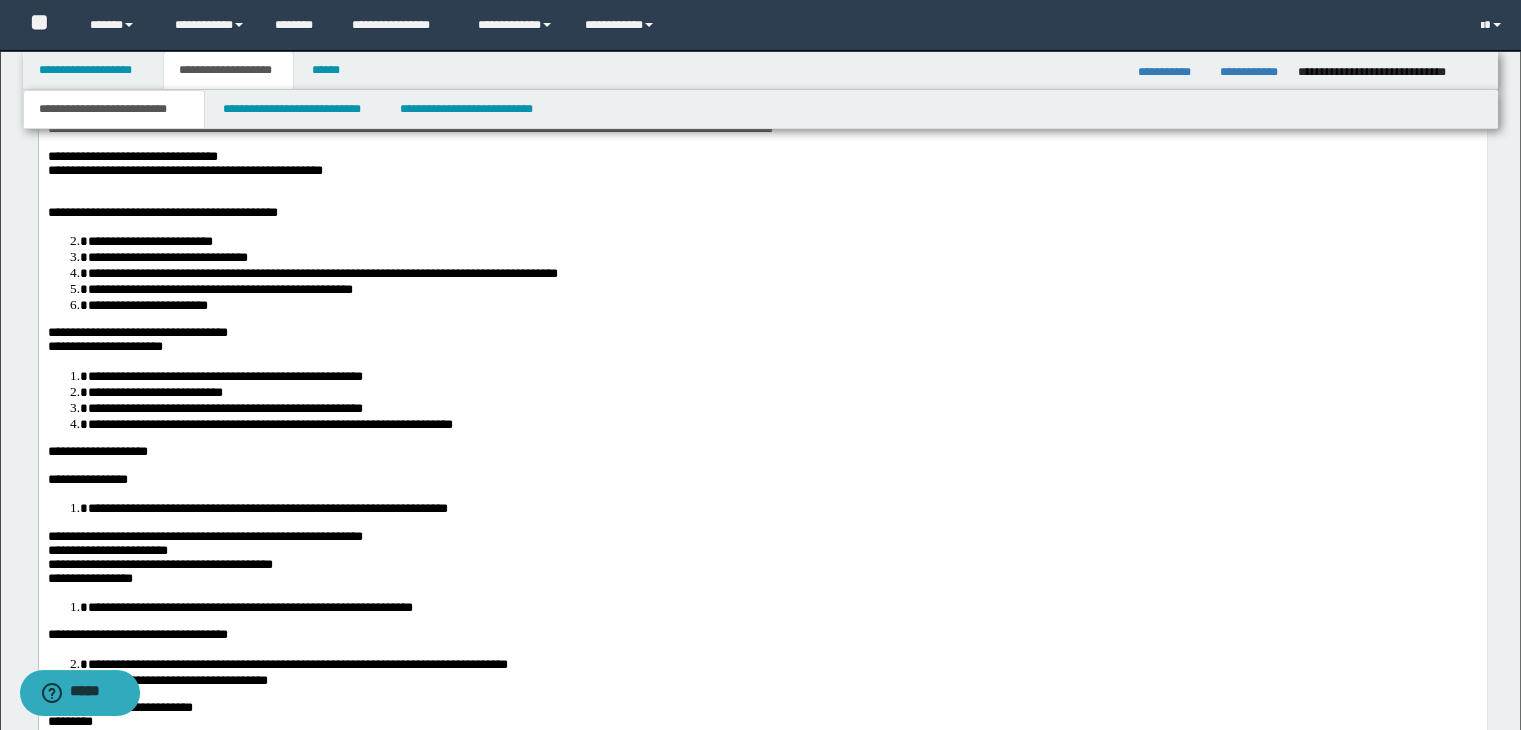 click on "**********" at bounding box center (762, 273) 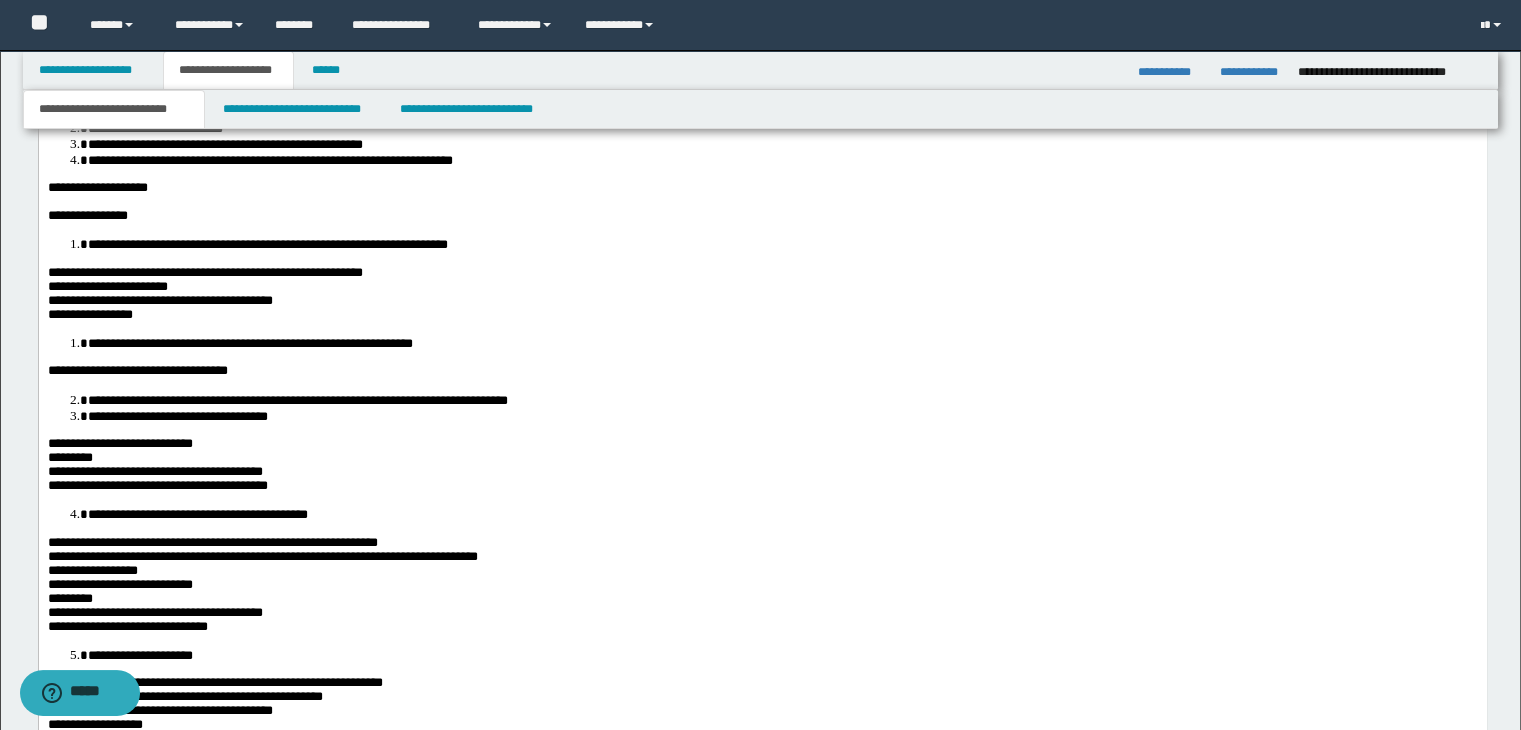 scroll, scrollTop: 2180, scrollLeft: 0, axis: vertical 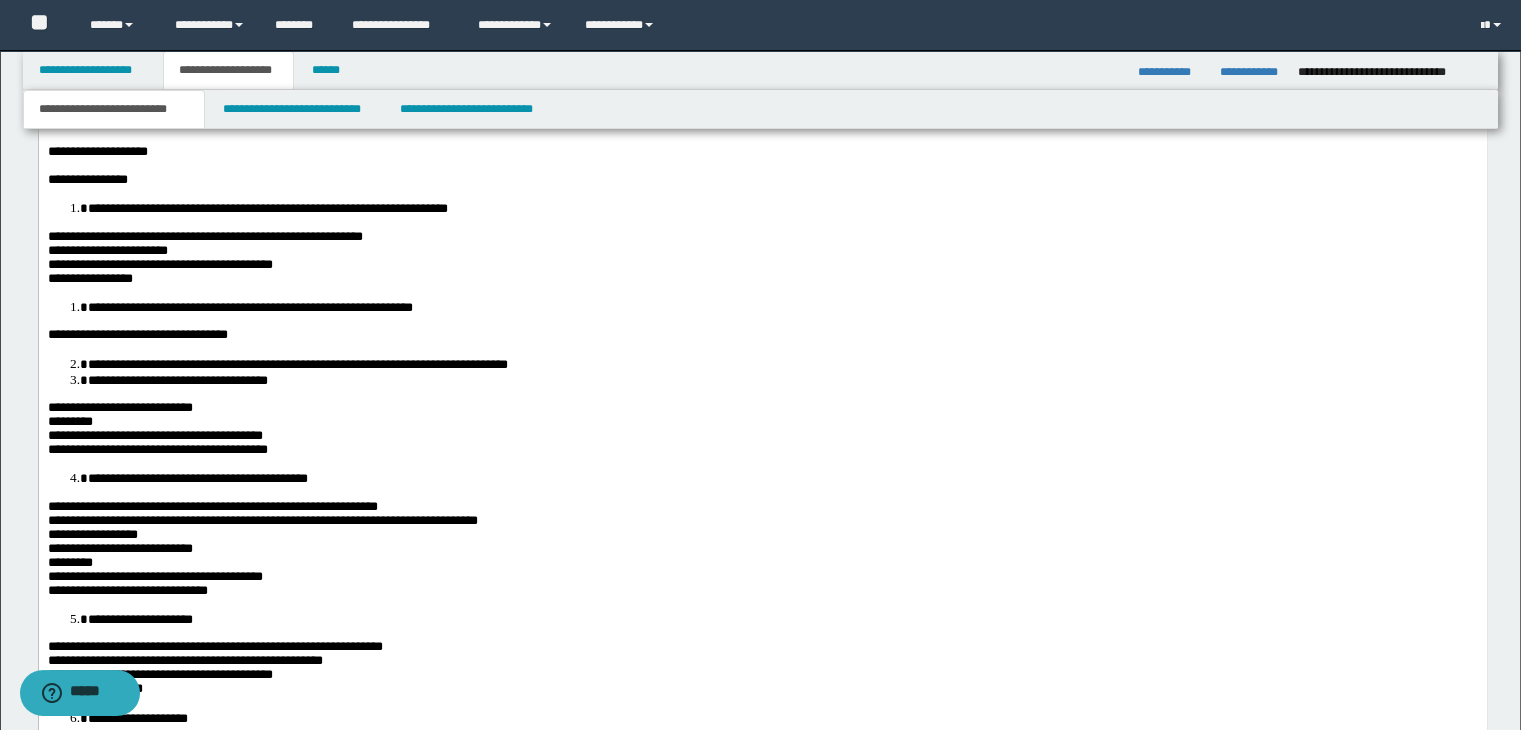 click on "**********" at bounding box center [137, 334] 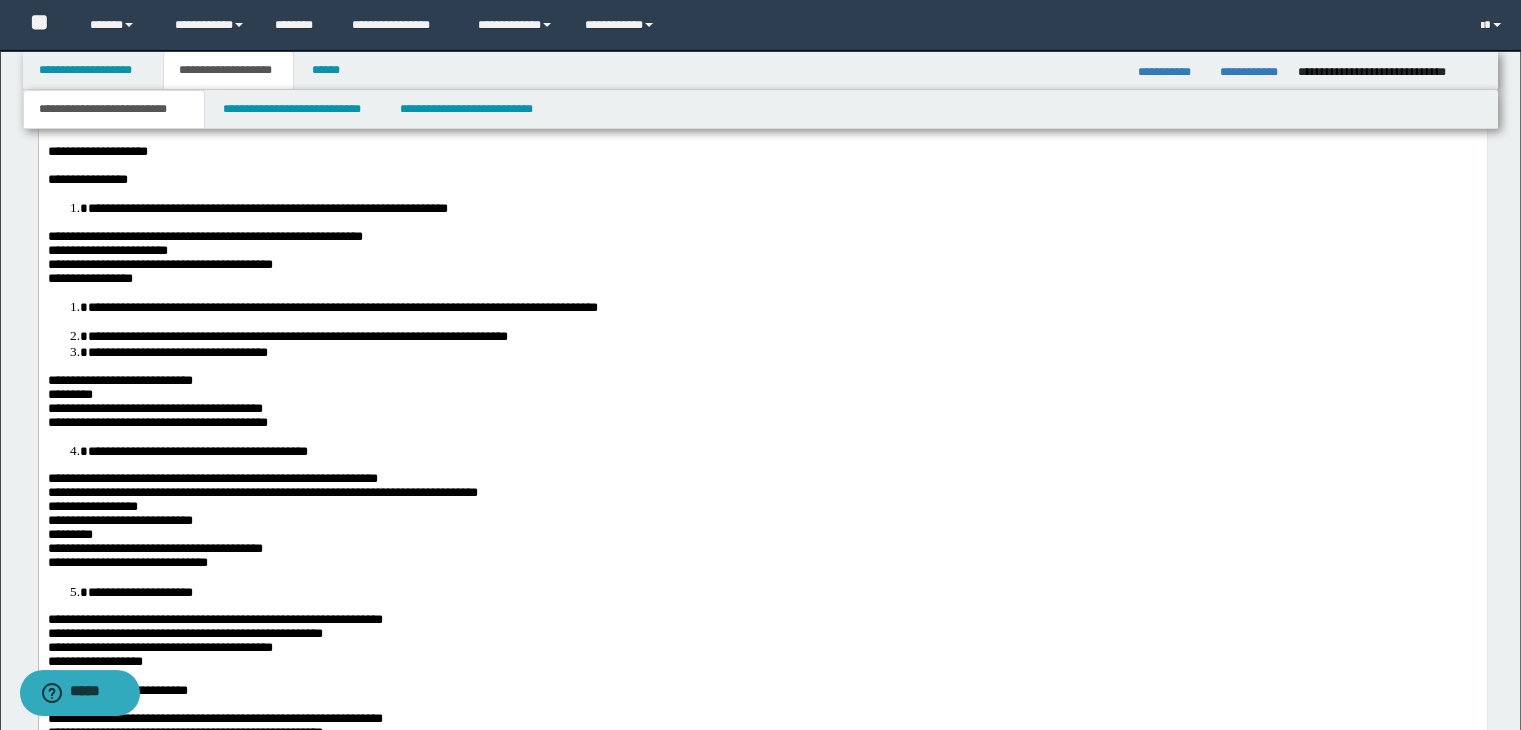 click on "**********" at bounding box center (782, 336) 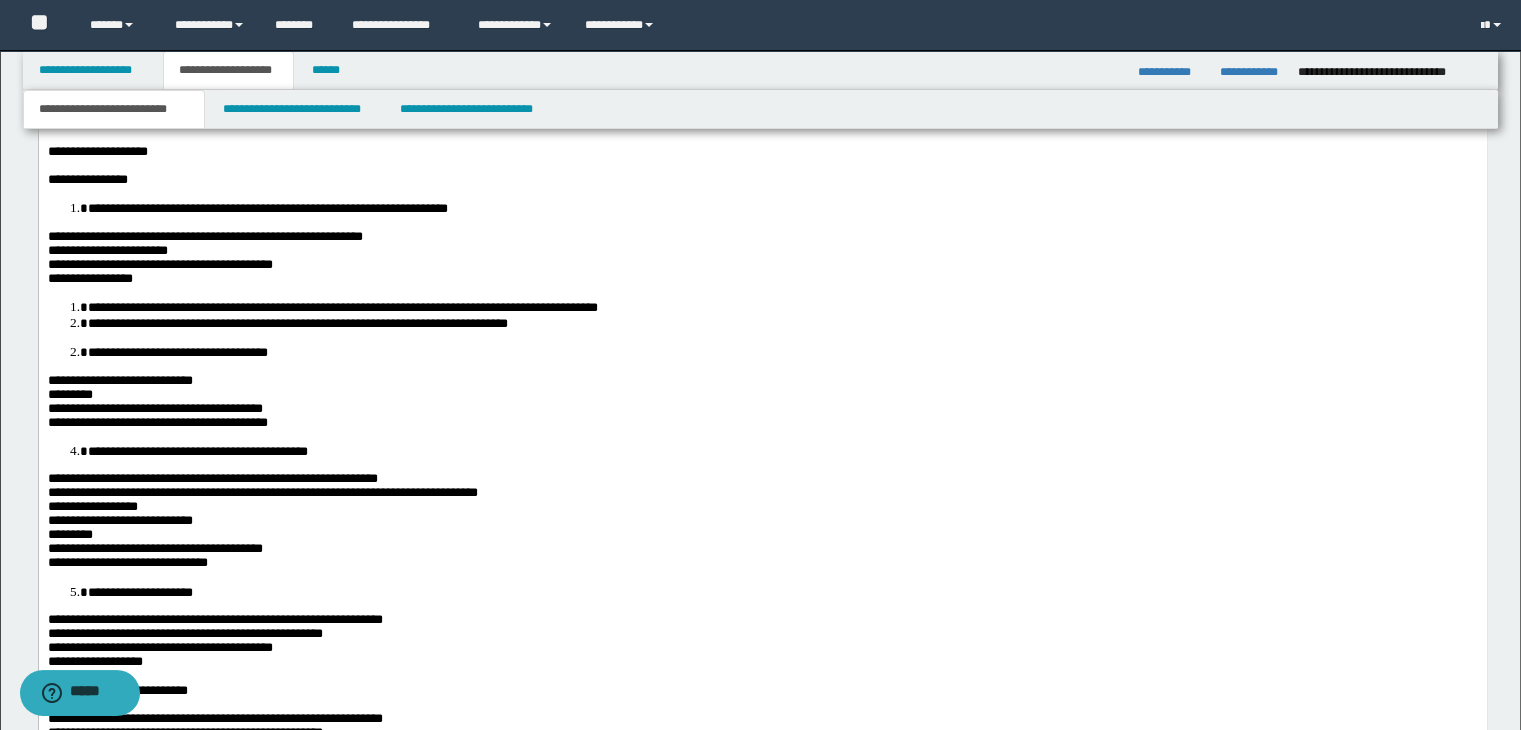 click on "**********" at bounding box center (177, 352) 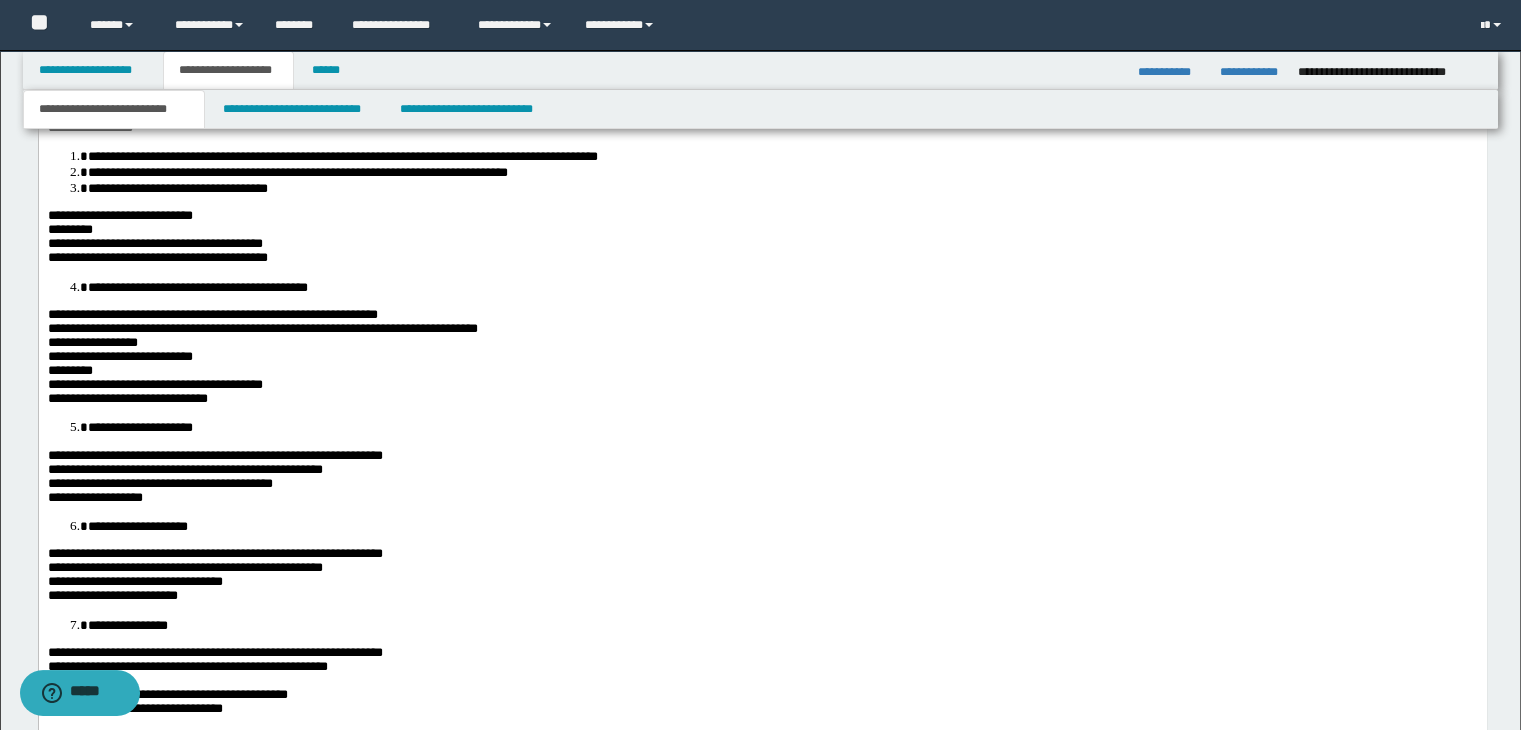 scroll, scrollTop: 2380, scrollLeft: 0, axis: vertical 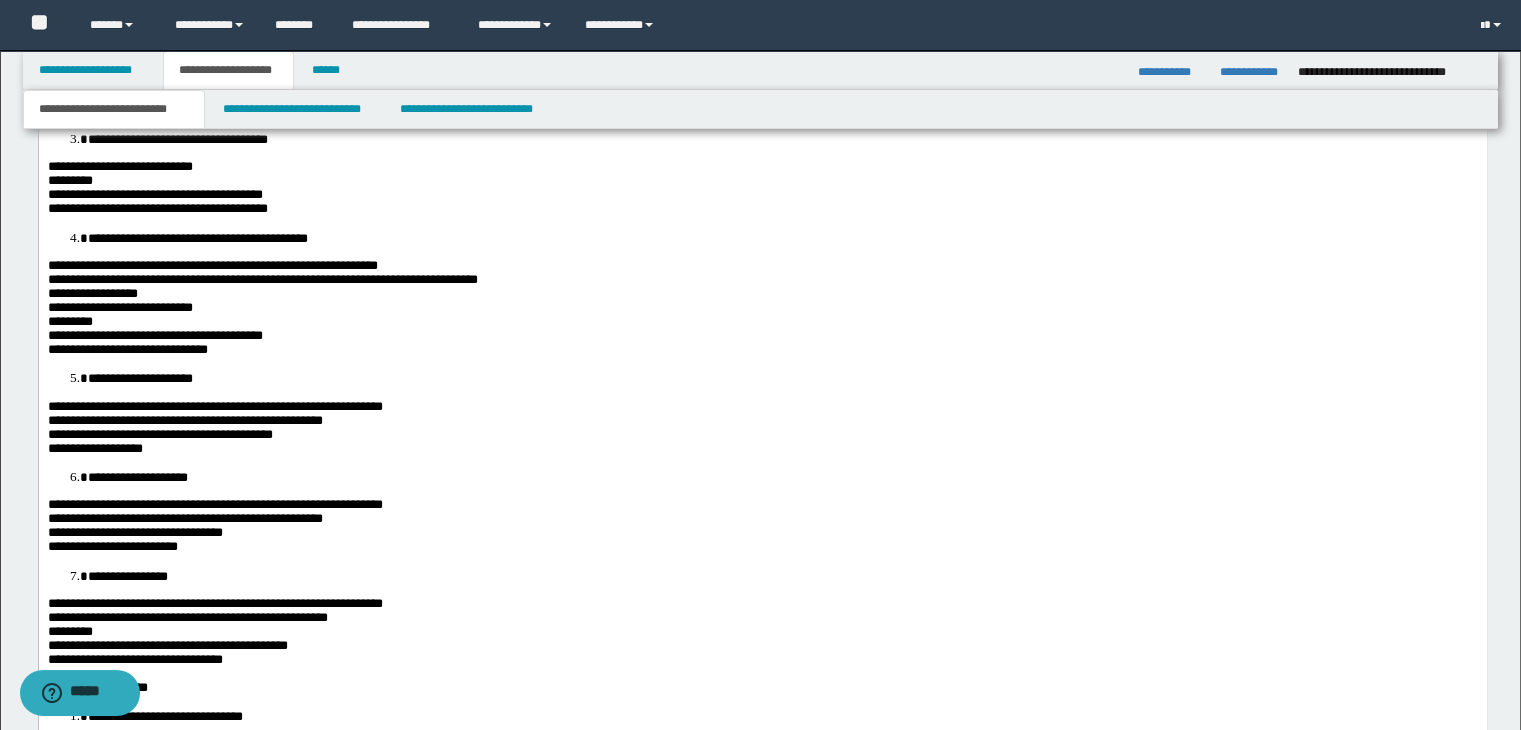 click on "**********" at bounding box center (762, 608) 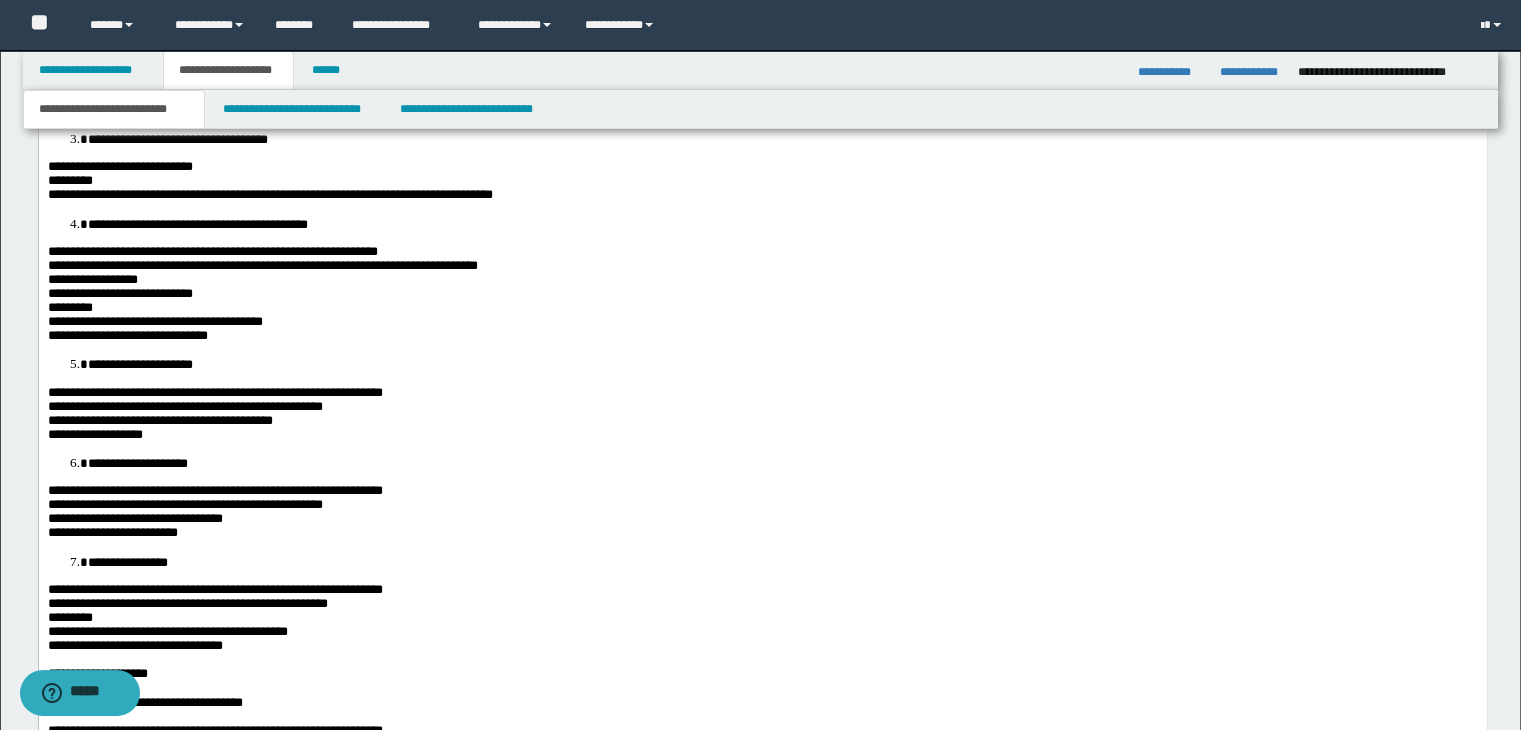 click on "**********" at bounding box center (212, 251) 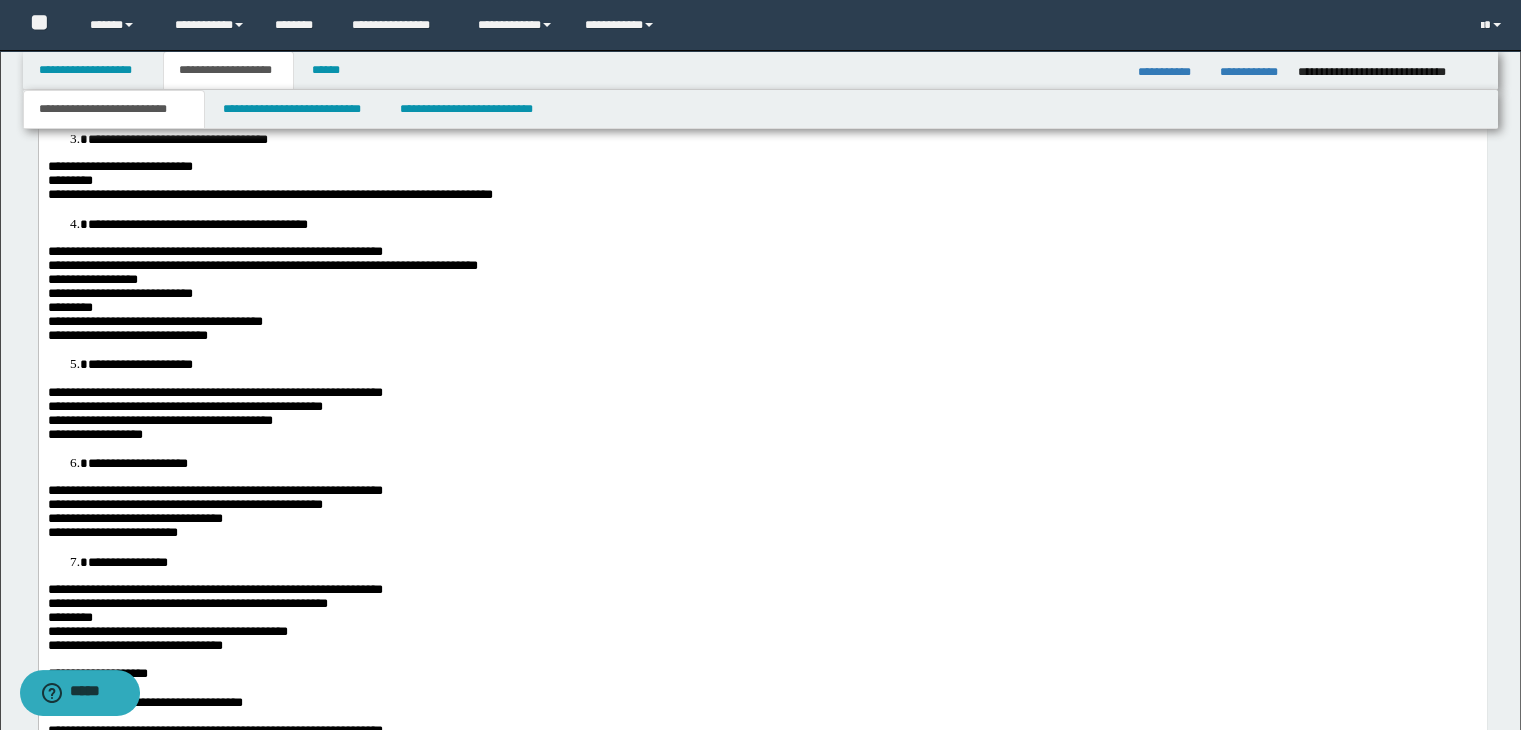click on "**********" at bounding box center [382, 194] 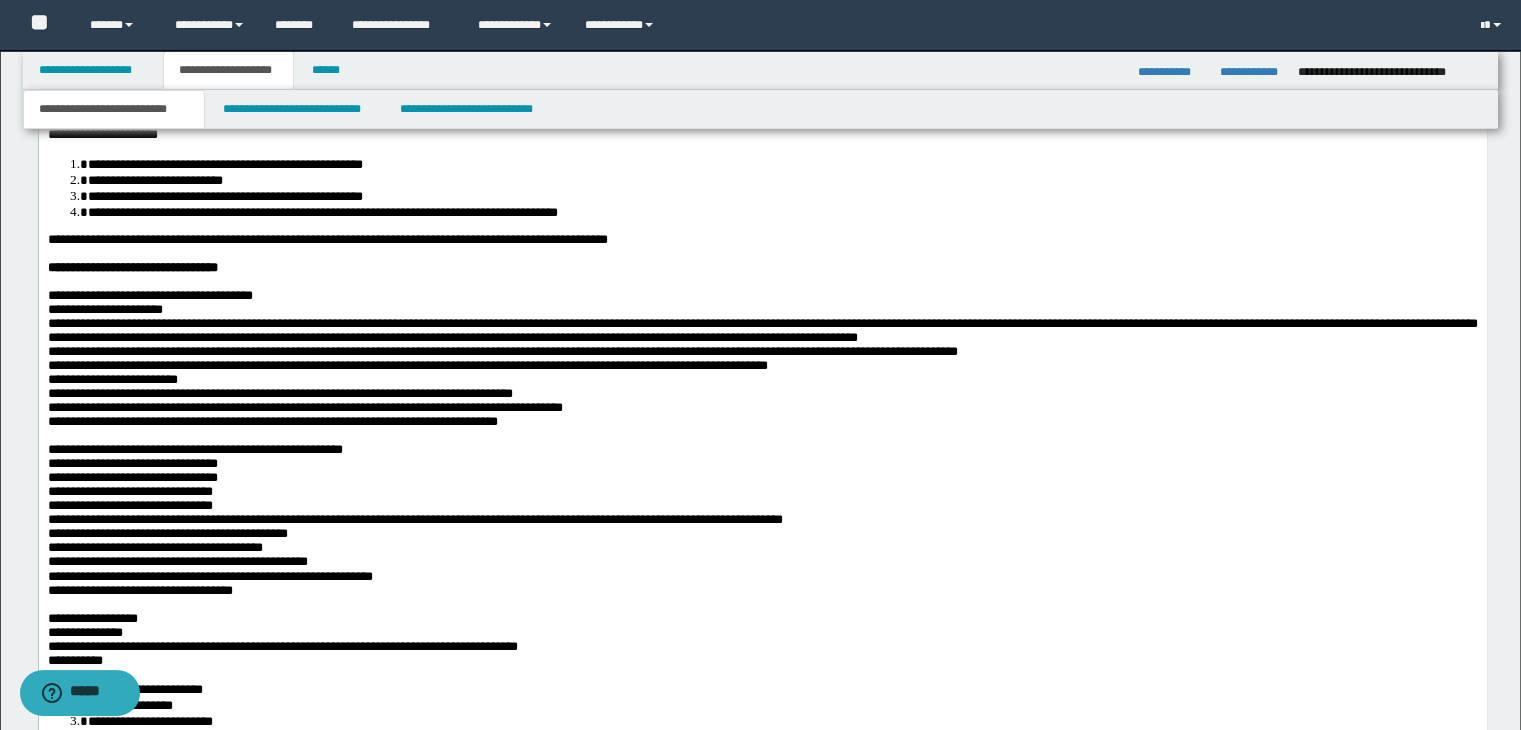 scroll, scrollTop: 3280, scrollLeft: 0, axis: vertical 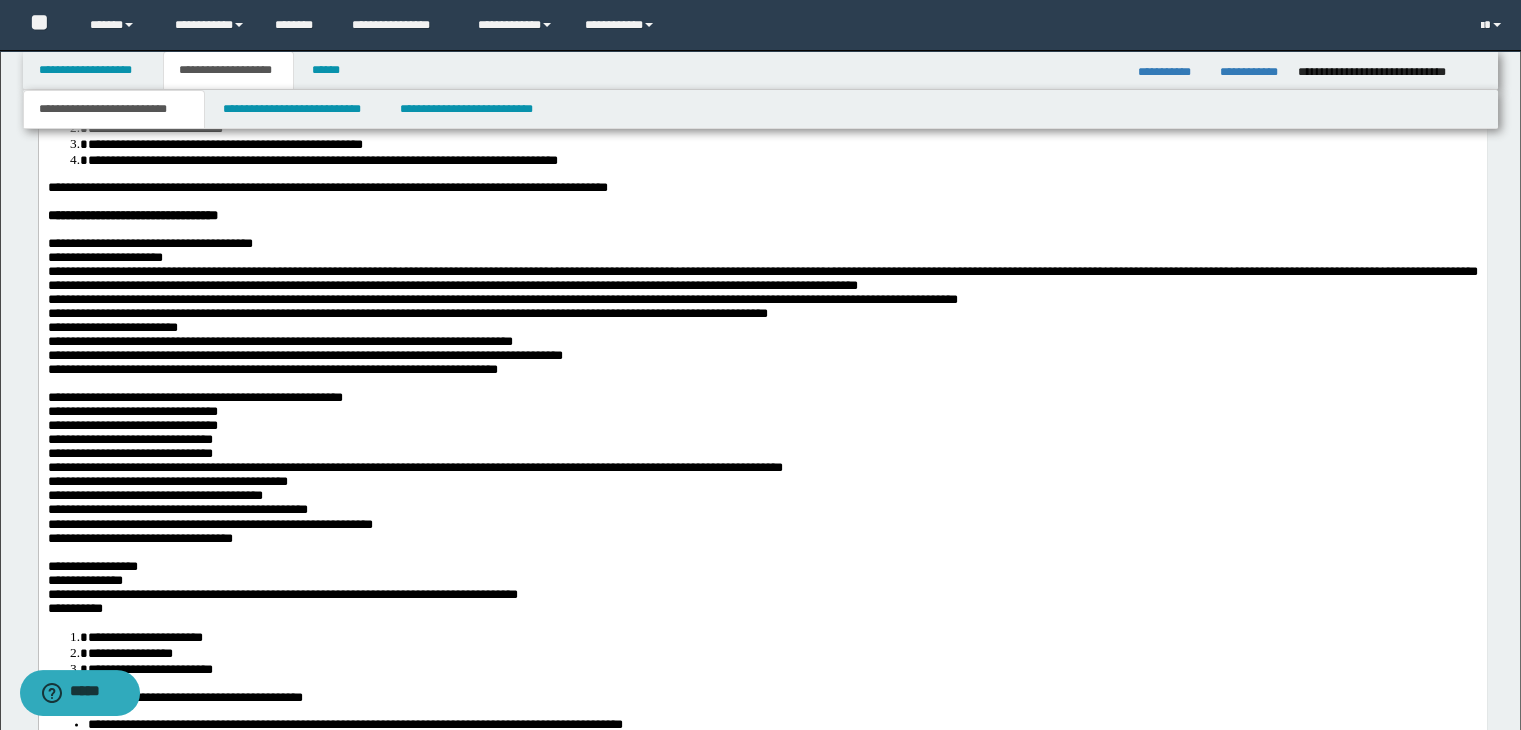 click on "**********" at bounding box center (762, 69) 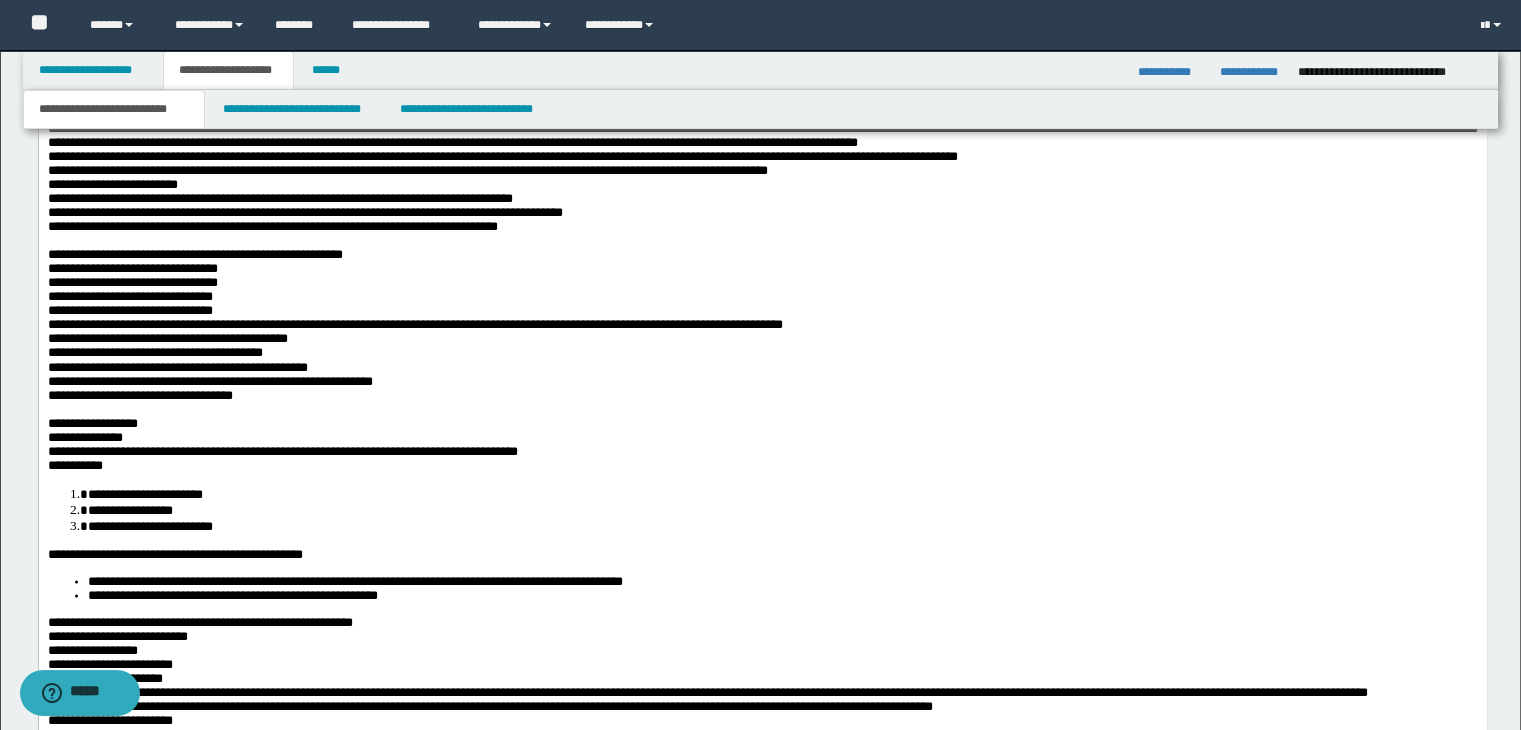 scroll, scrollTop: 3480, scrollLeft: 0, axis: vertical 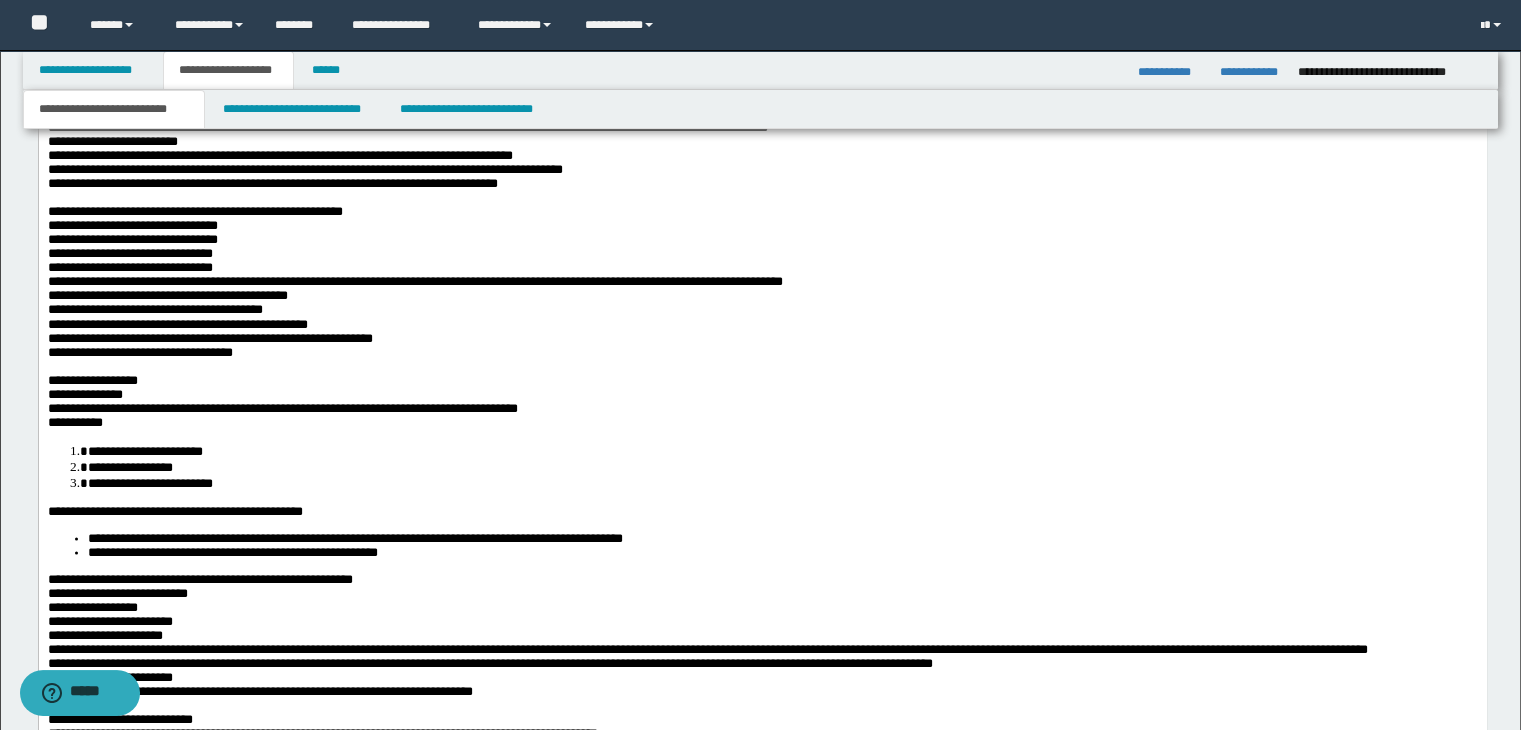 click on "**********" at bounding box center [762, 92] 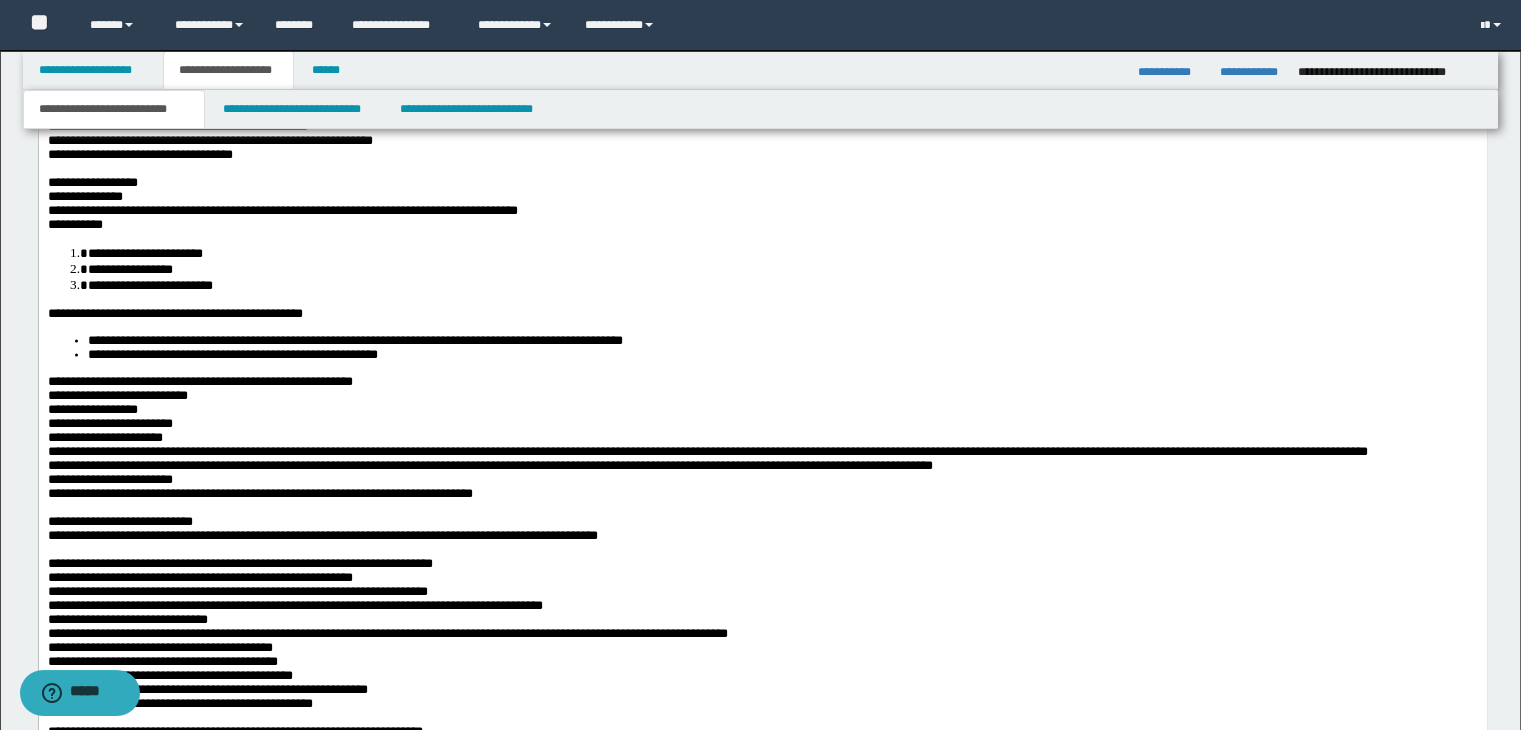scroll, scrollTop: 3680, scrollLeft: 0, axis: vertical 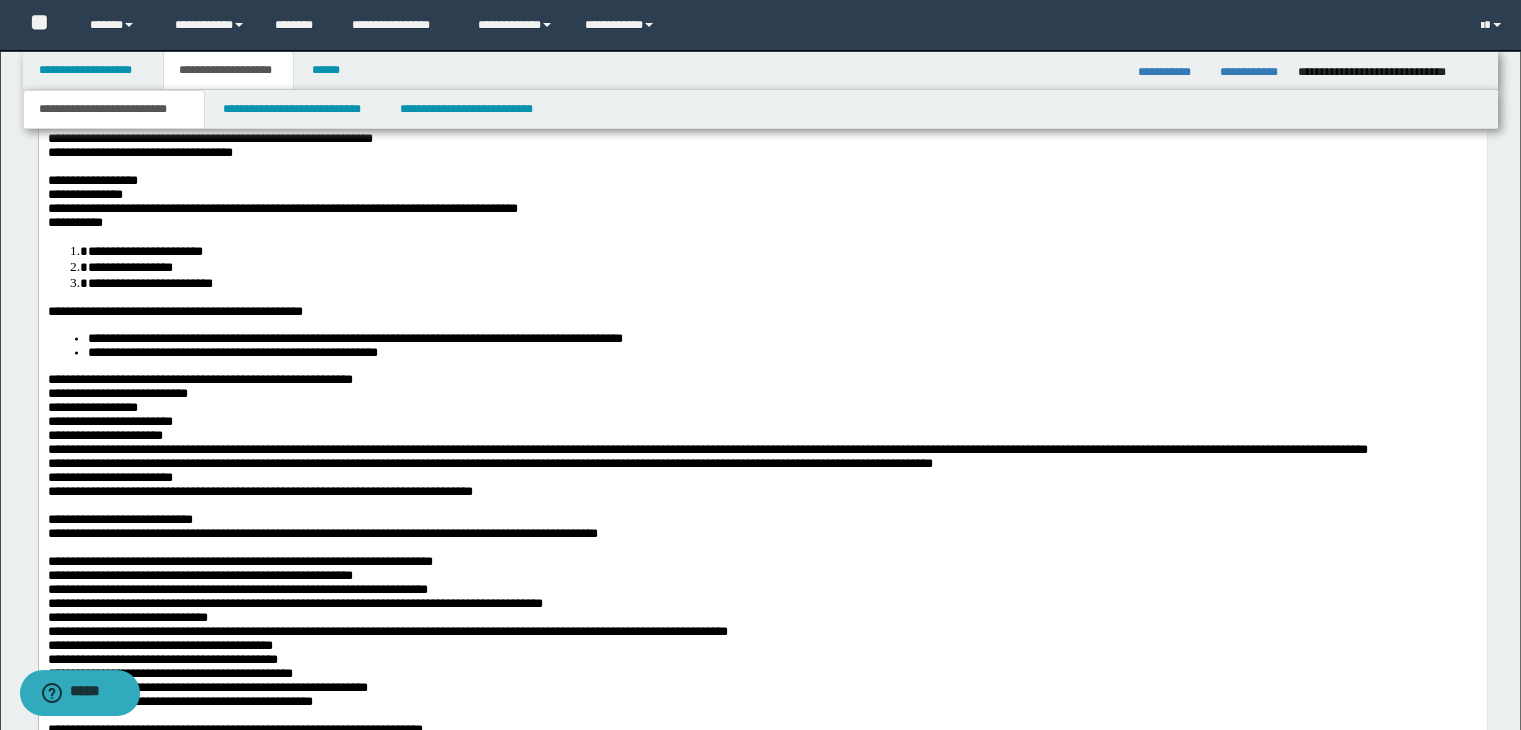 click on "**********" at bounding box center (762, 194) 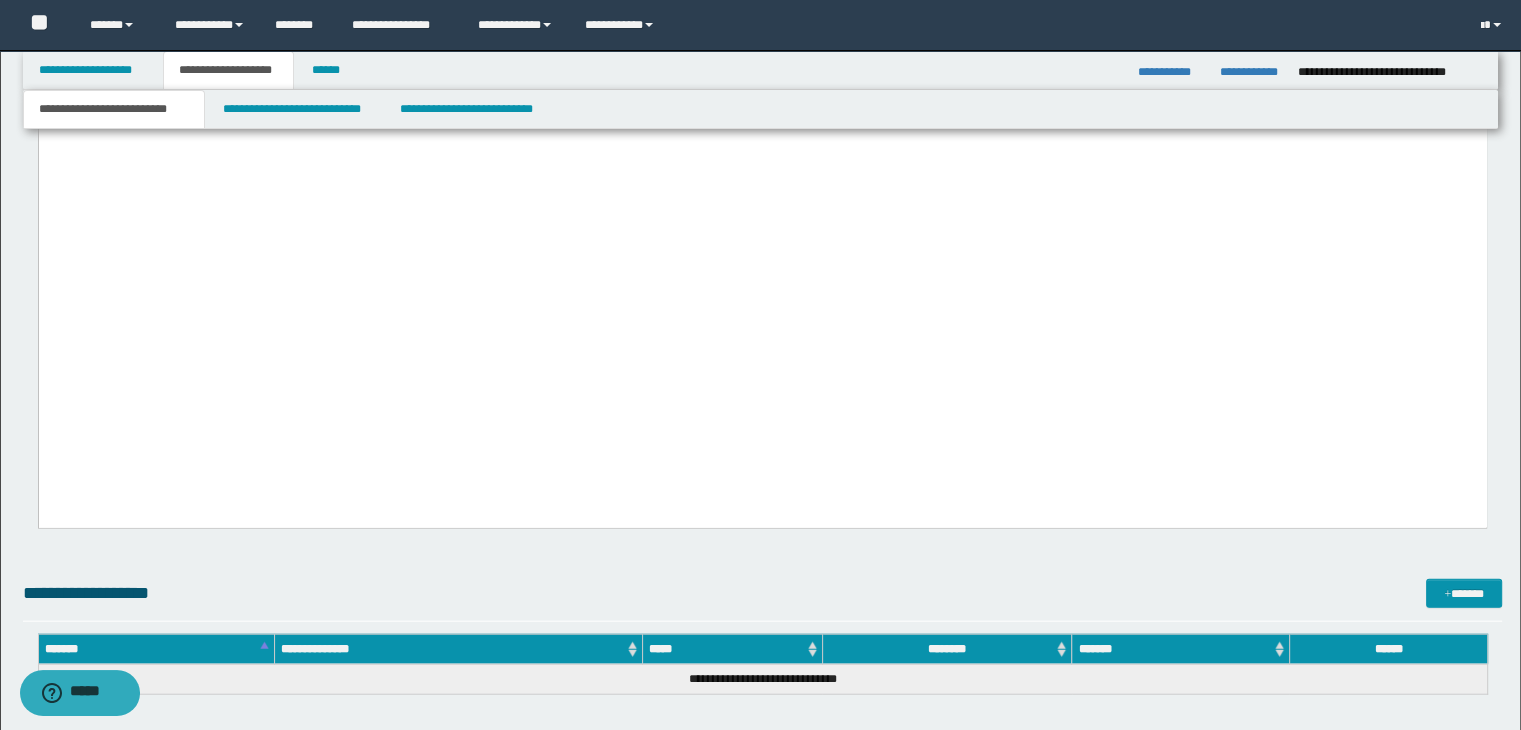 scroll, scrollTop: 4680, scrollLeft: 0, axis: vertical 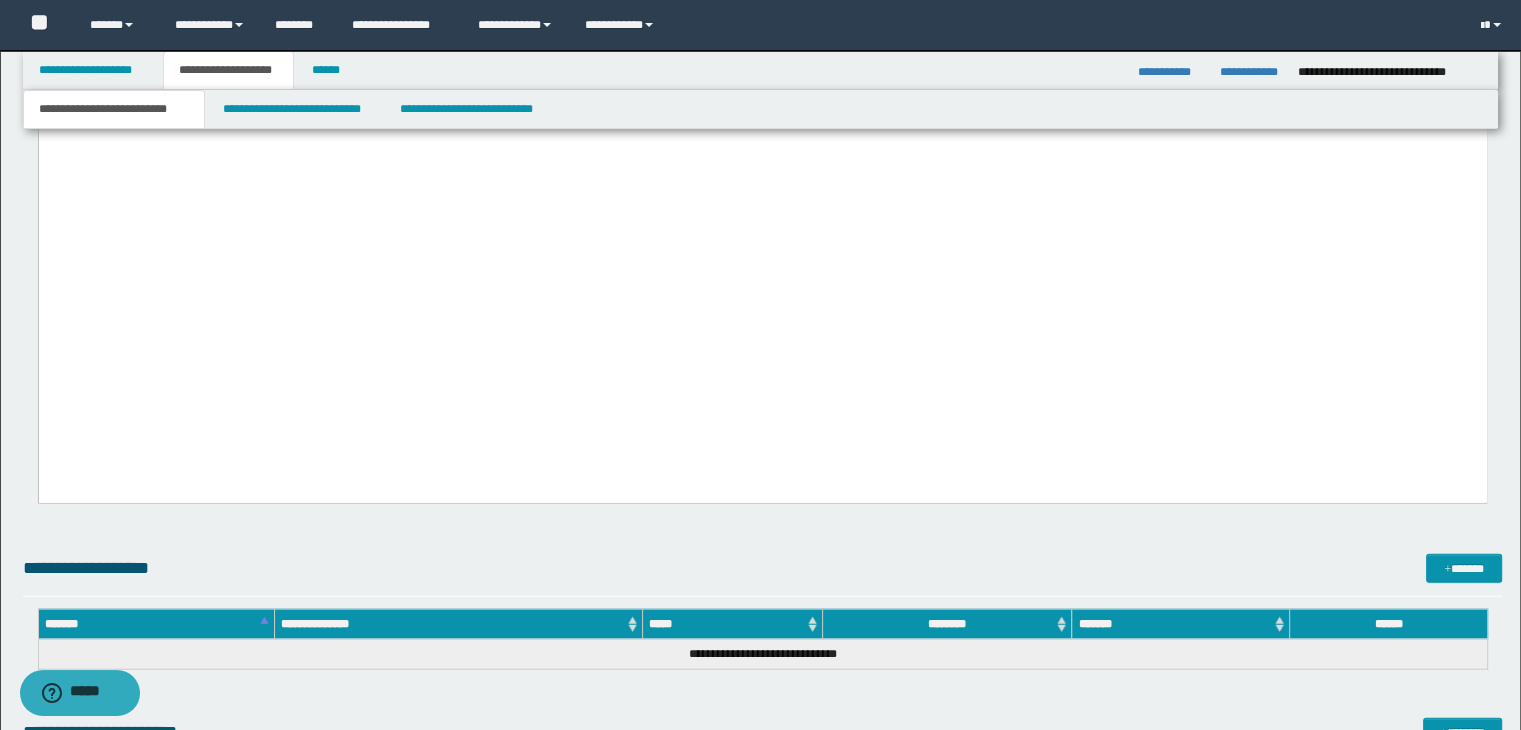 click on "**********" at bounding box center (762, -1685) 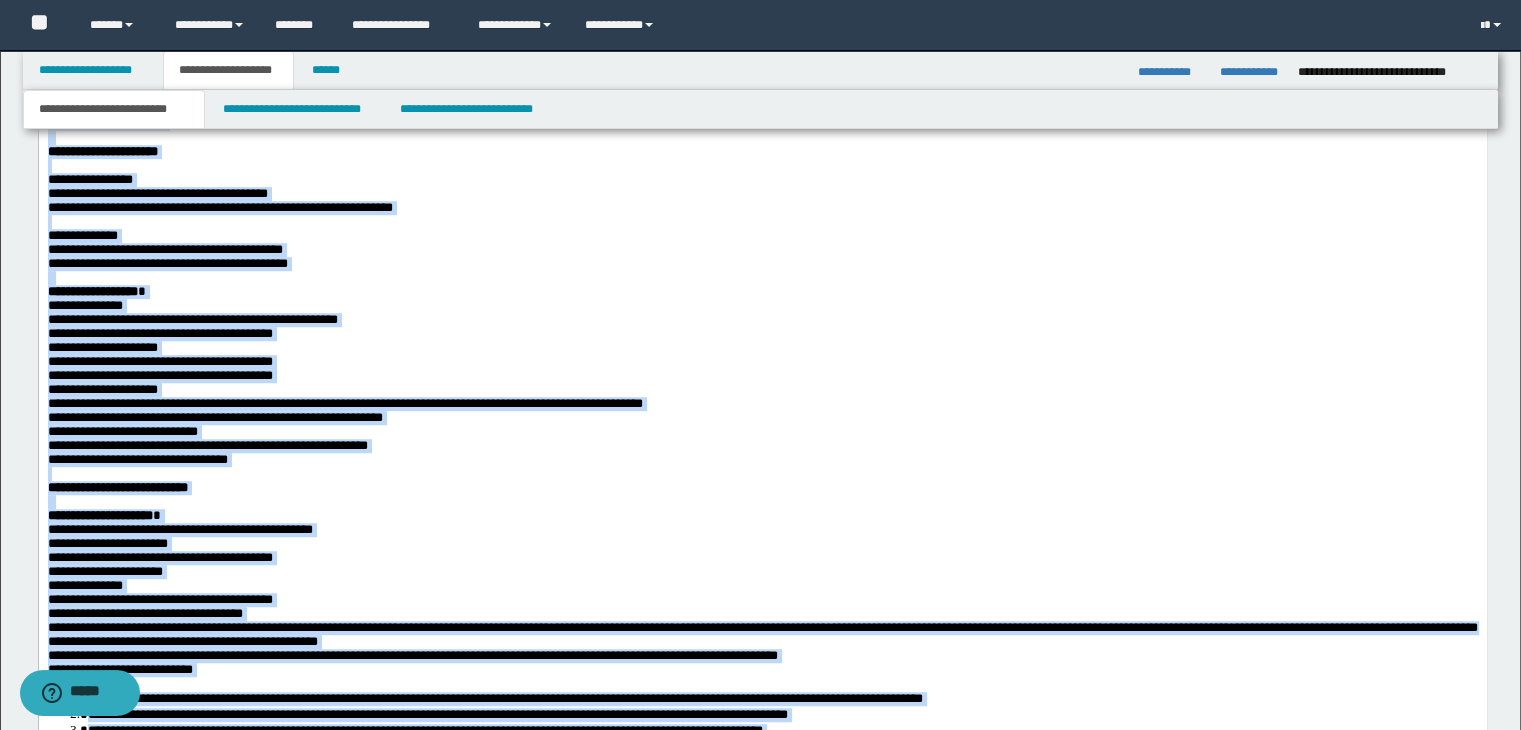 scroll, scrollTop: 1000, scrollLeft: 0, axis: vertical 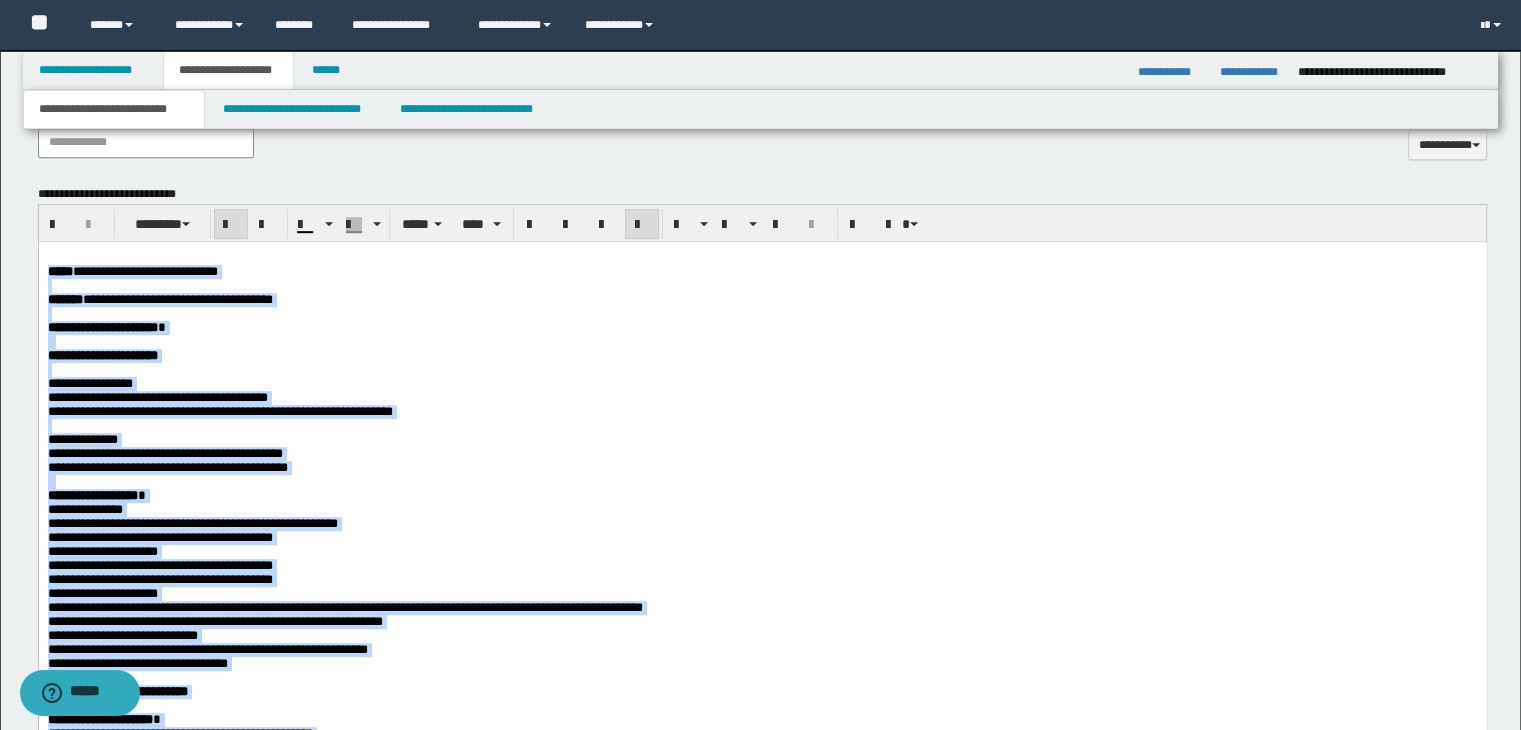 drag, startPoint x: 141, startPoint y: 4062, endPoint x: 74, endPoint y: 511, distance: 3551.632 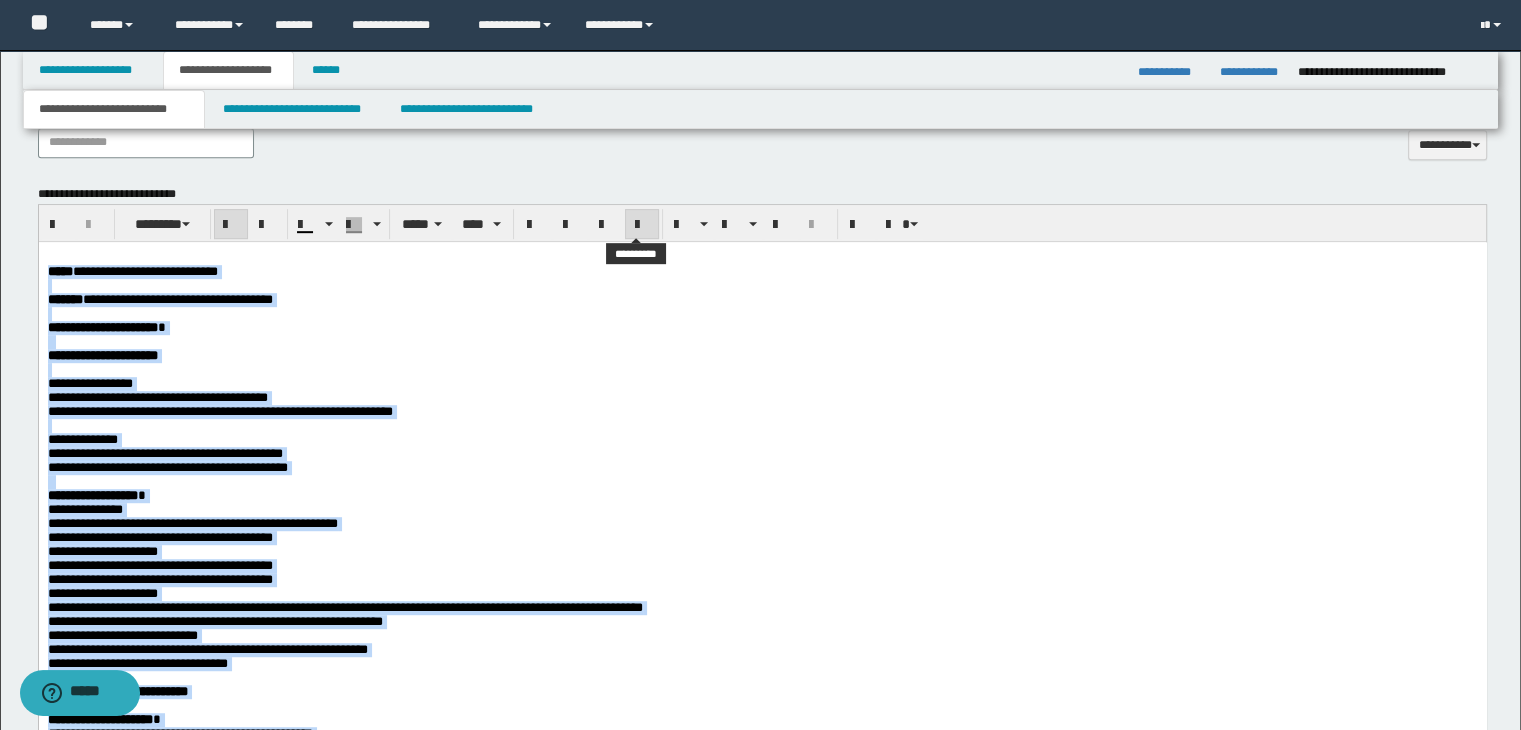 click at bounding box center (642, 224) 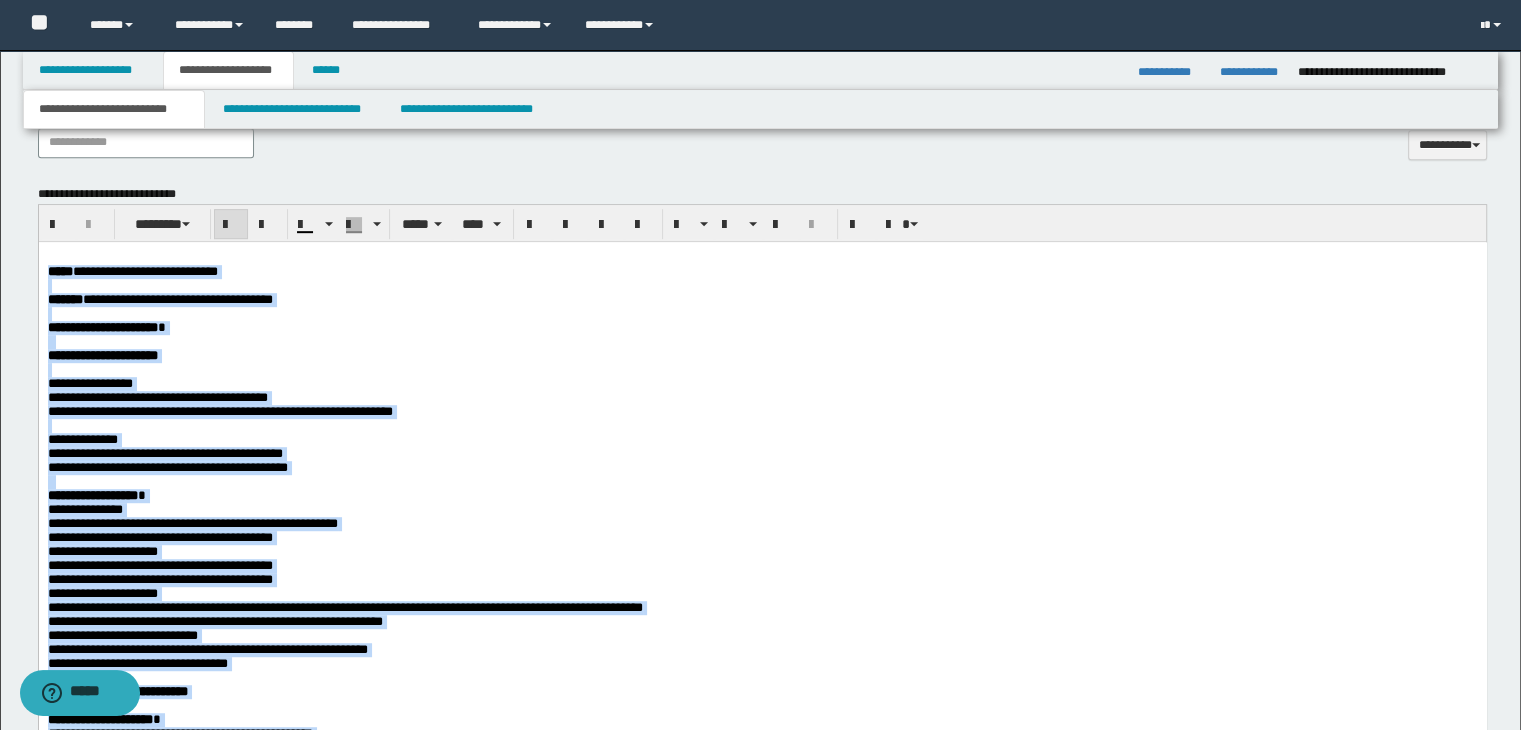 scroll, scrollTop: 900, scrollLeft: 0, axis: vertical 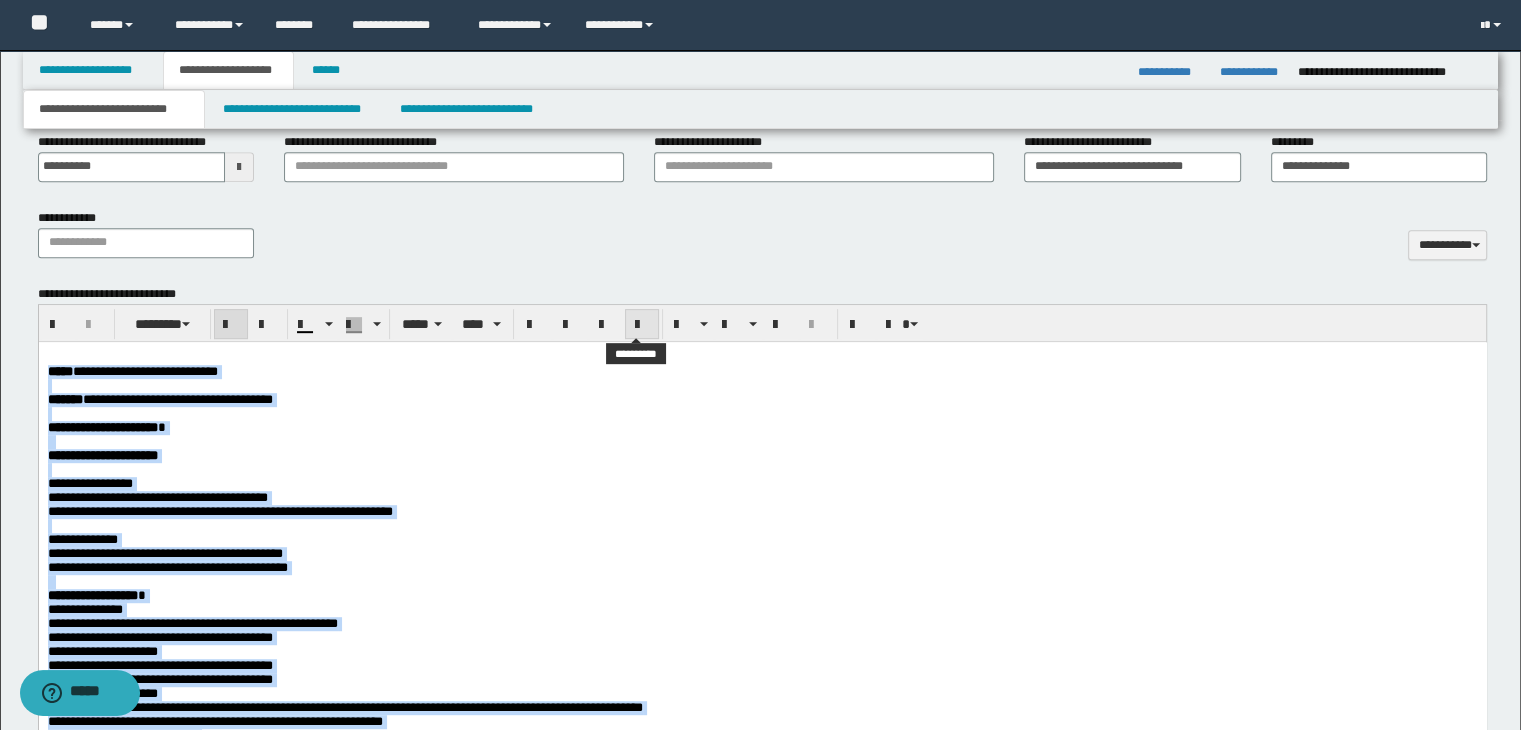 click at bounding box center (642, 324) 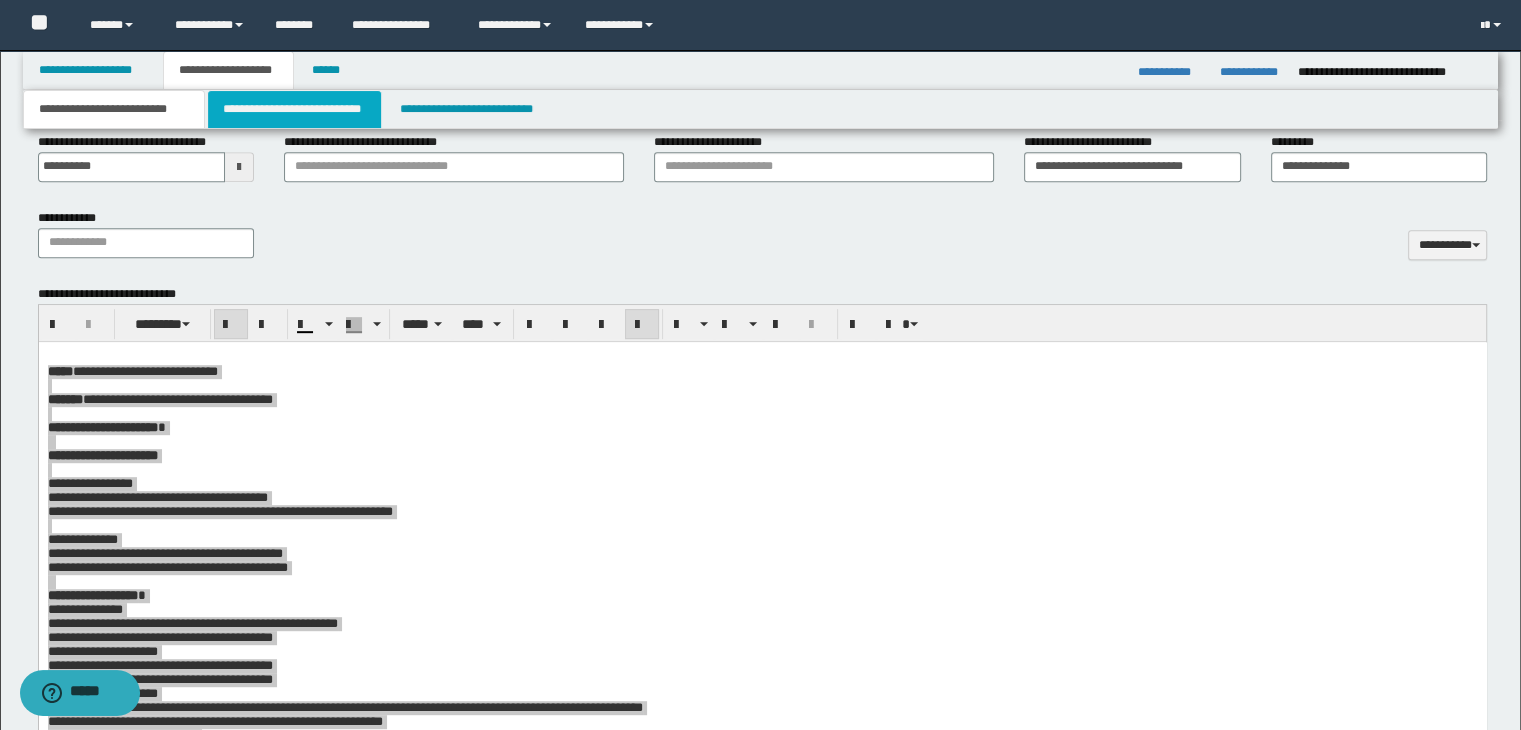 click on "**********" at bounding box center [294, 109] 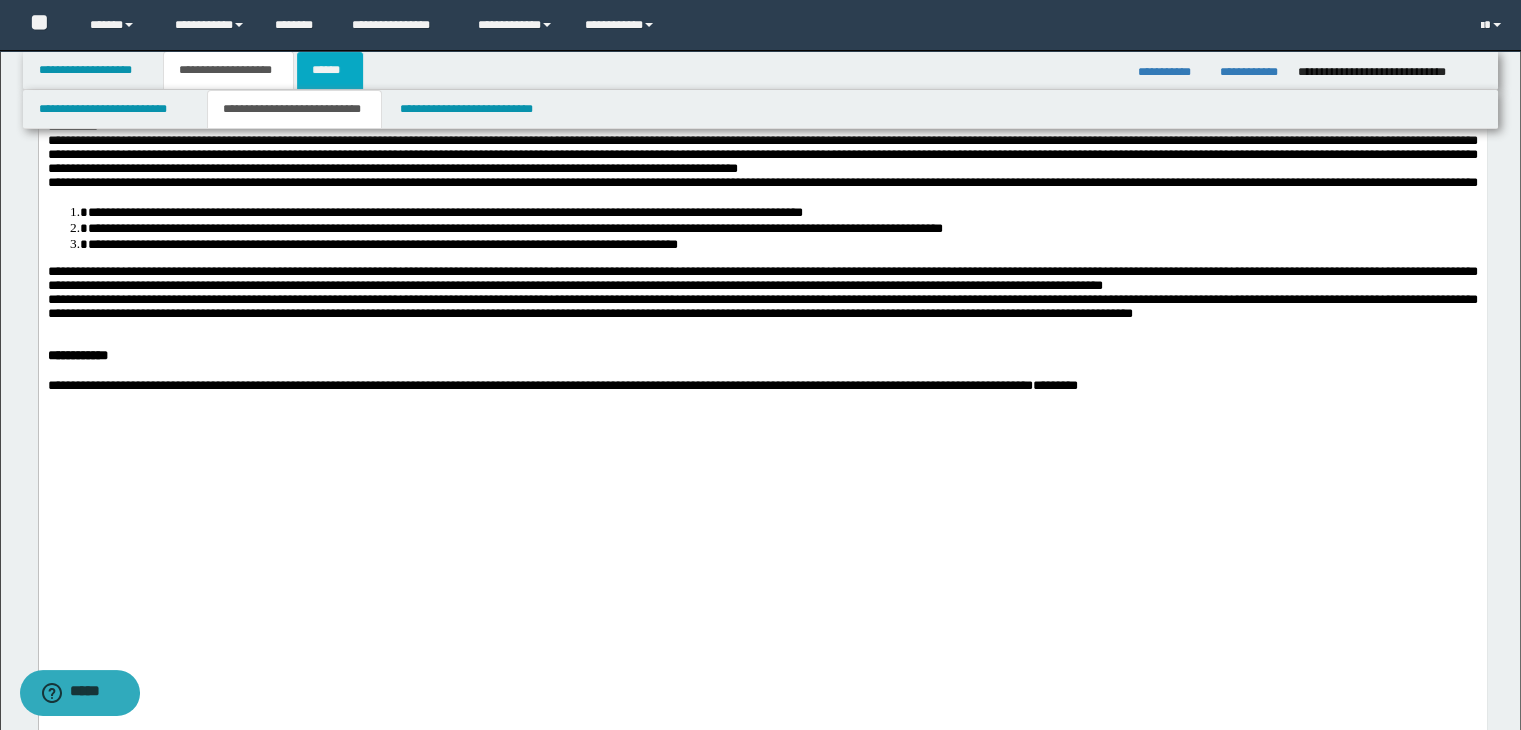 click on "******" at bounding box center [330, 70] 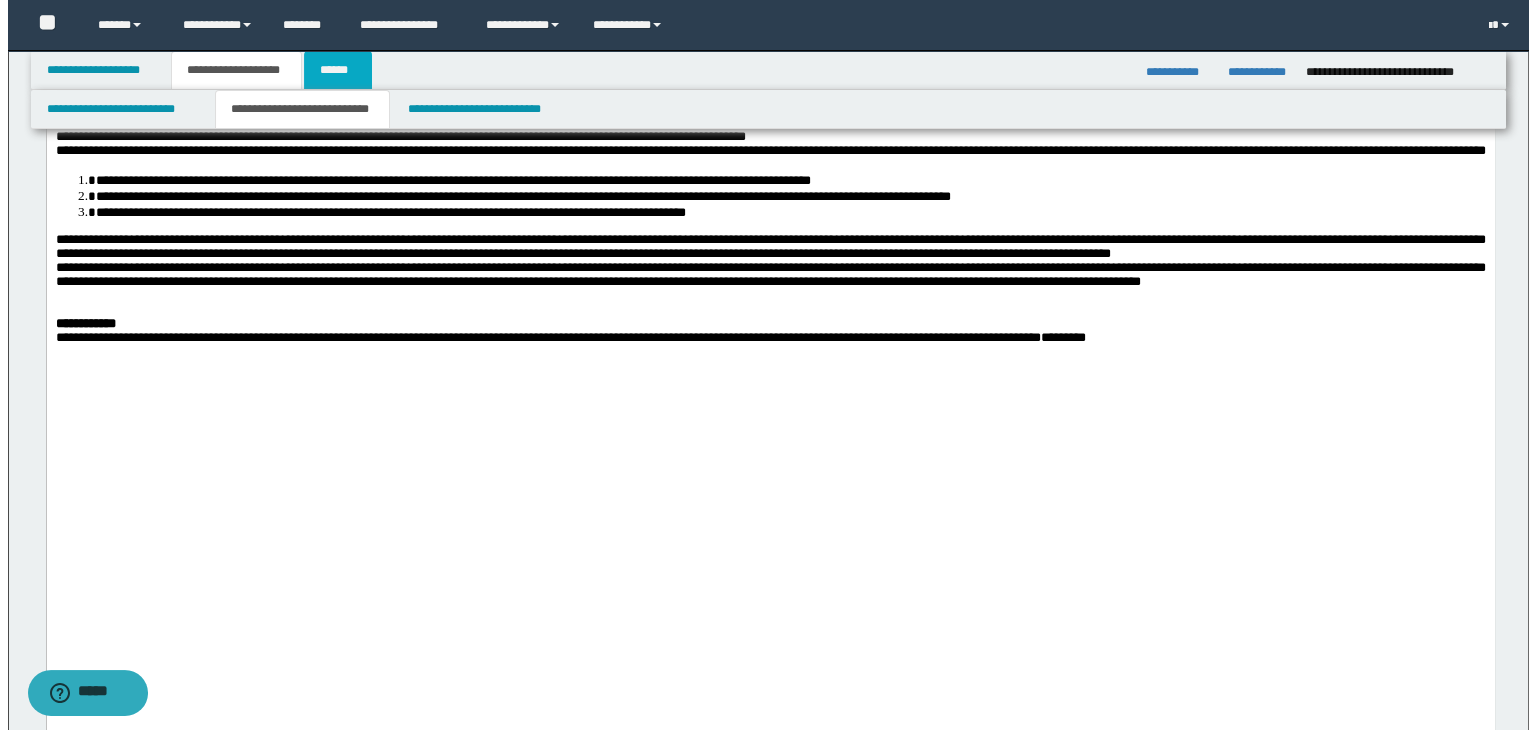scroll, scrollTop: 0, scrollLeft: 0, axis: both 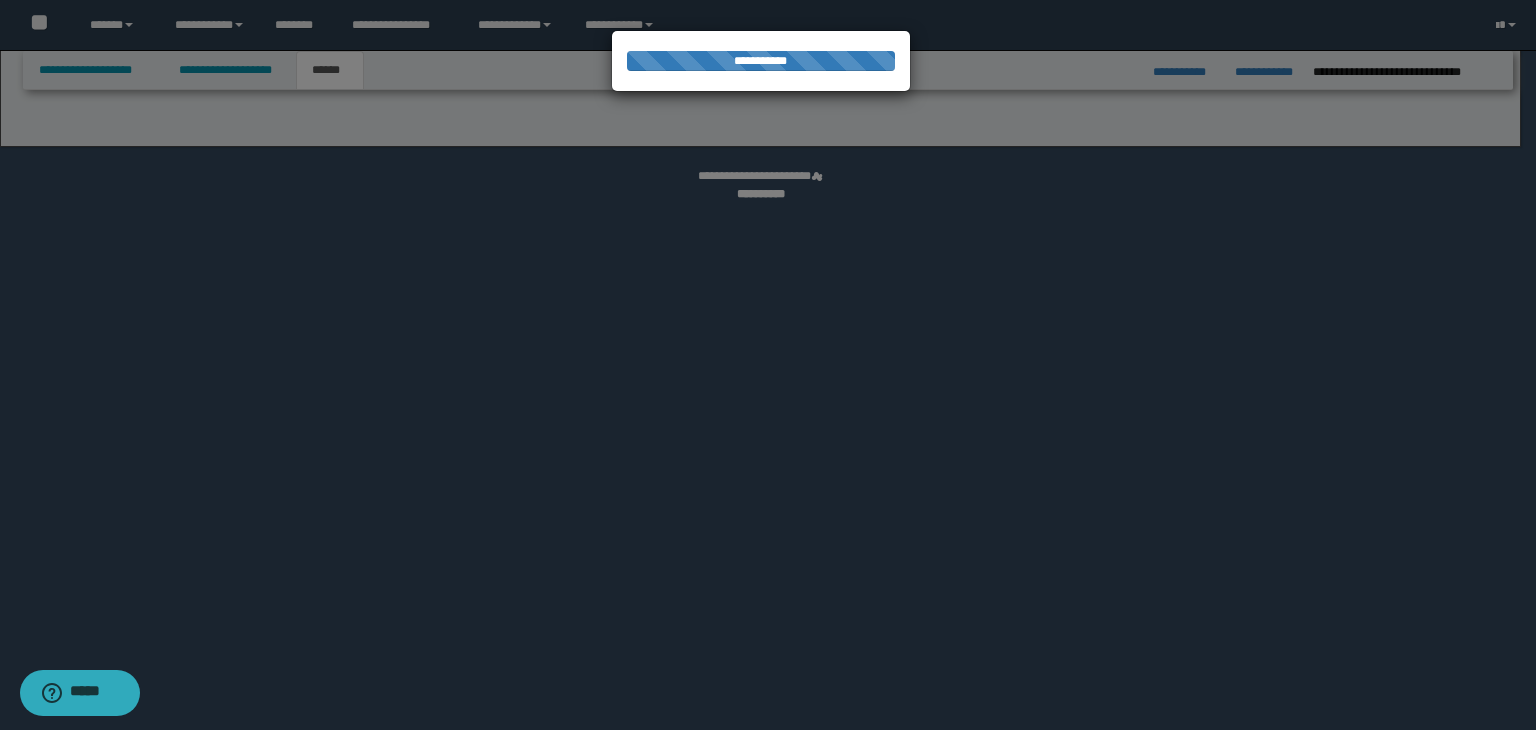 select on "*" 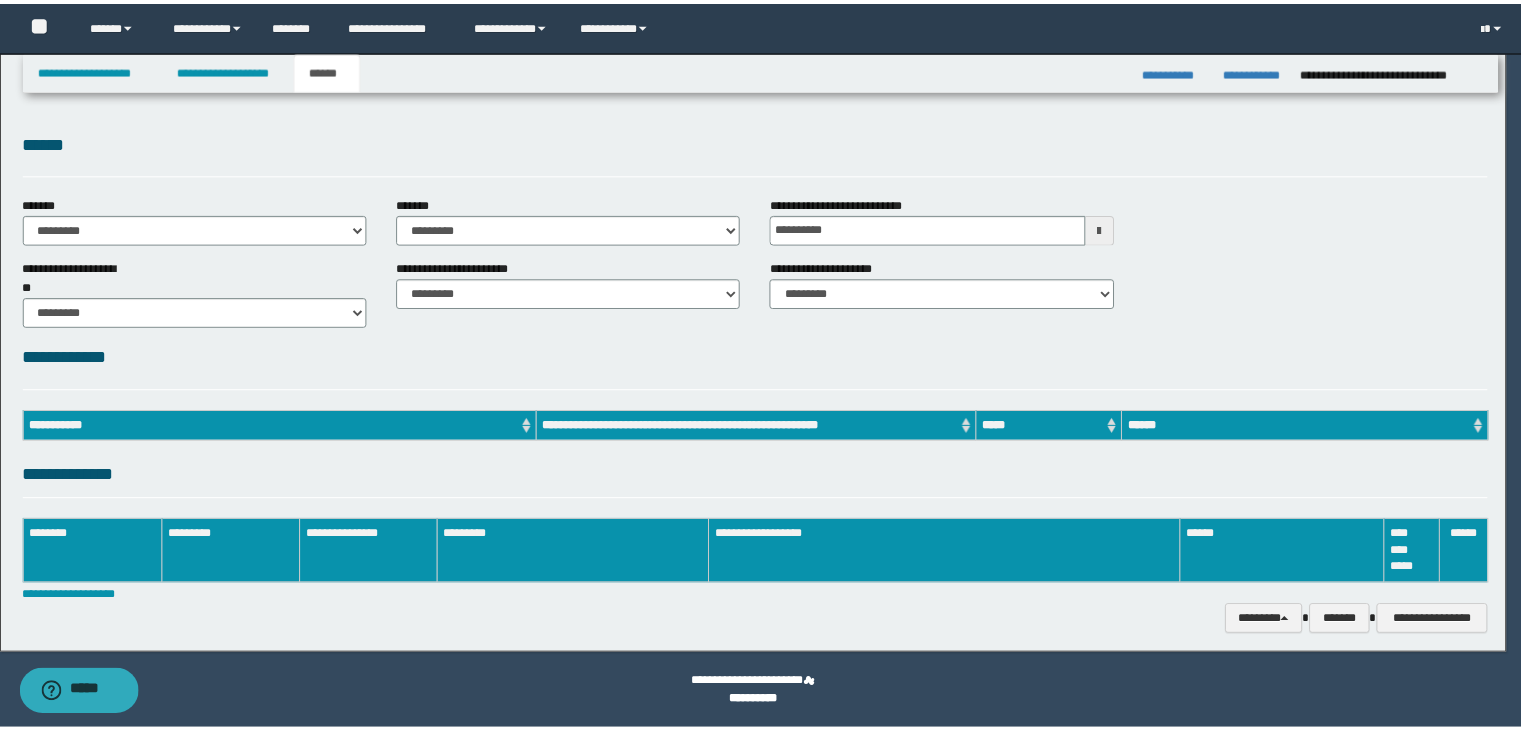 scroll, scrollTop: 0, scrollLeft: 0, axis: both 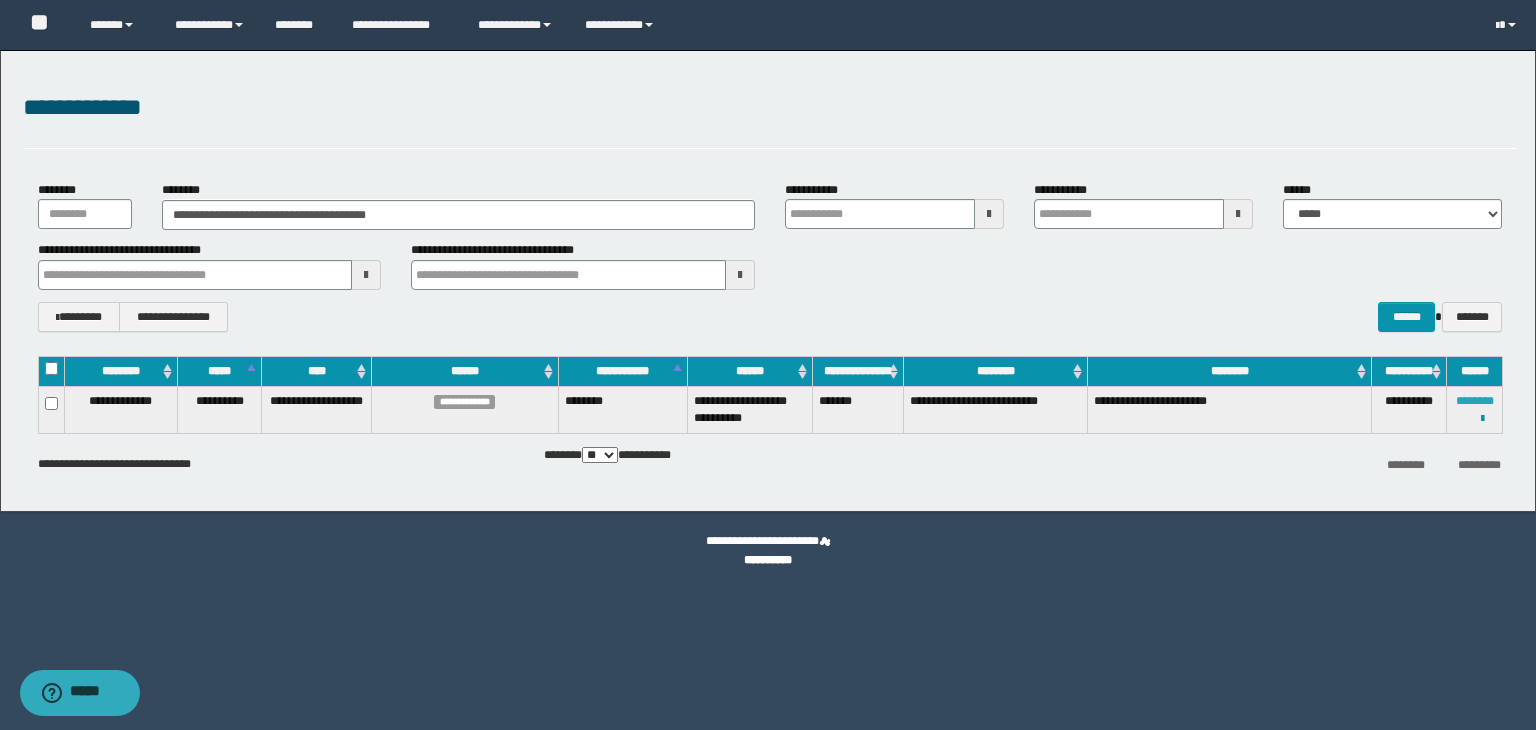 click on "********" at bounding box center (1475, 401) 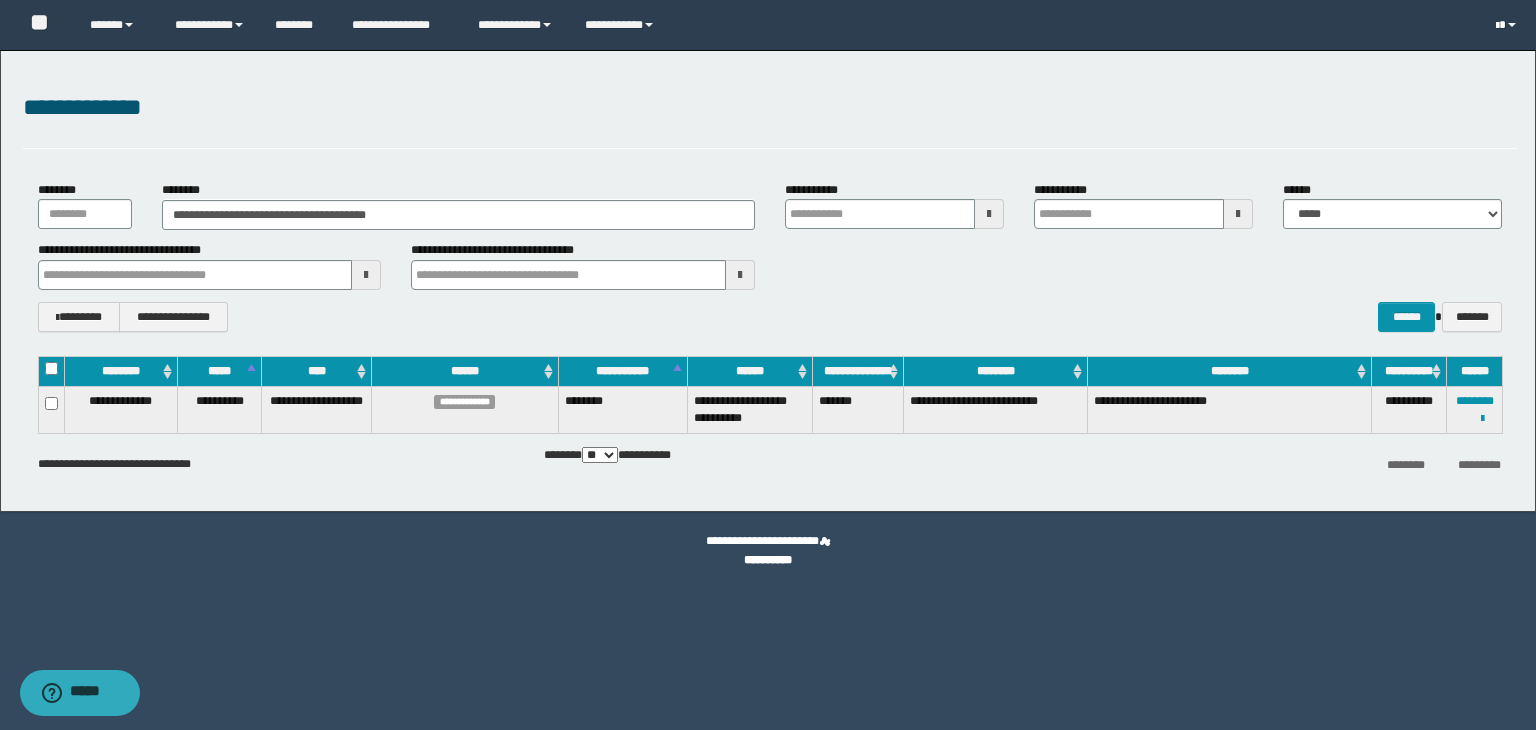 click at bounding box center [1497, 26] 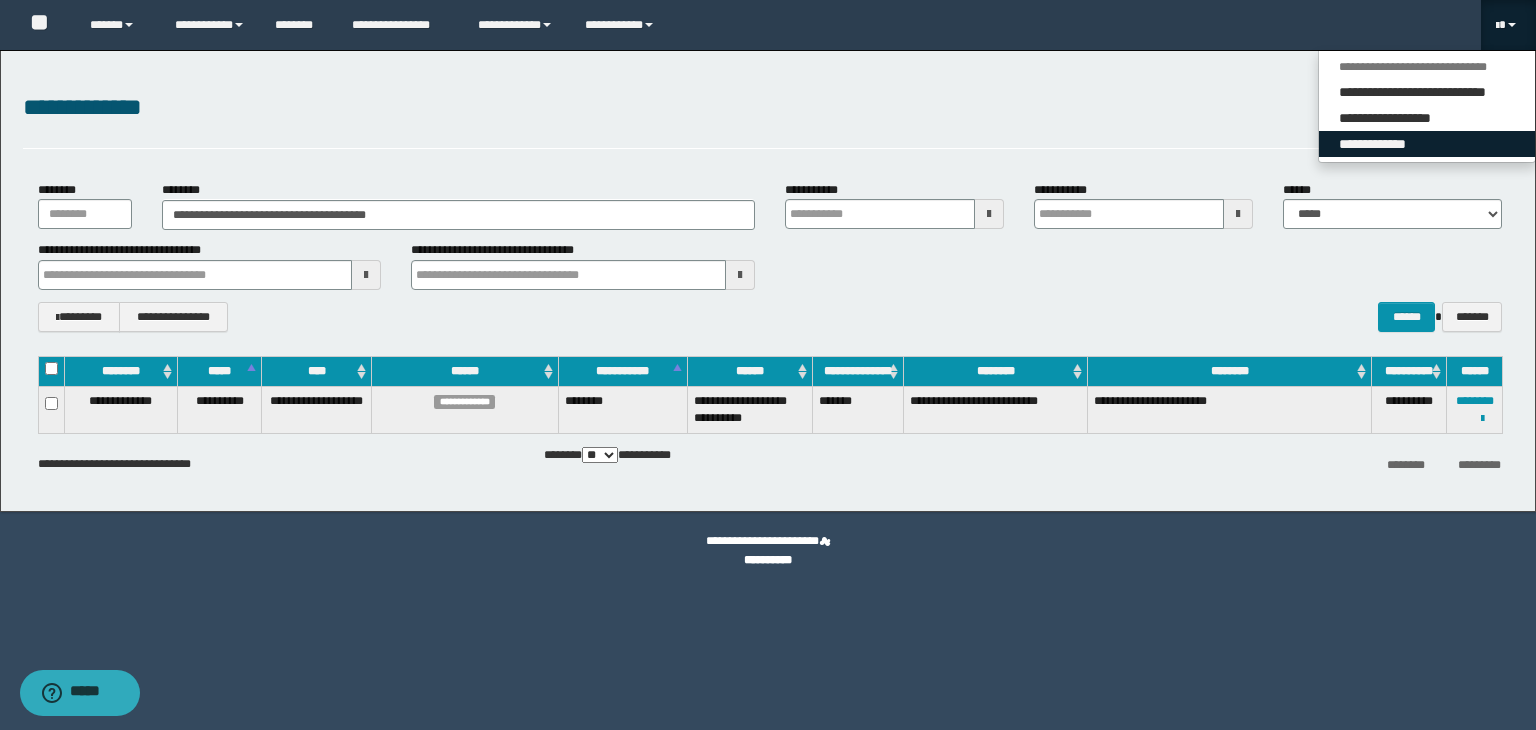click on "**********" at bounding box center [1427, 144] 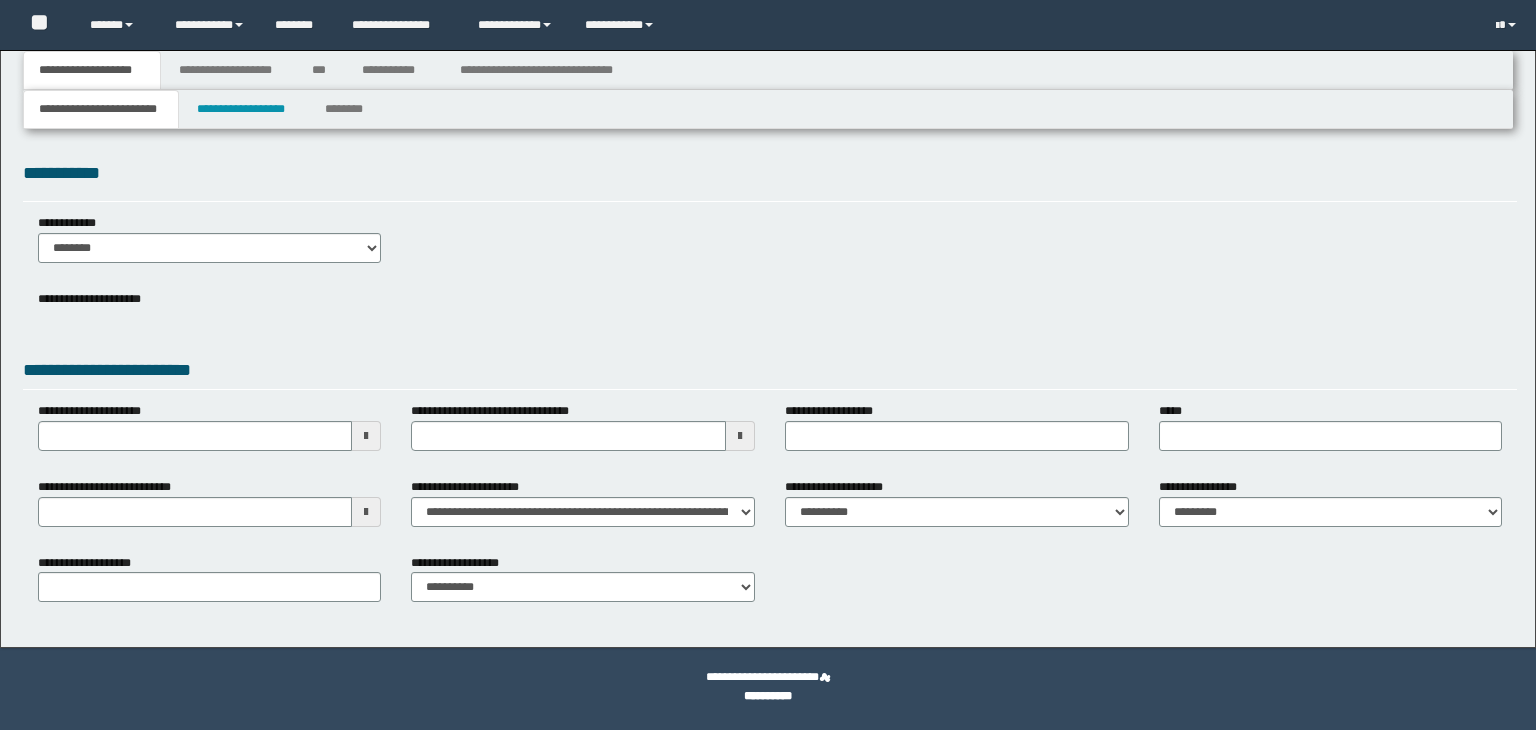 scroll, scrollTop: 0, scrollLeft: 0, axis: both 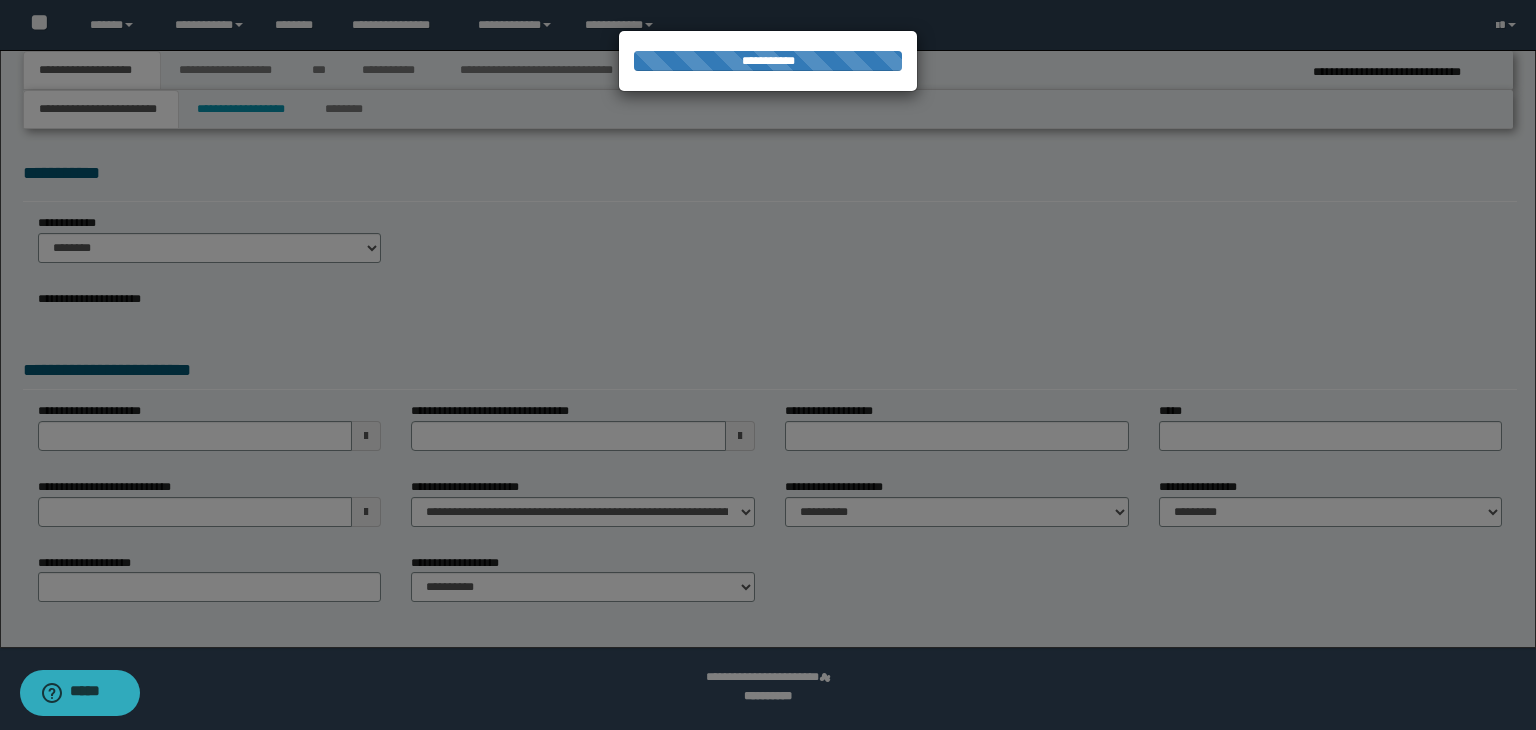 select on "*" 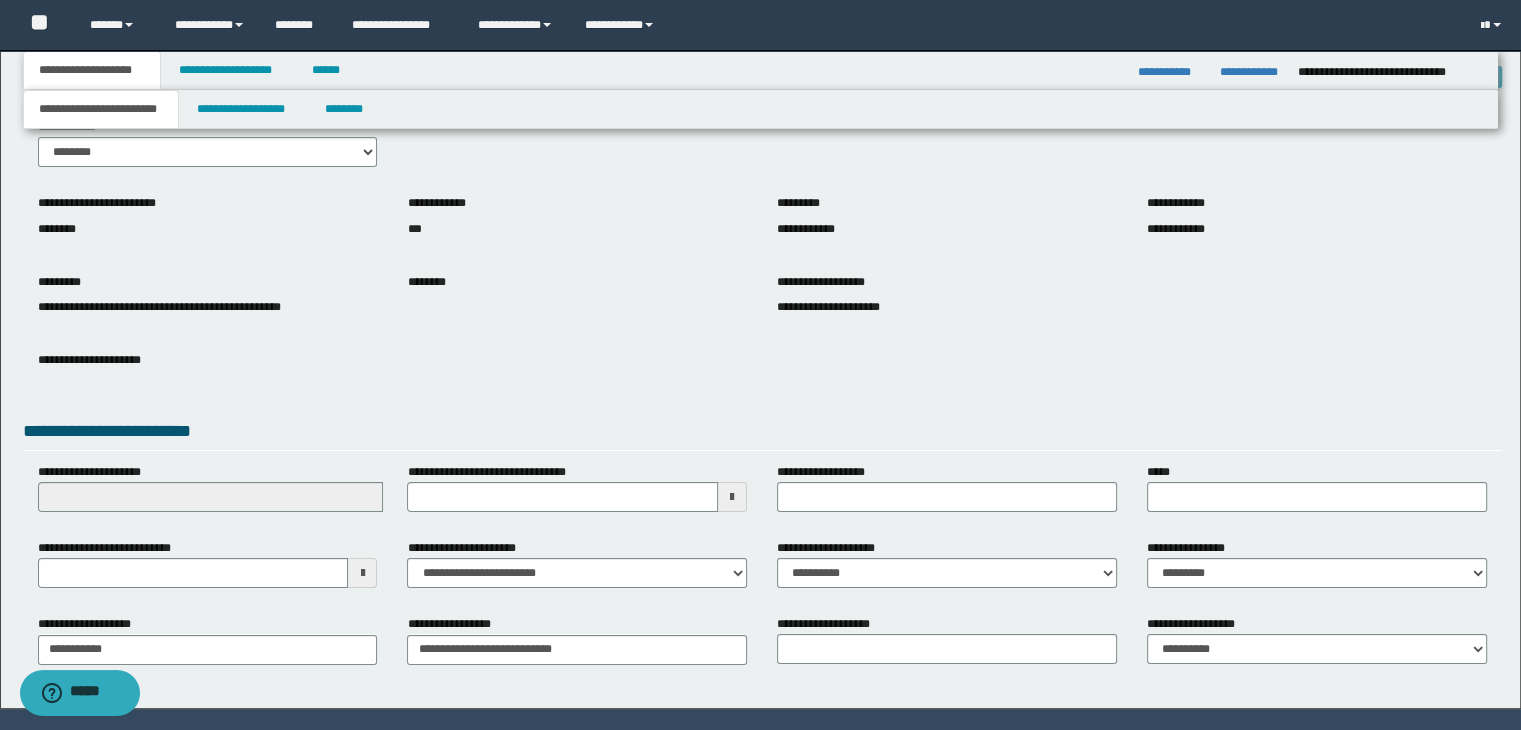scroll, scrollTop: 153, scrollLeft: 0, axis: vertical 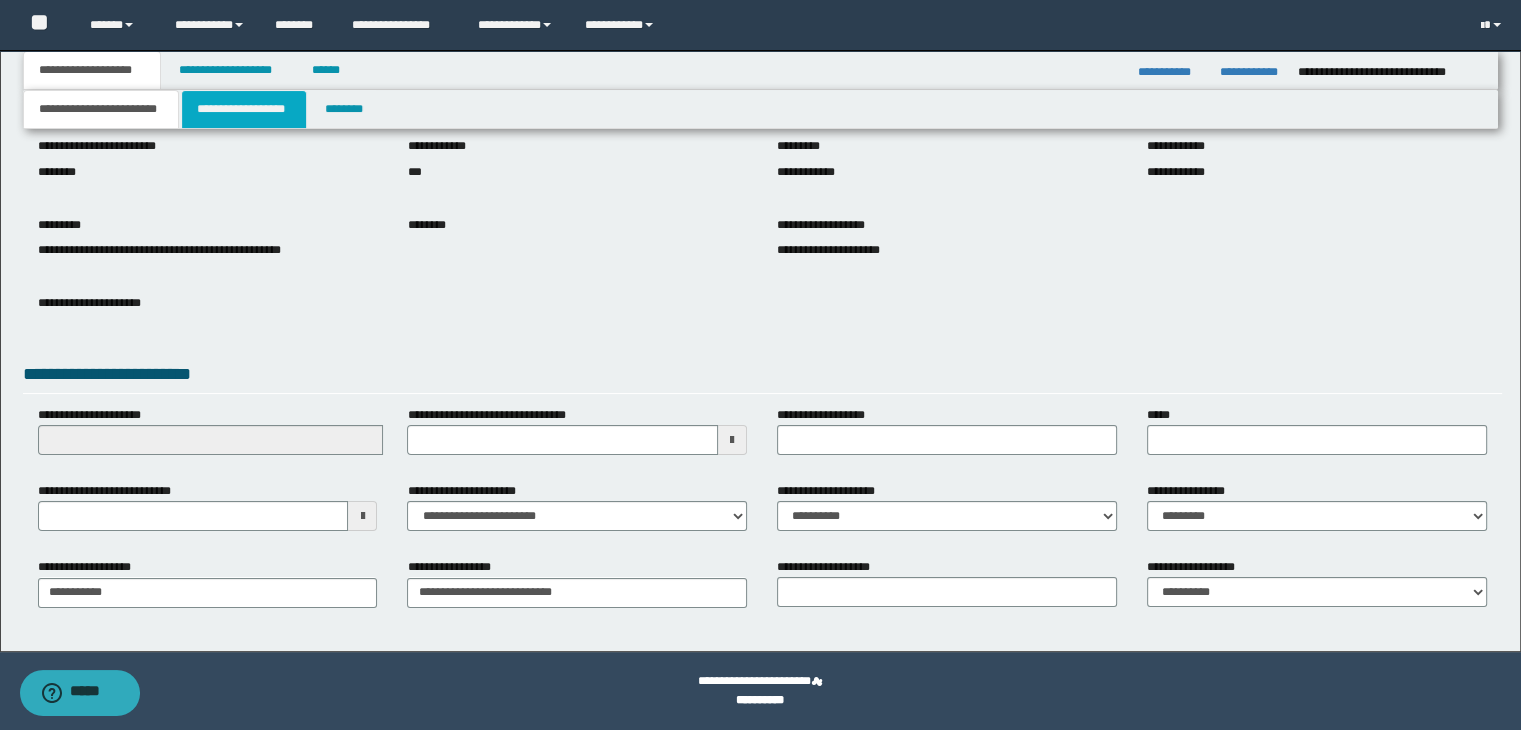 click on "**********" at bounding box center [244, 109] 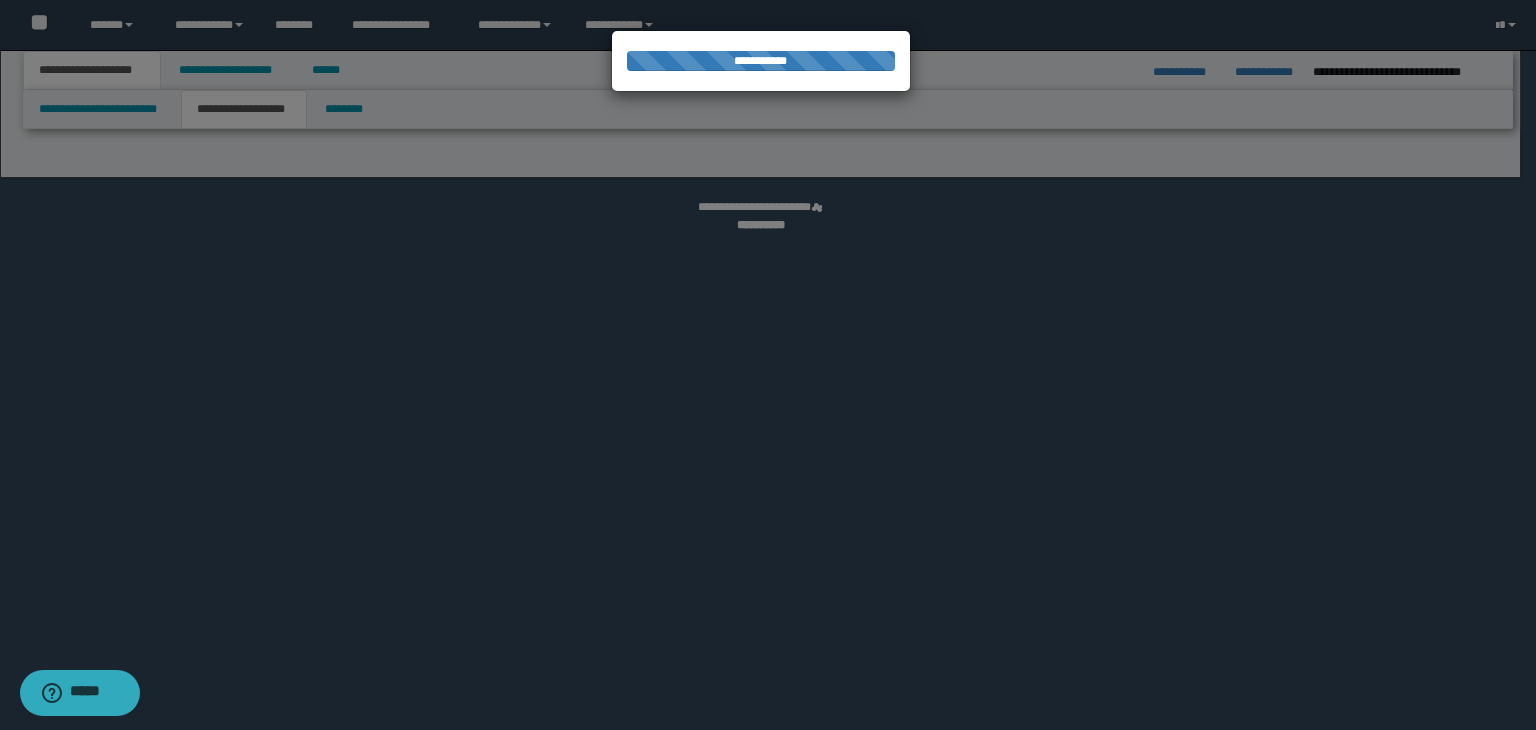 select on "*" 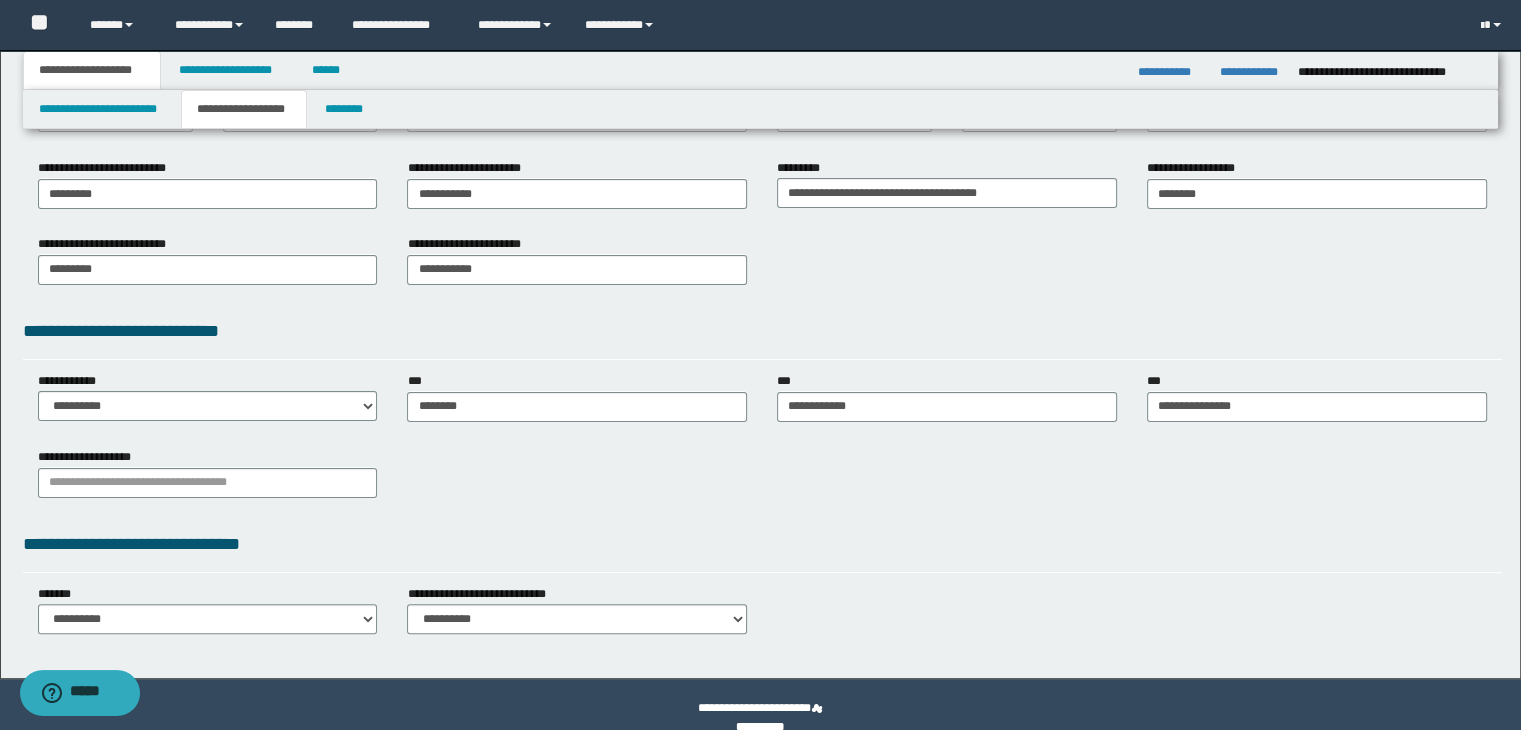 scroll, scrollTop: 376, scrollLeft: 0, axis: vertical 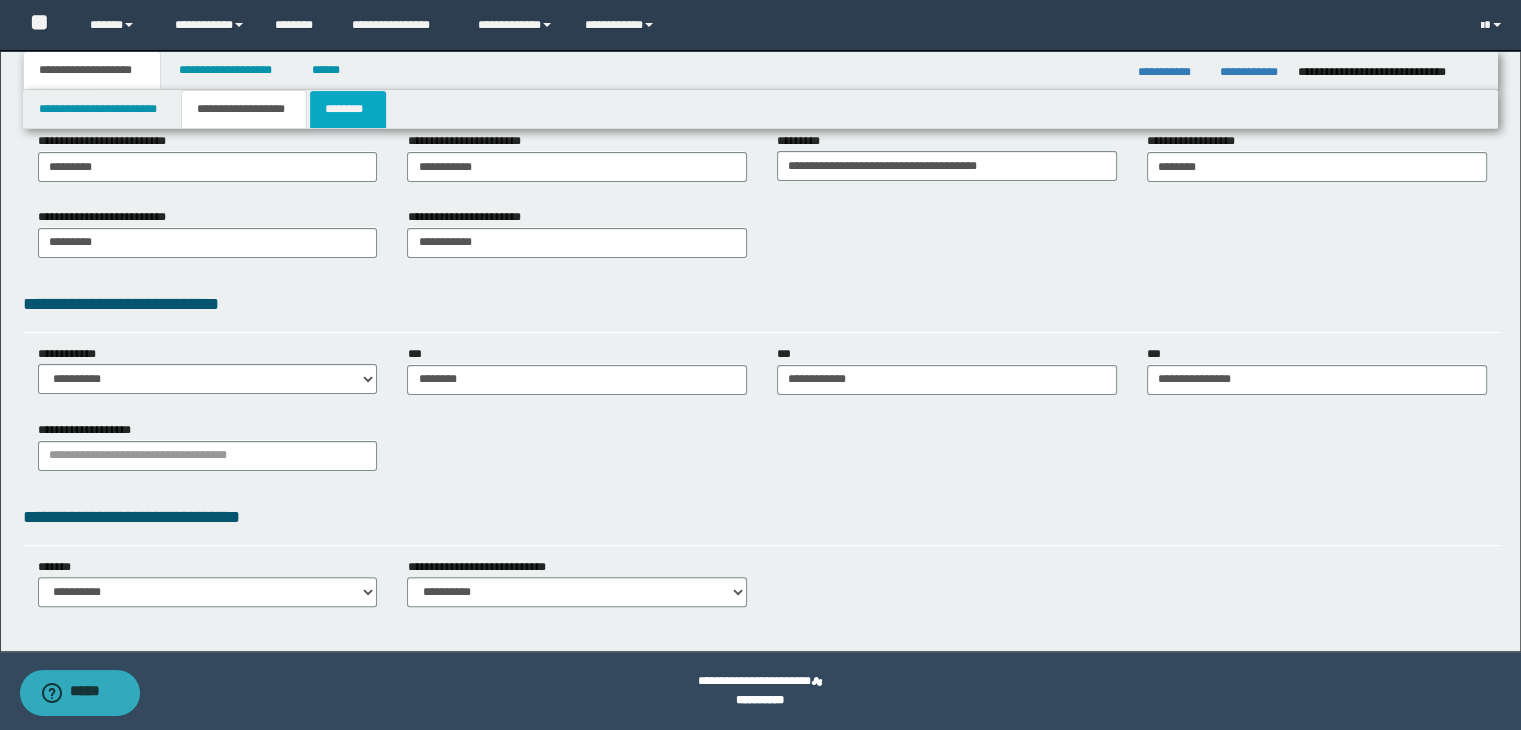 click on "********" at bounding box center [348, 109] 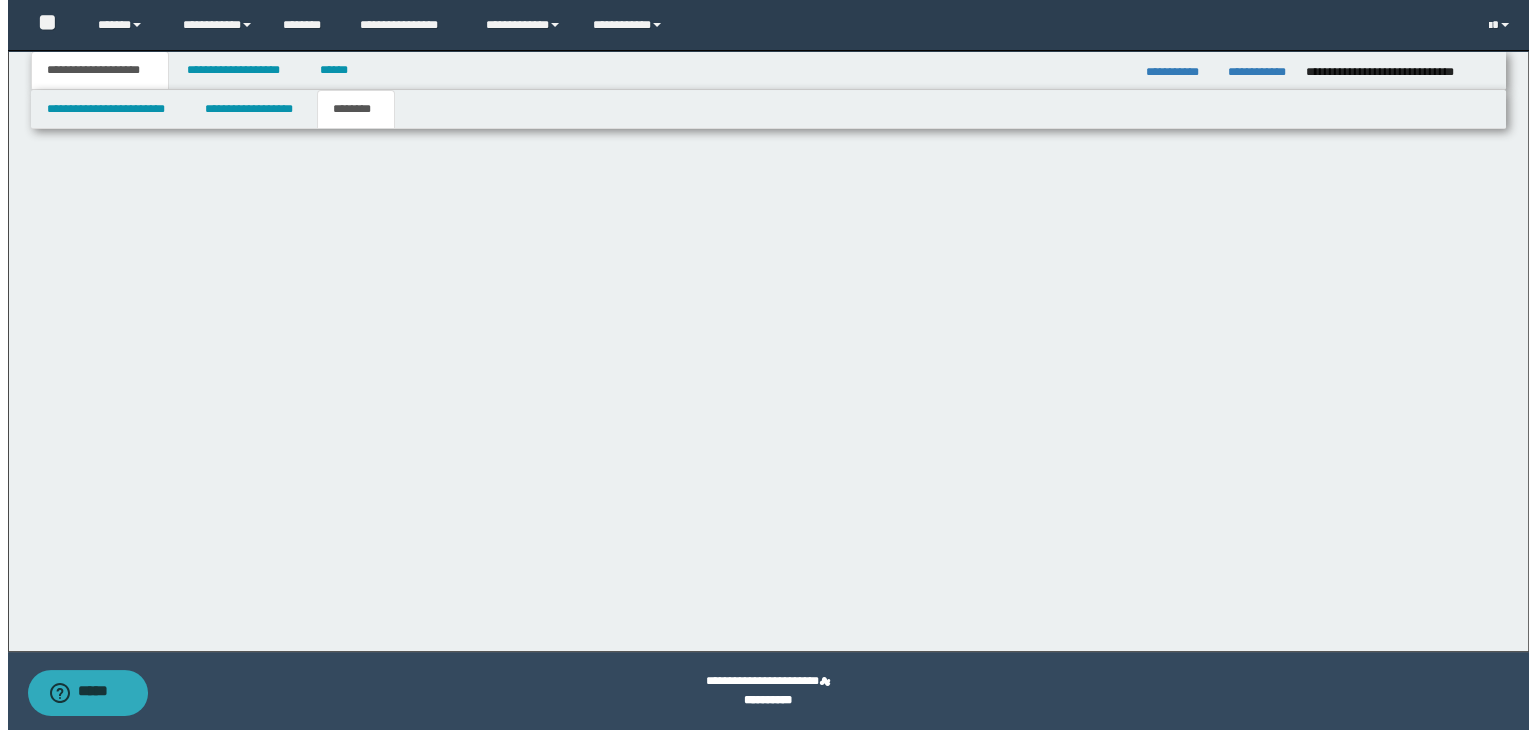 scroll, scrollTop: 0, scrollLeft: 0, axis: both 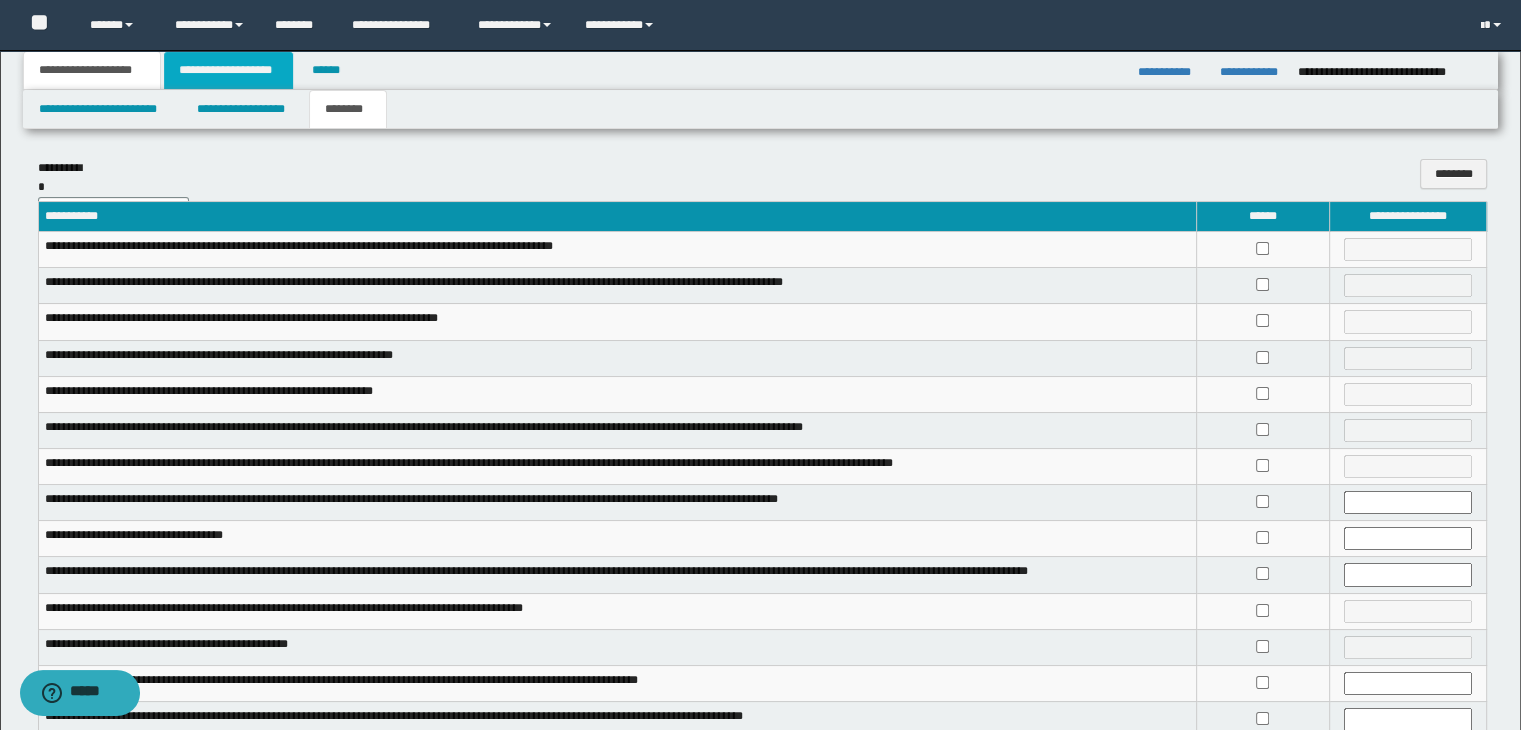 click on "**********" at bounding box center (228, 70) 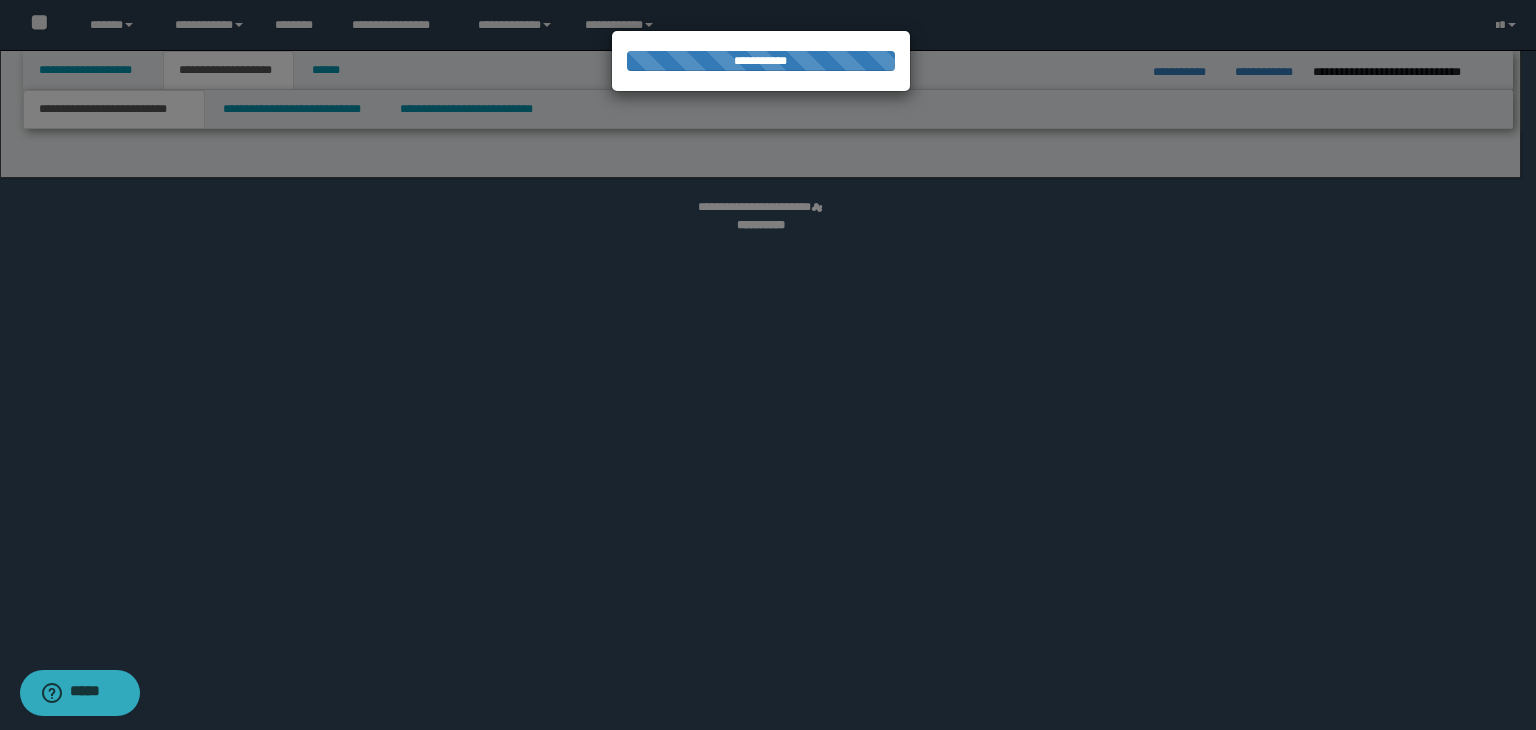 select on "*" 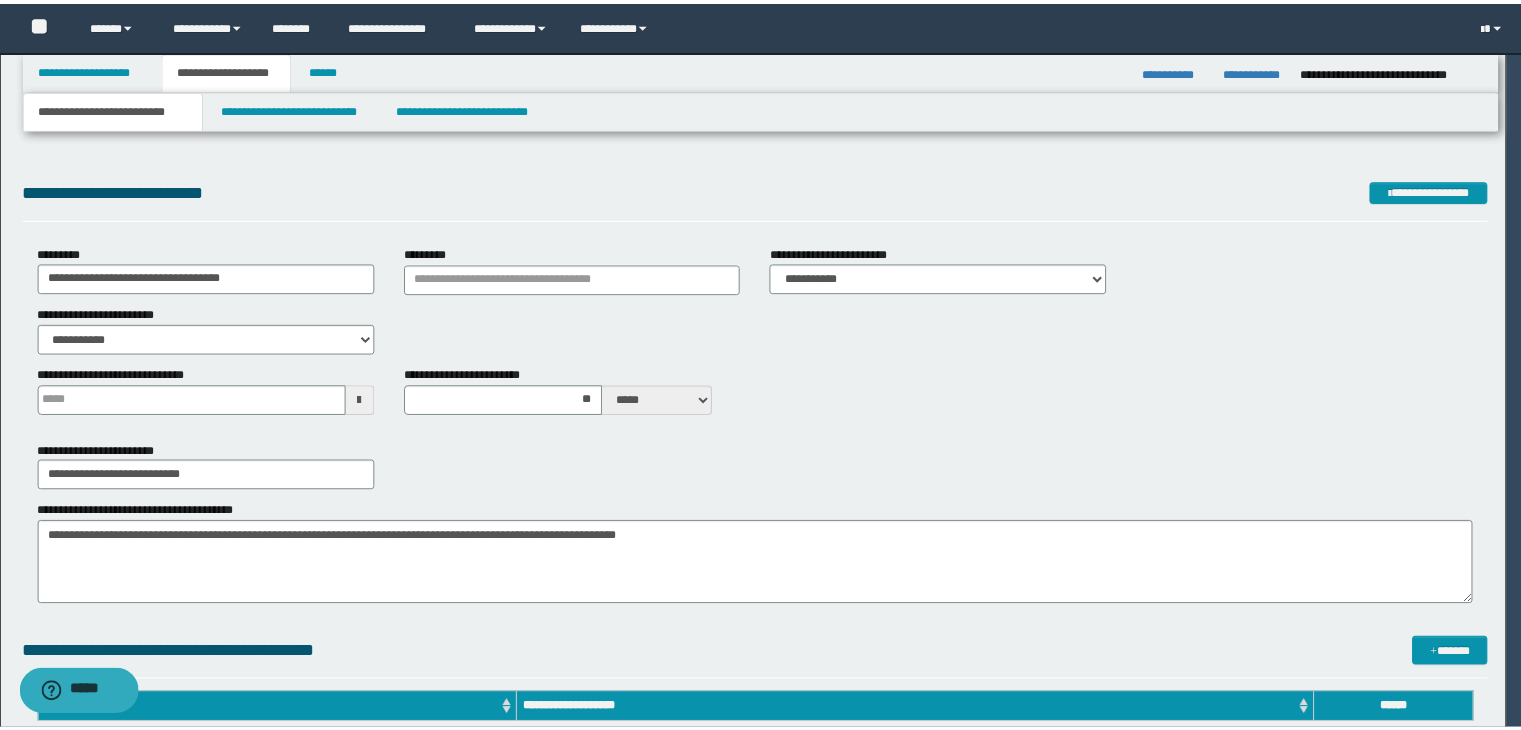 scroll, scrollTop: 0, scrollLeft: 0, axis: both 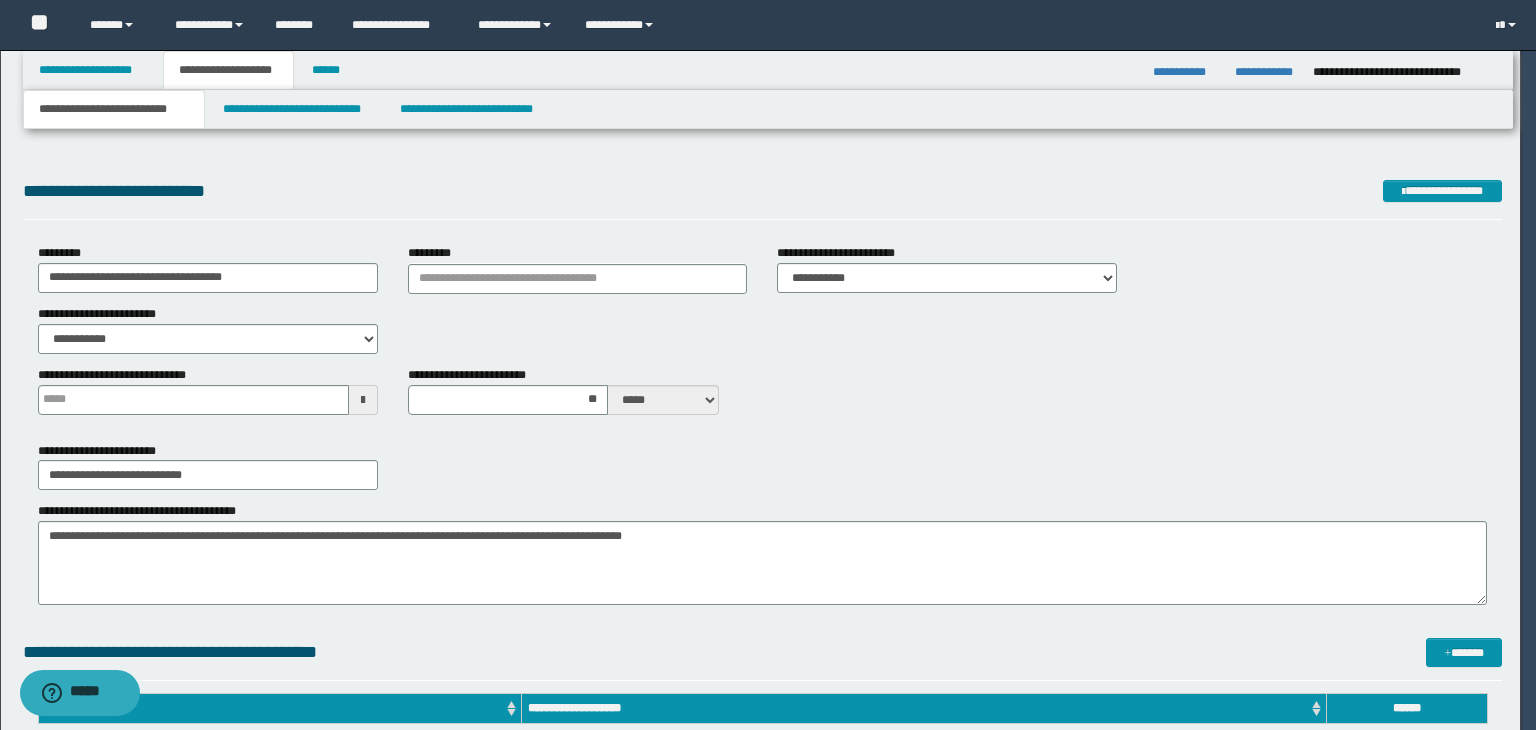 type 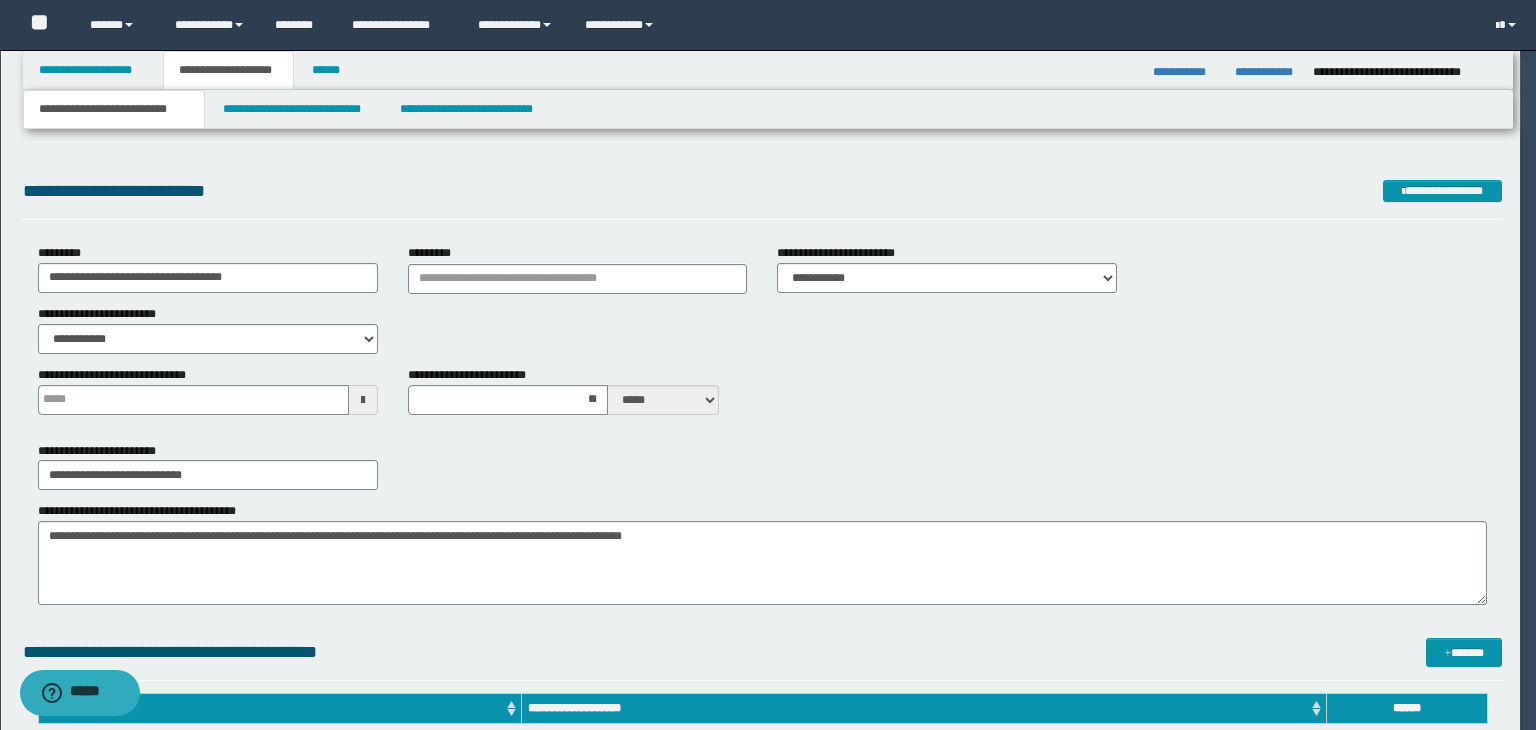 type on "**" 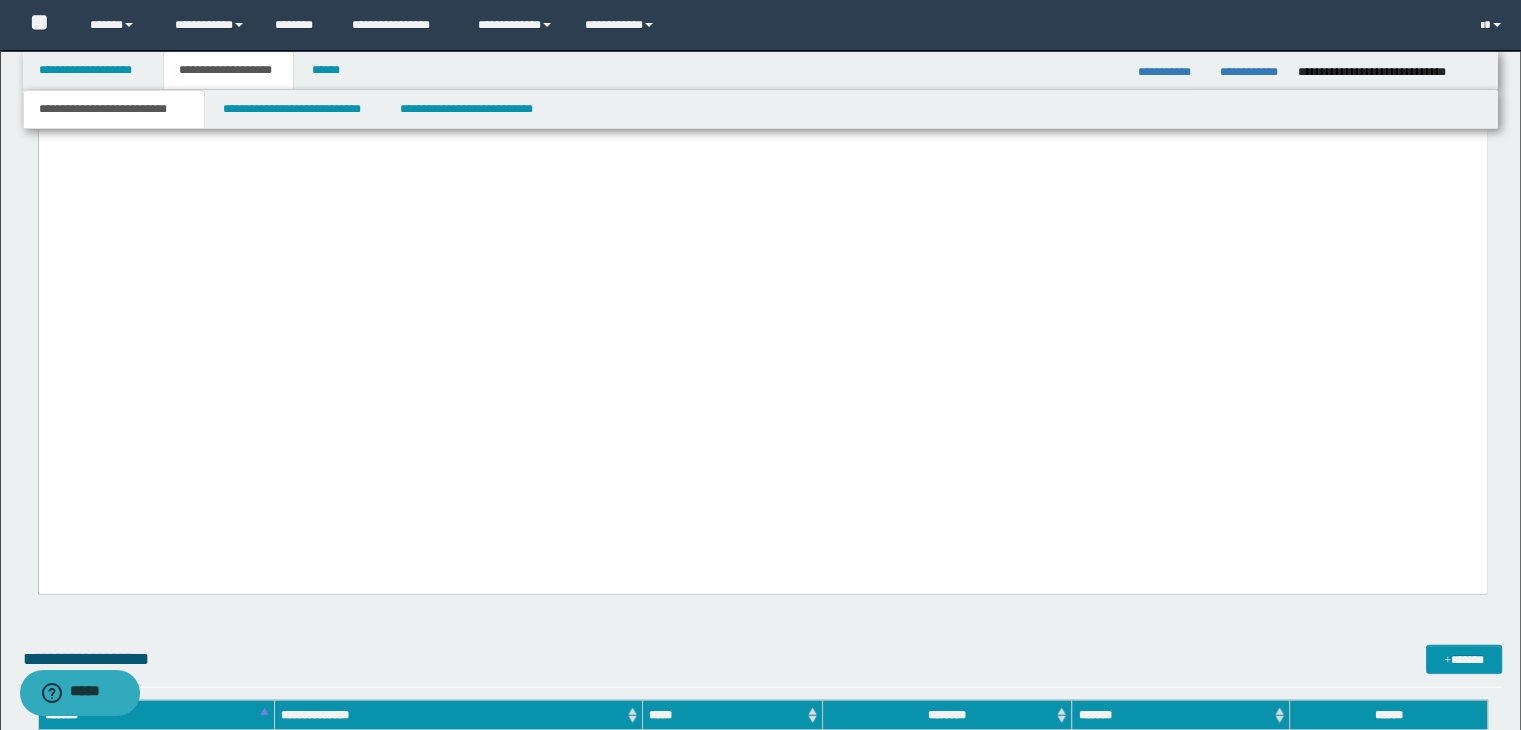 scroll, scrollTop: 4600, scrollLeft: 0, axis: vertical 